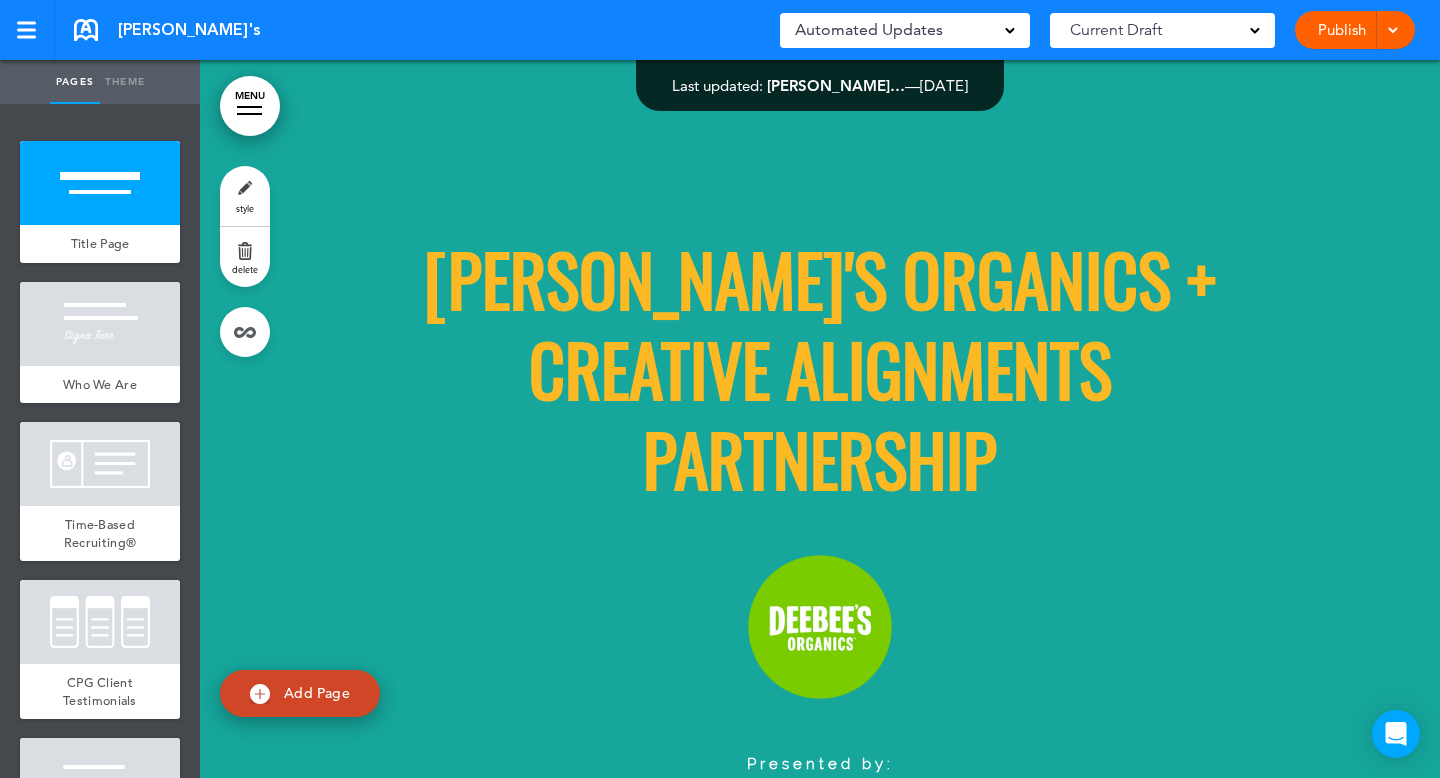 scroll, scrollTop: 0, scrollLeft: 0, axis: both 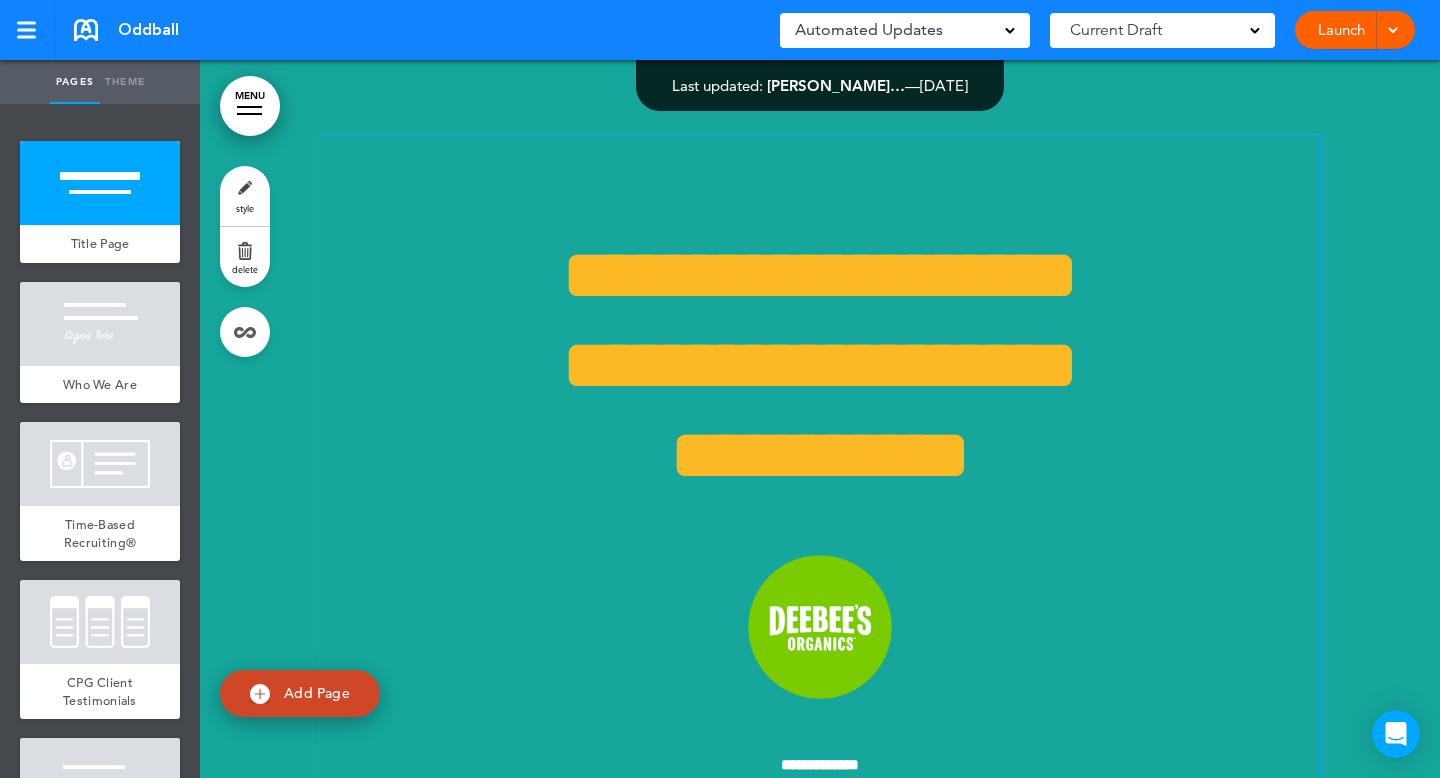 click on "**********" at bounding box center [820, 275] 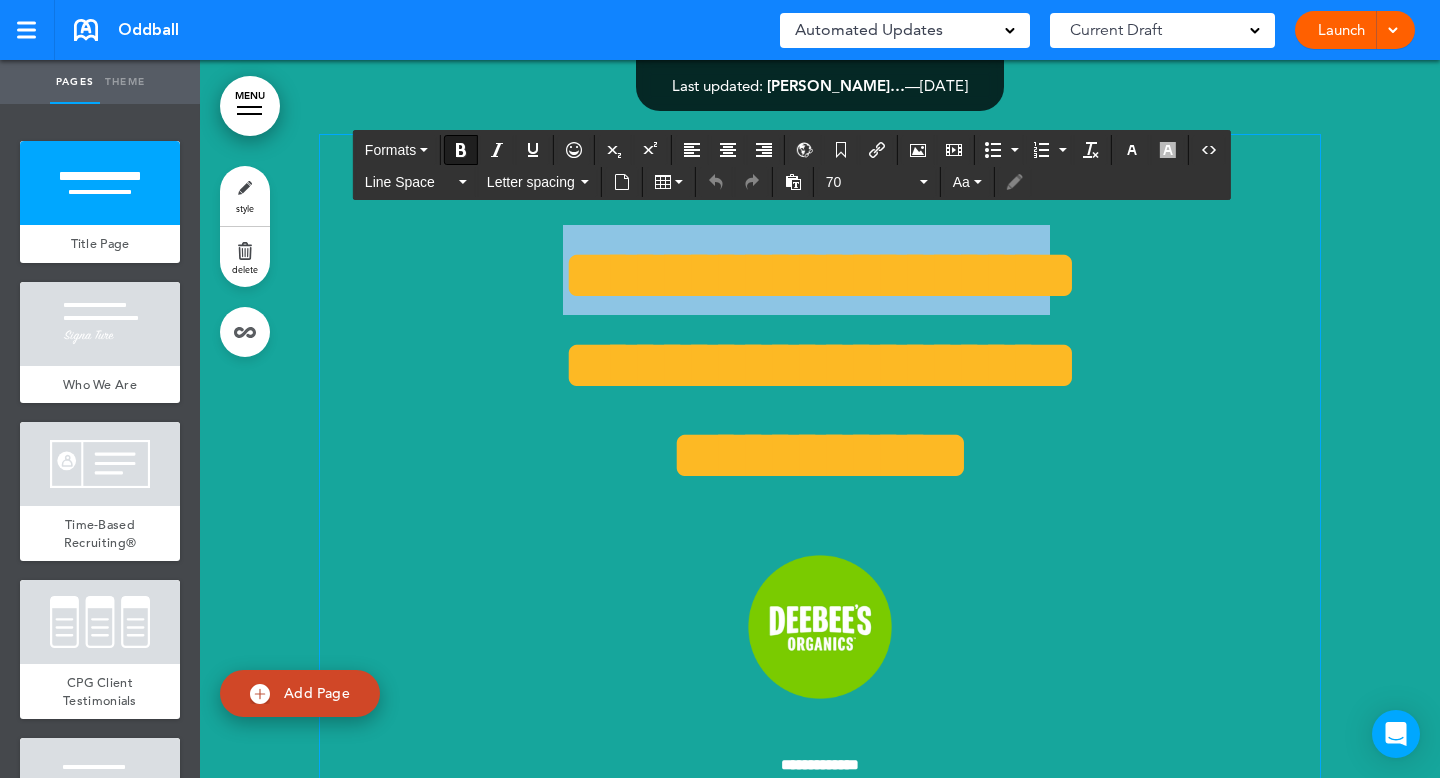 drag, startPoint x: 1058, startPoint y: 278, endPoint x: 540, endPoint y: 256, distance: 518.467 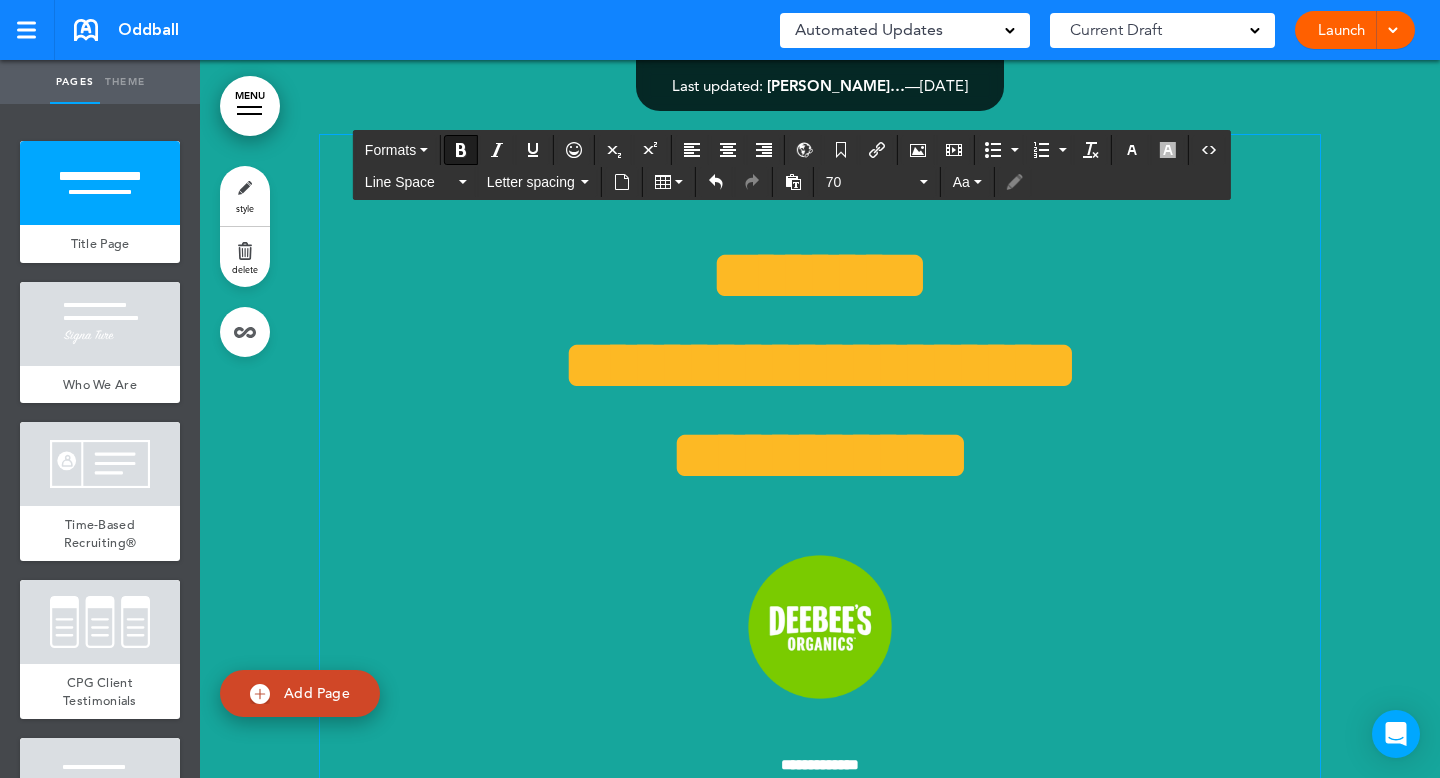 click at bounding box center [820, 627] 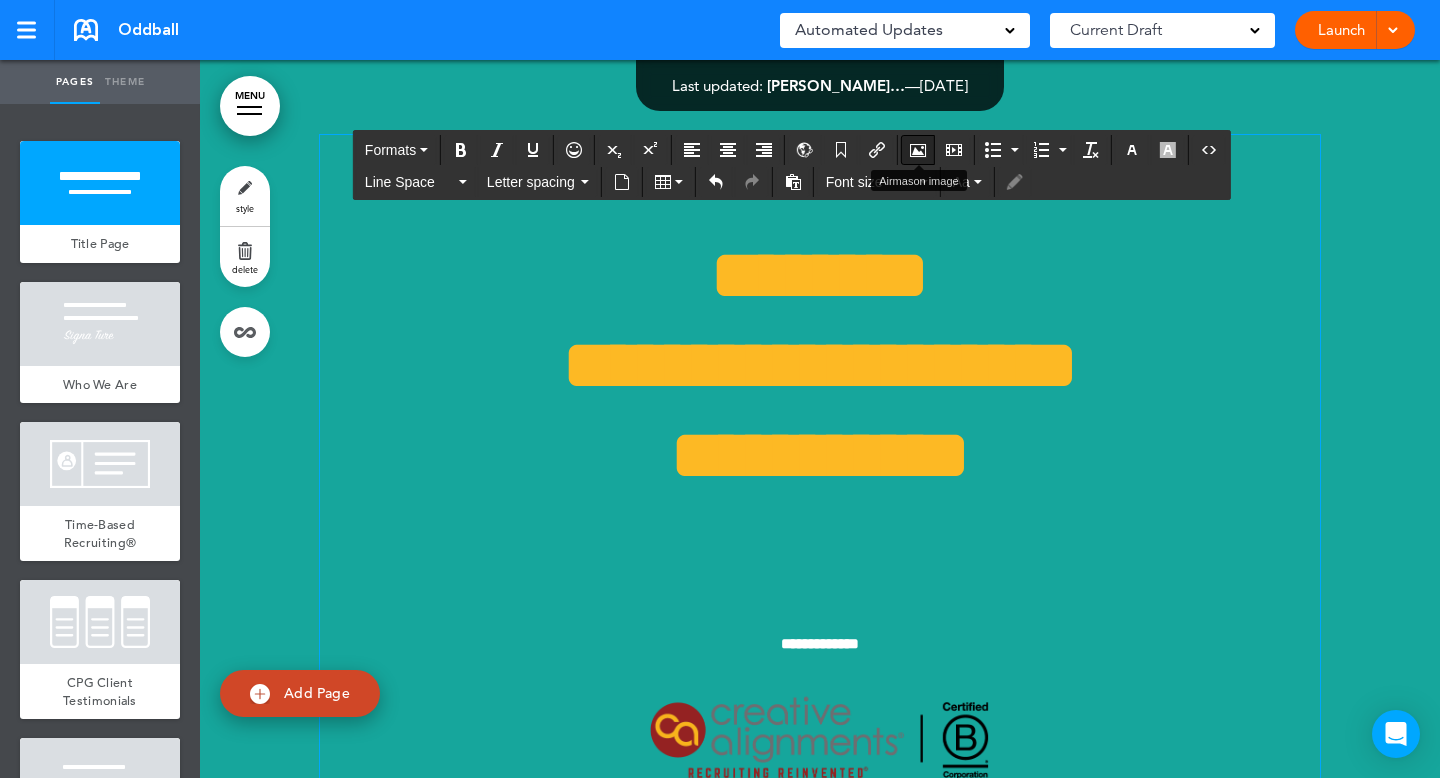 click at bounding box center [918, 150] 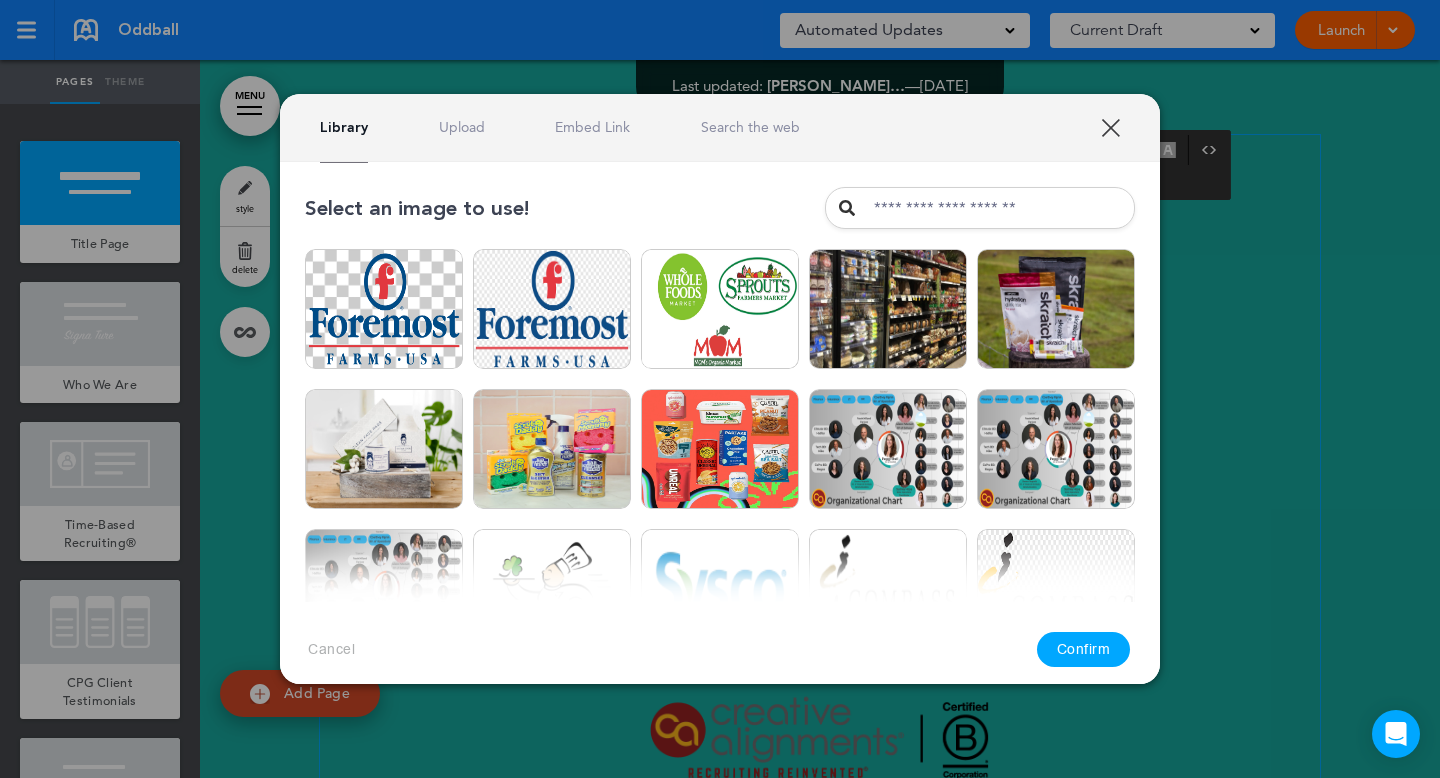 click on "Upload" at bounding box center [462, 127] 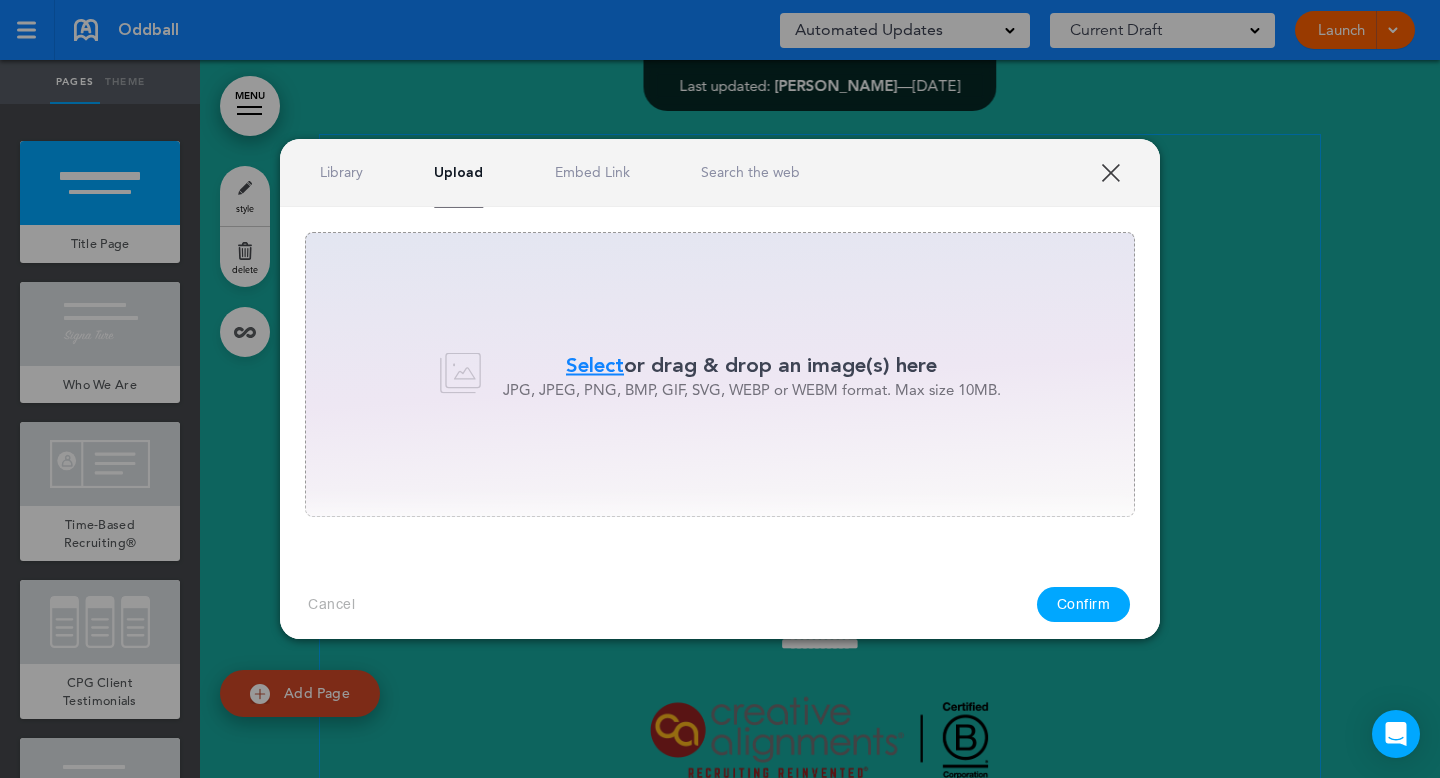 scroll, scrollTop: 0, scrollLeft: 0, axis: both 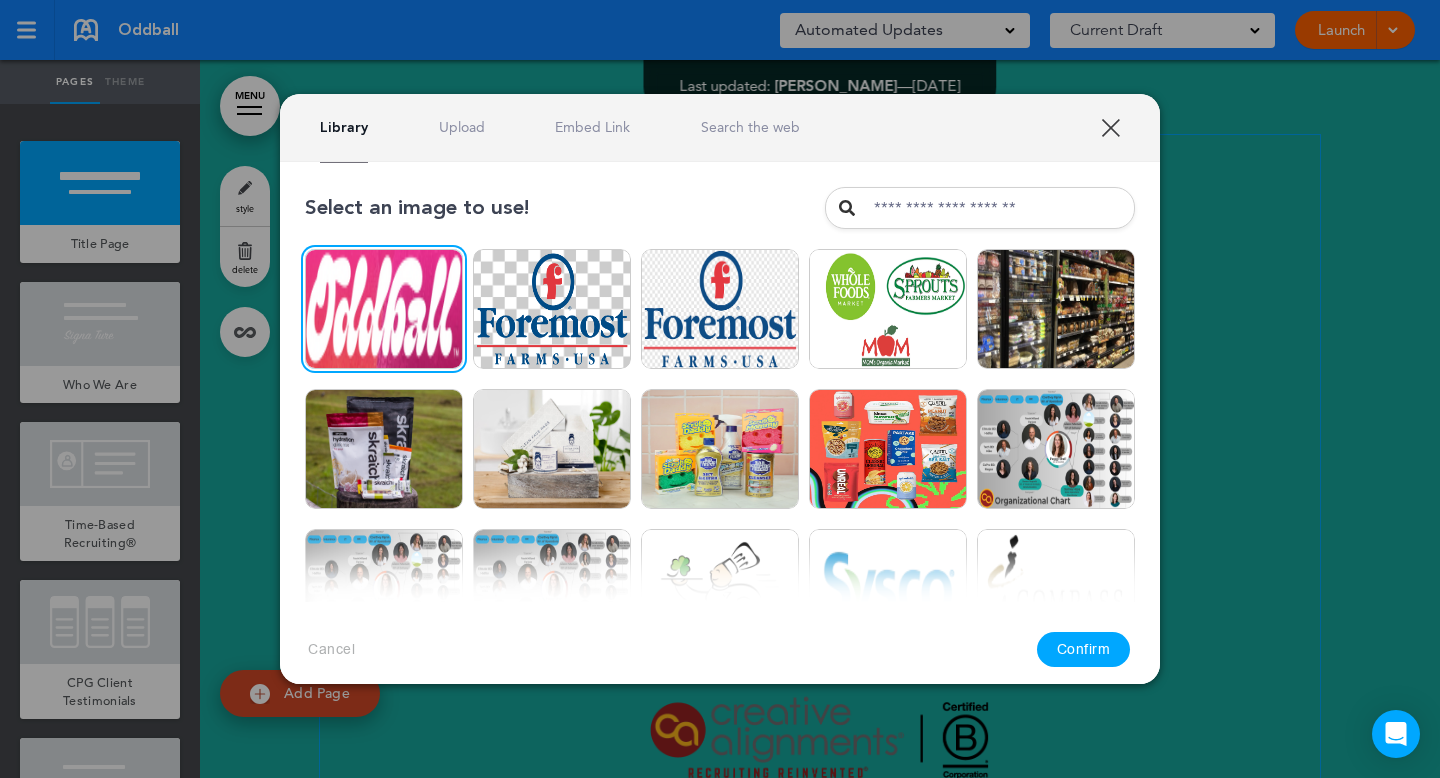 click on "Confirm" at bounding box center [1084, 649] 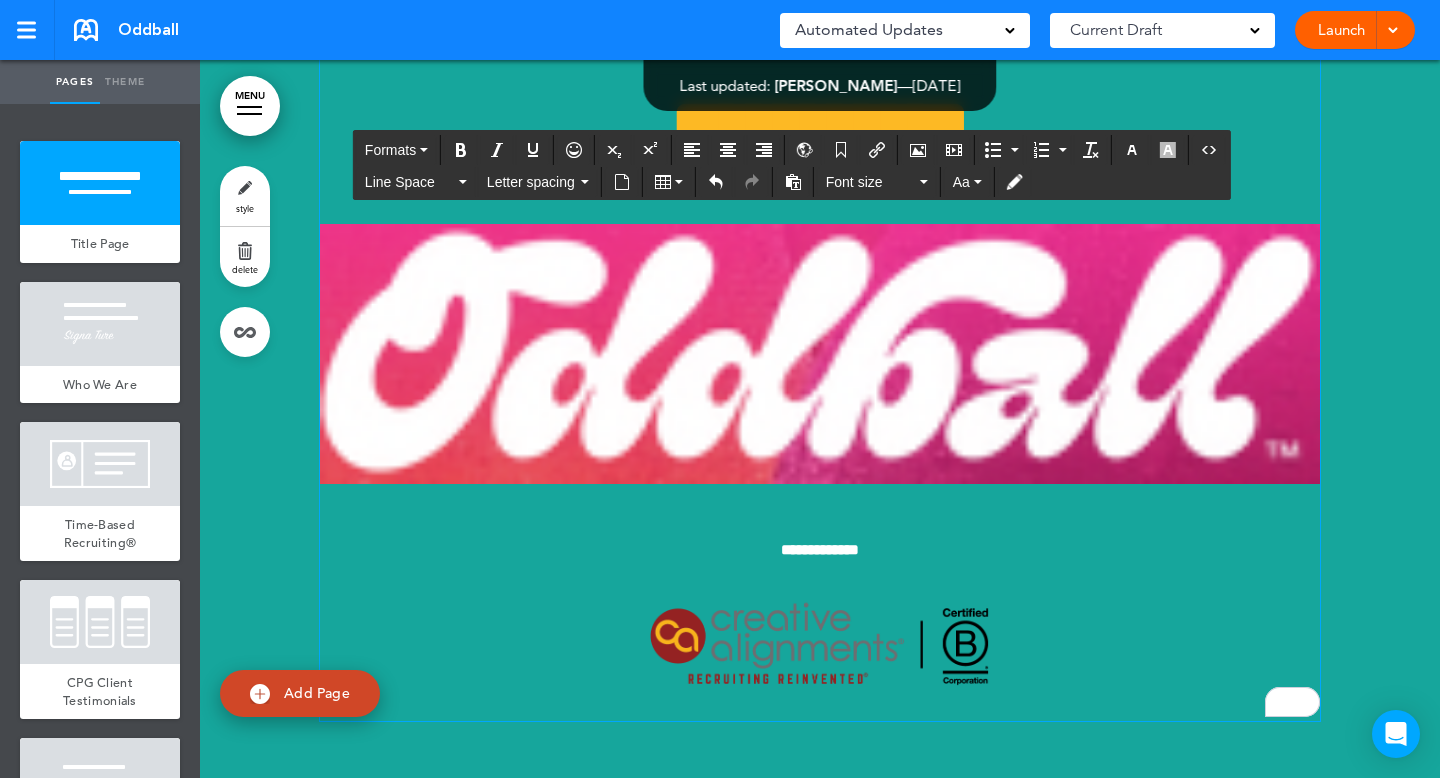 scroll, scrollTop: 335, scrollLeft: 0, axis: vertical 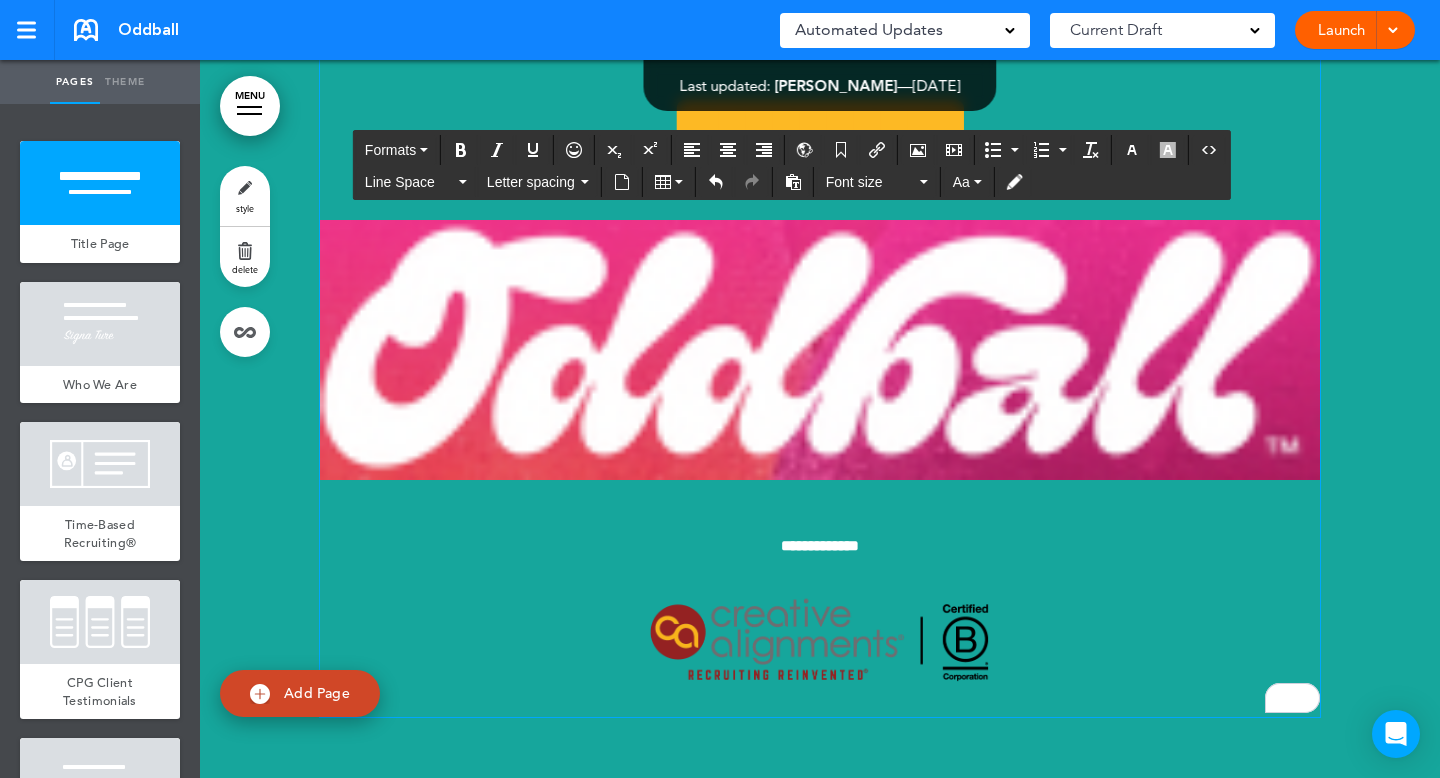click at bounding box center [820, 350] 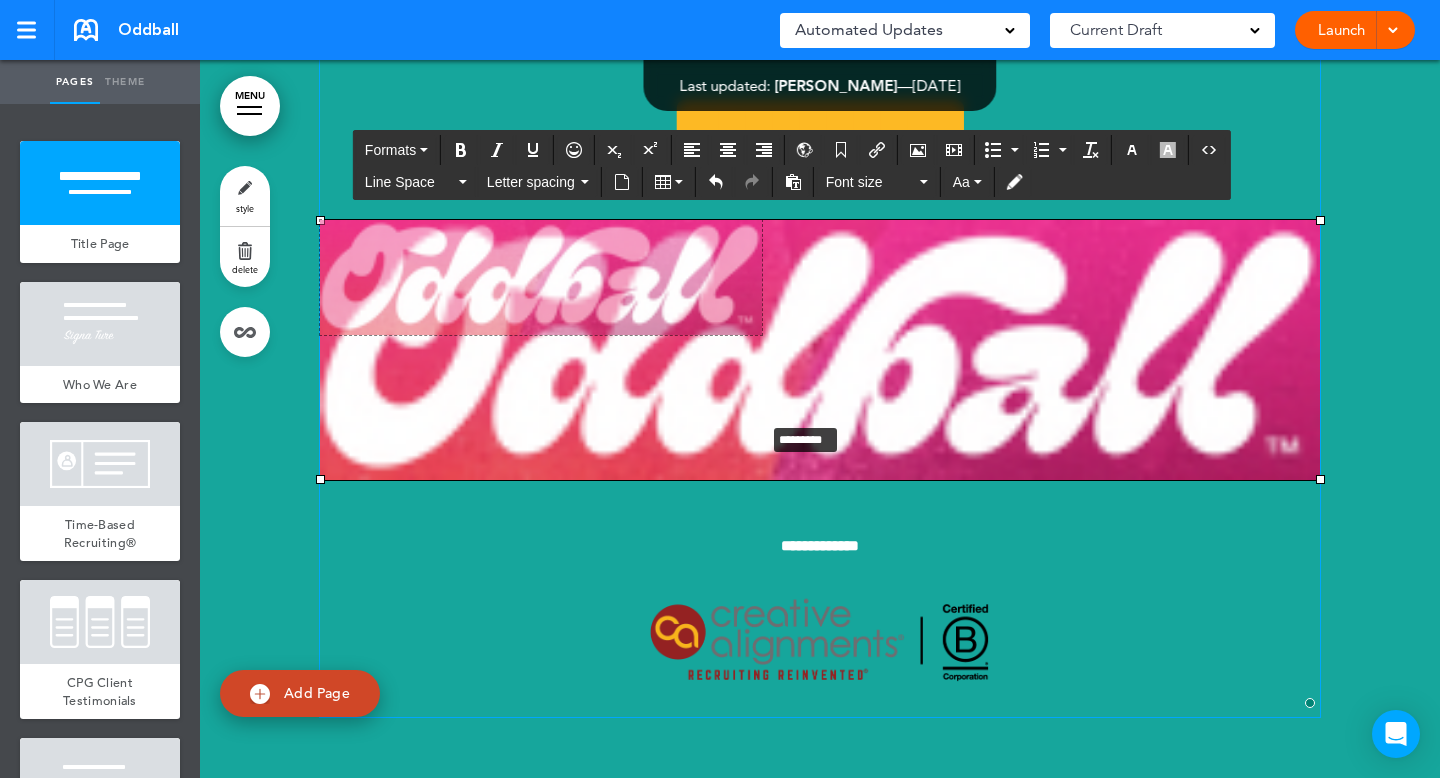 drag, startPoint x: 1308, startPoint y: 479, endPoint x: 750, endPoint y: 422, distance: 560.90375 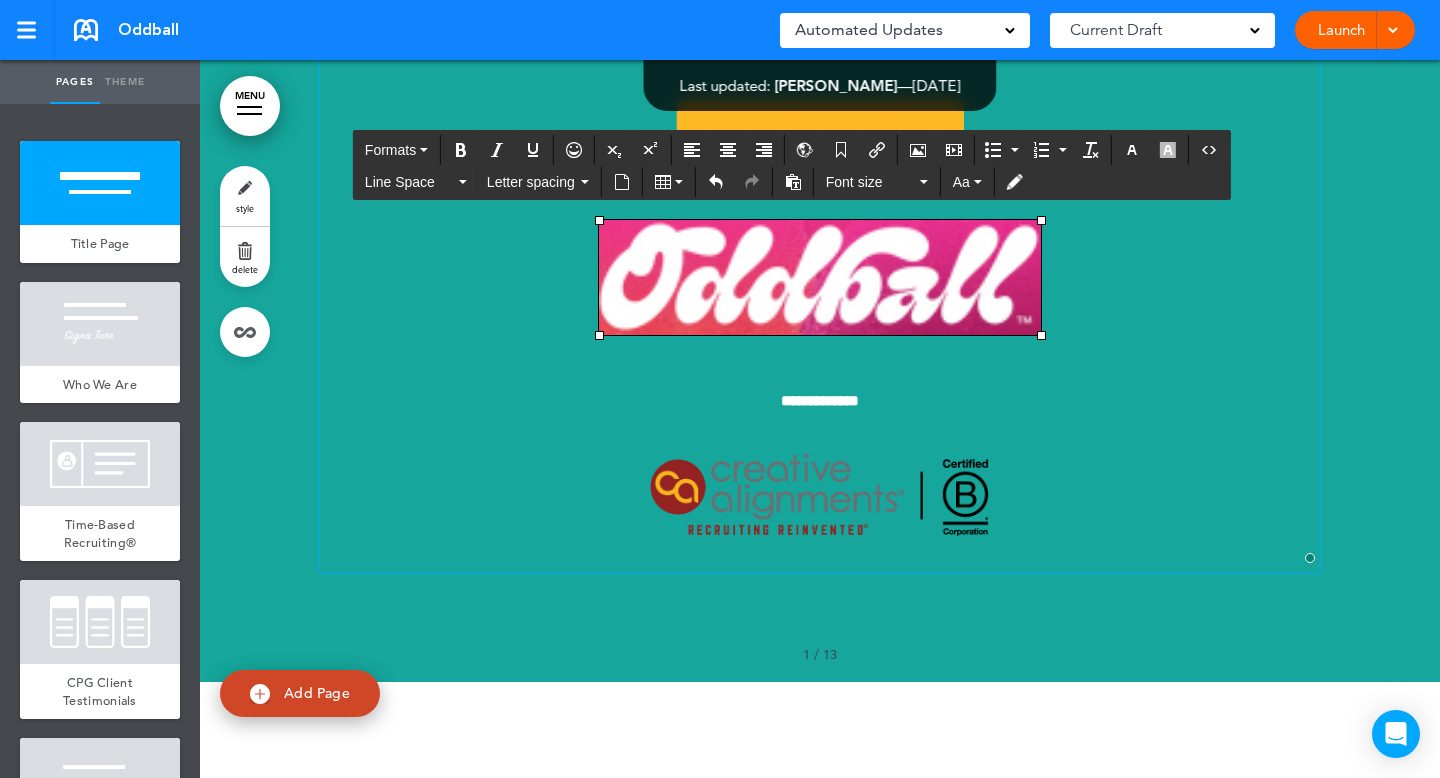 click on "**********" at bounding box center (820, 186) 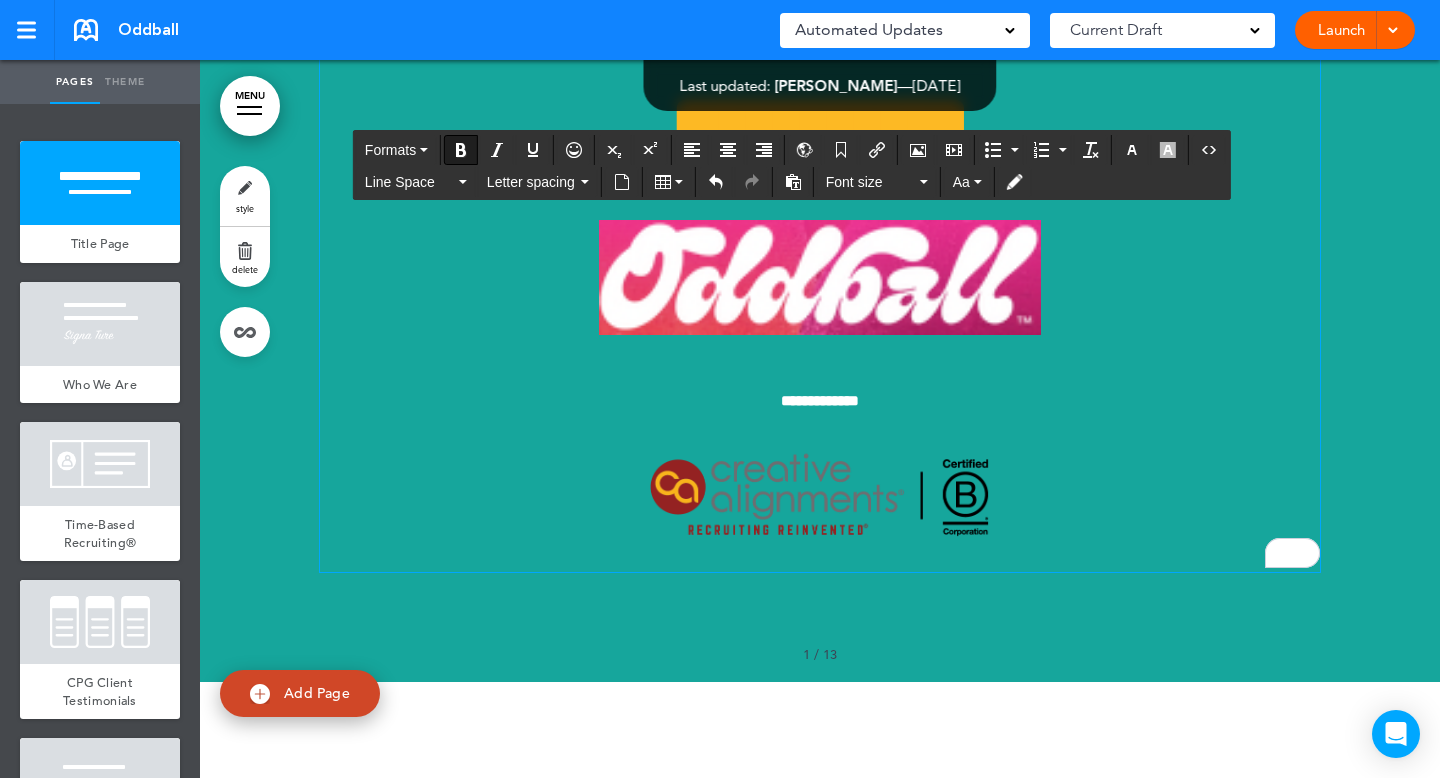 scroll, scrollTop: 296, scrollLeft: 0, axis: vertical 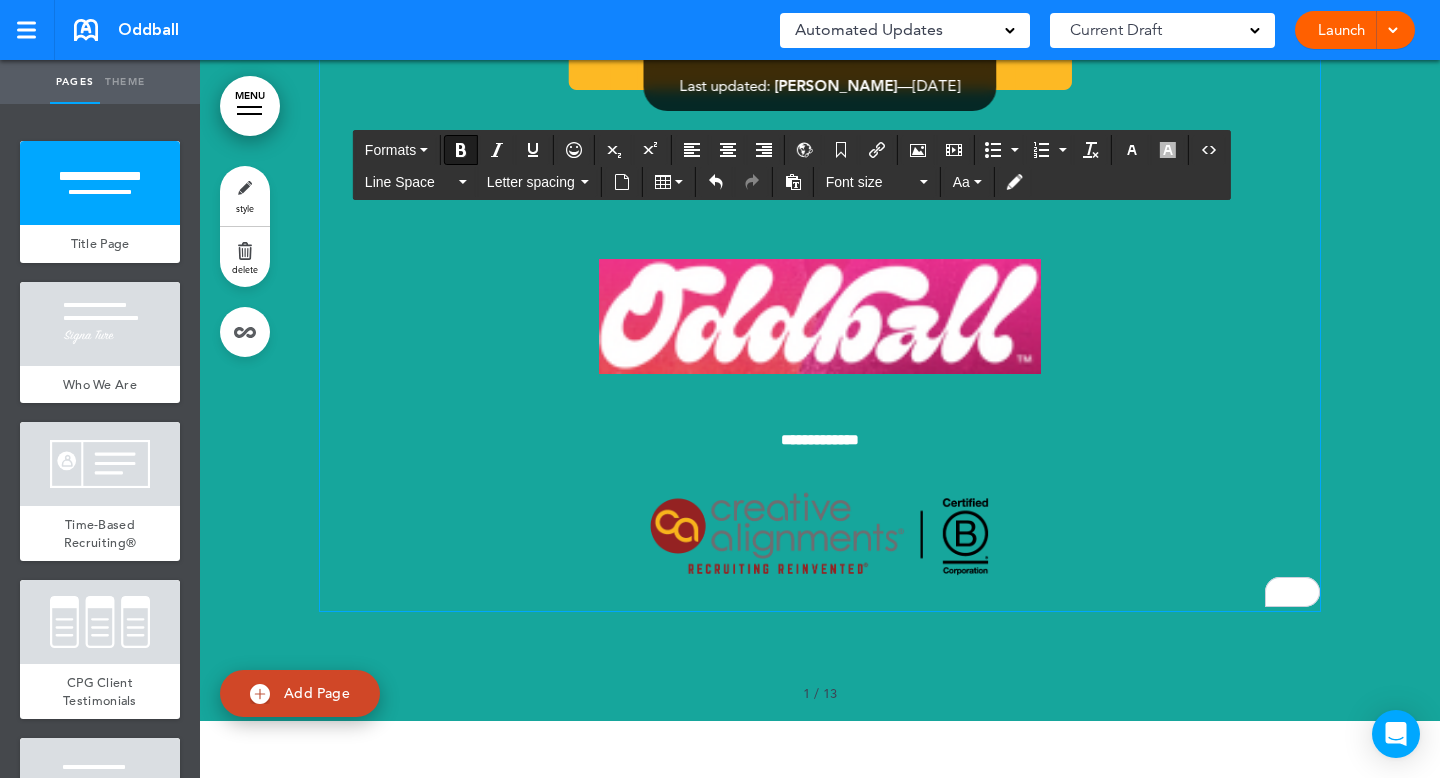 click at bounding box center [820, 316] 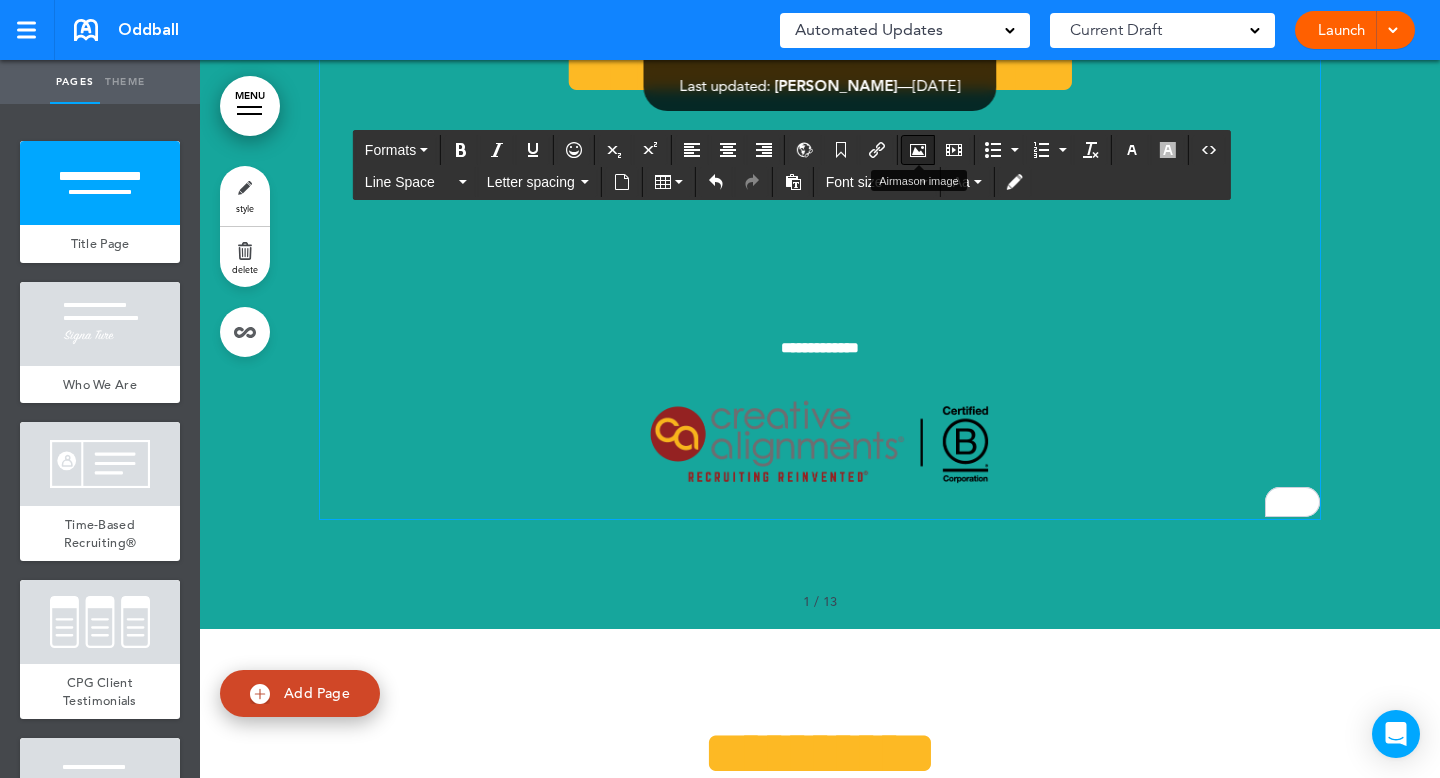 click at bounding box center [918, 150] 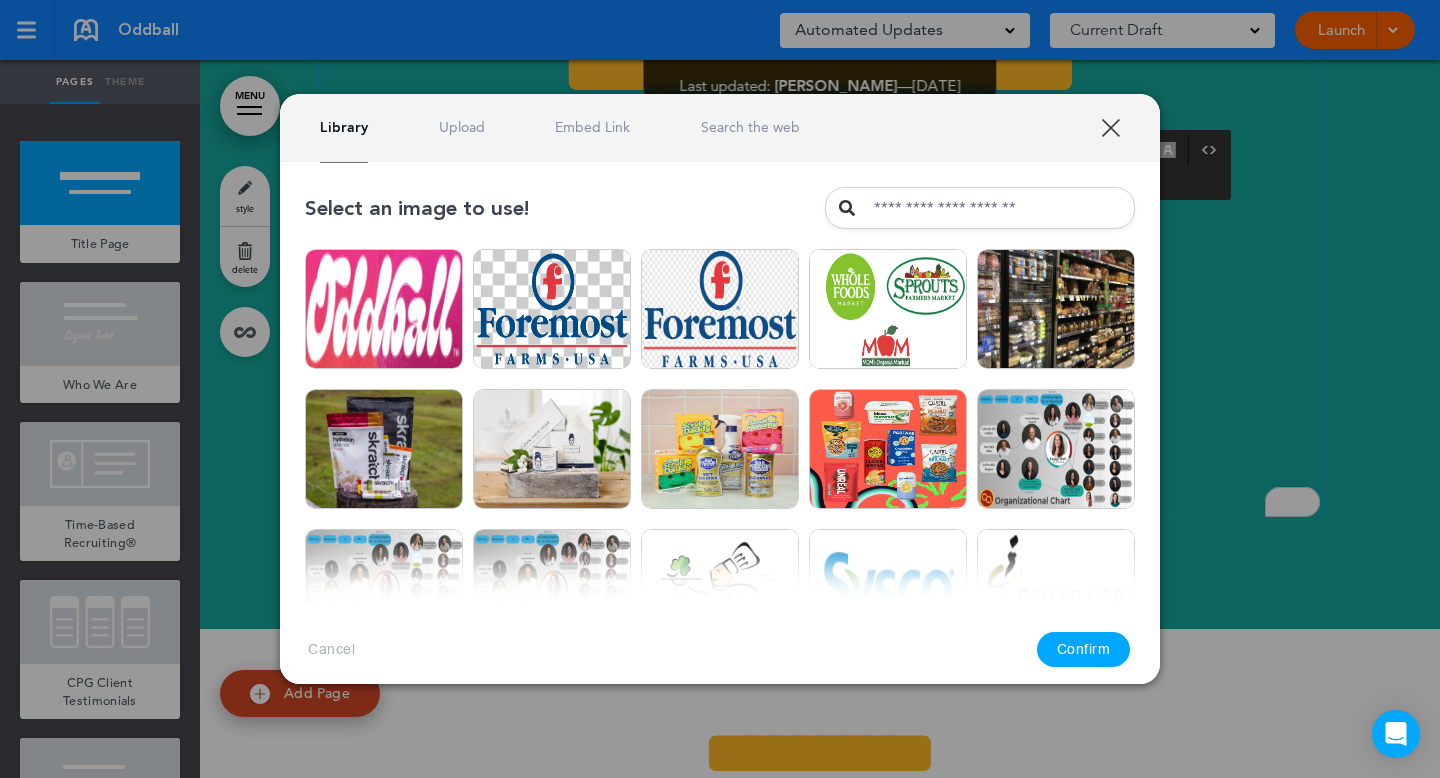 click on "Upload" at bounding box center (462, 127) 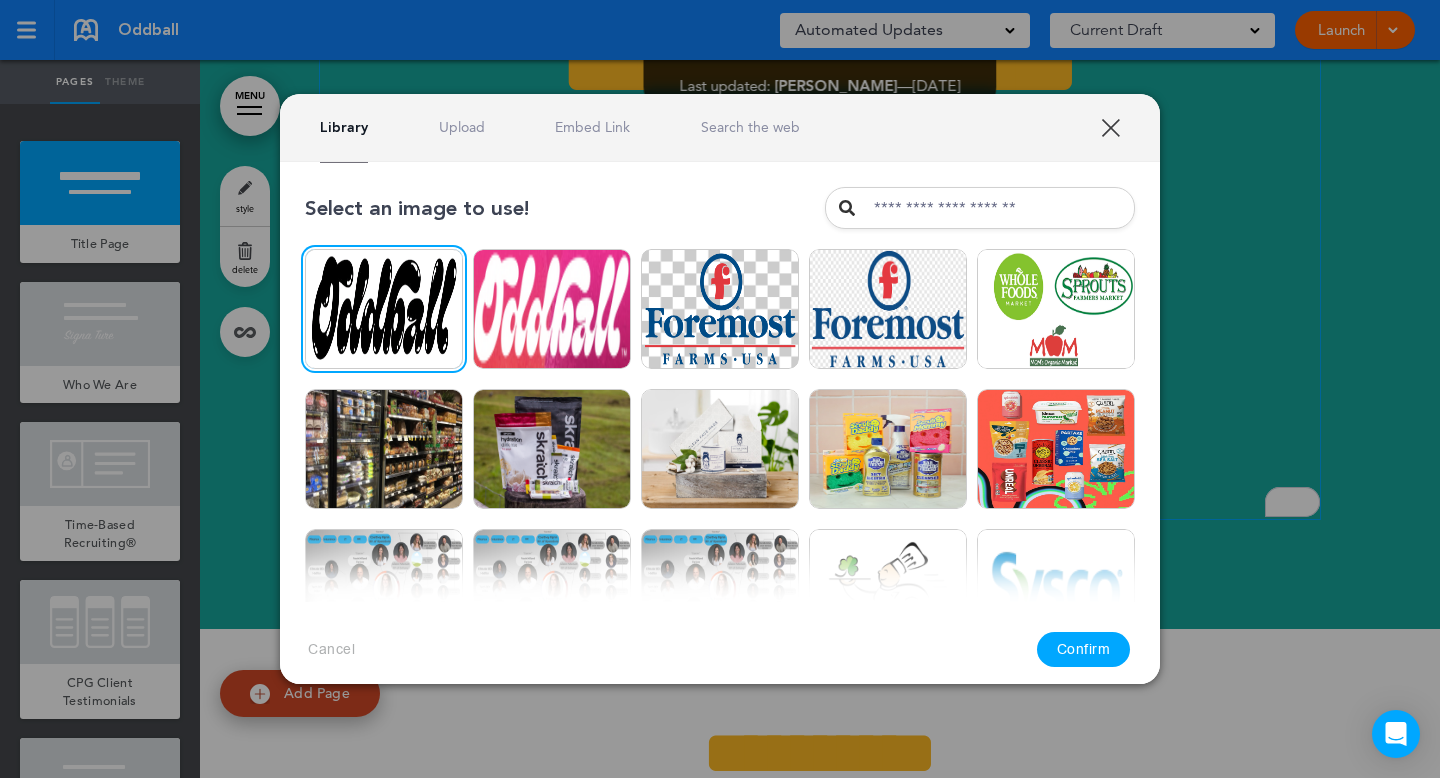 click on "Confirm" at bounding box center (1084, 649) 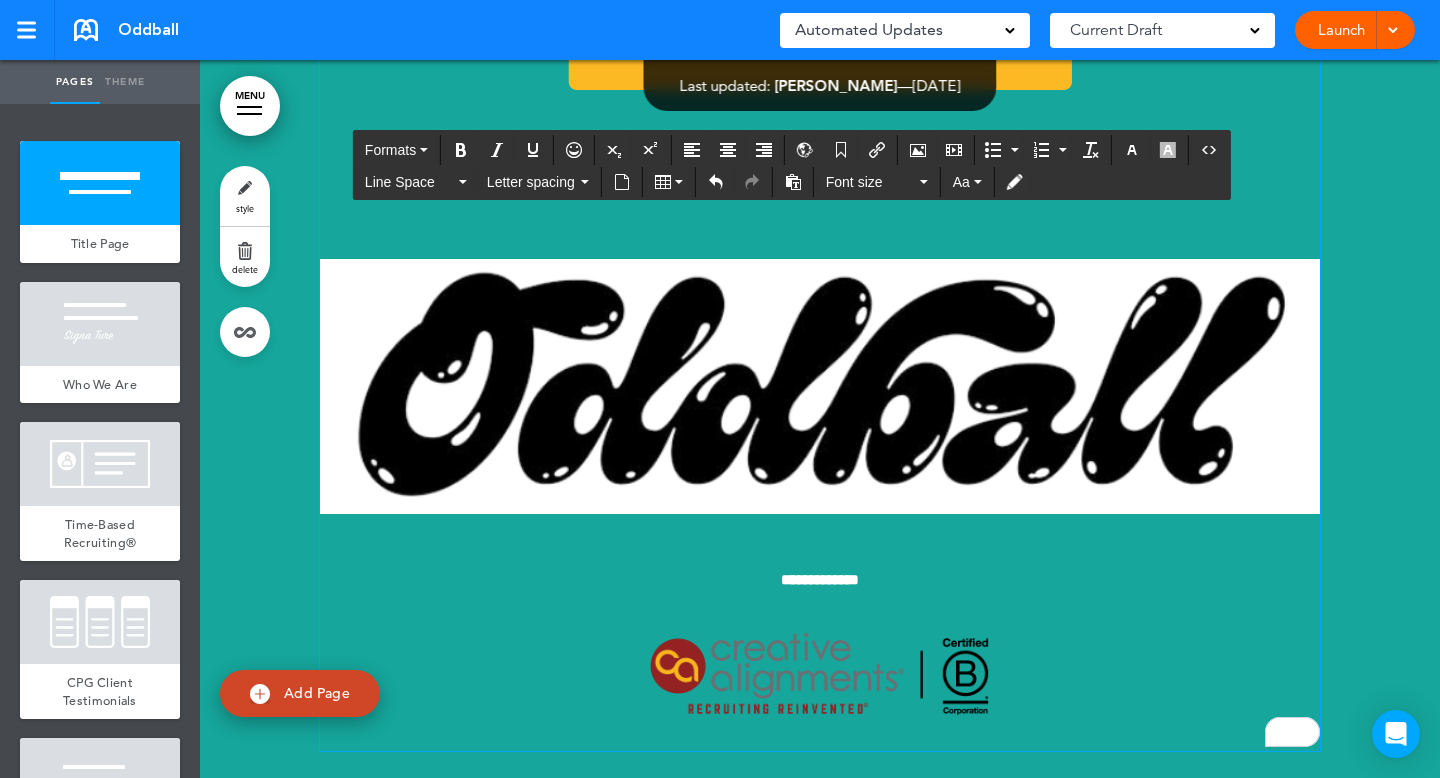 click at bounding box center [820, 386] 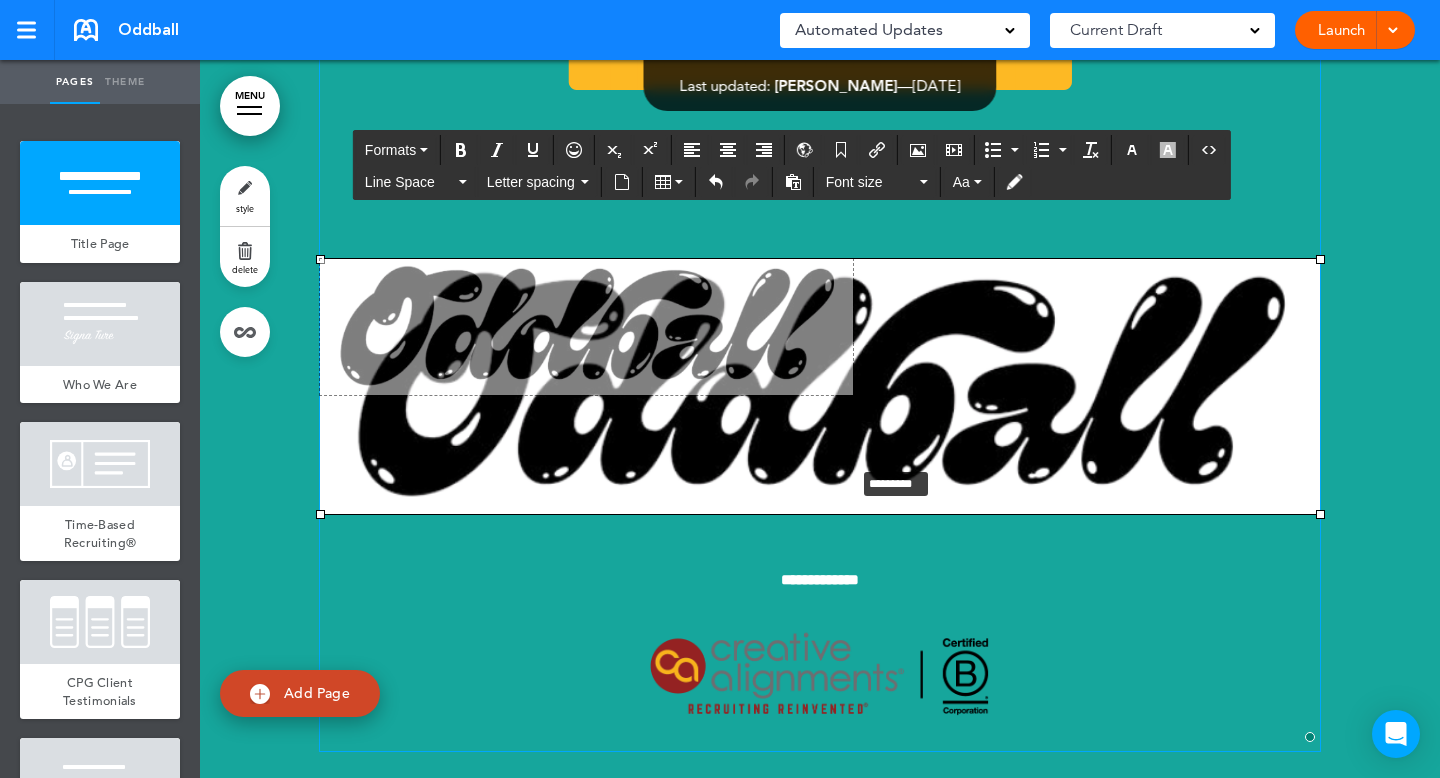 drag, startPoint x: 1314, startPoint y: 511, endPoint x: 848, endPoint y: 464, distance: 468.36417 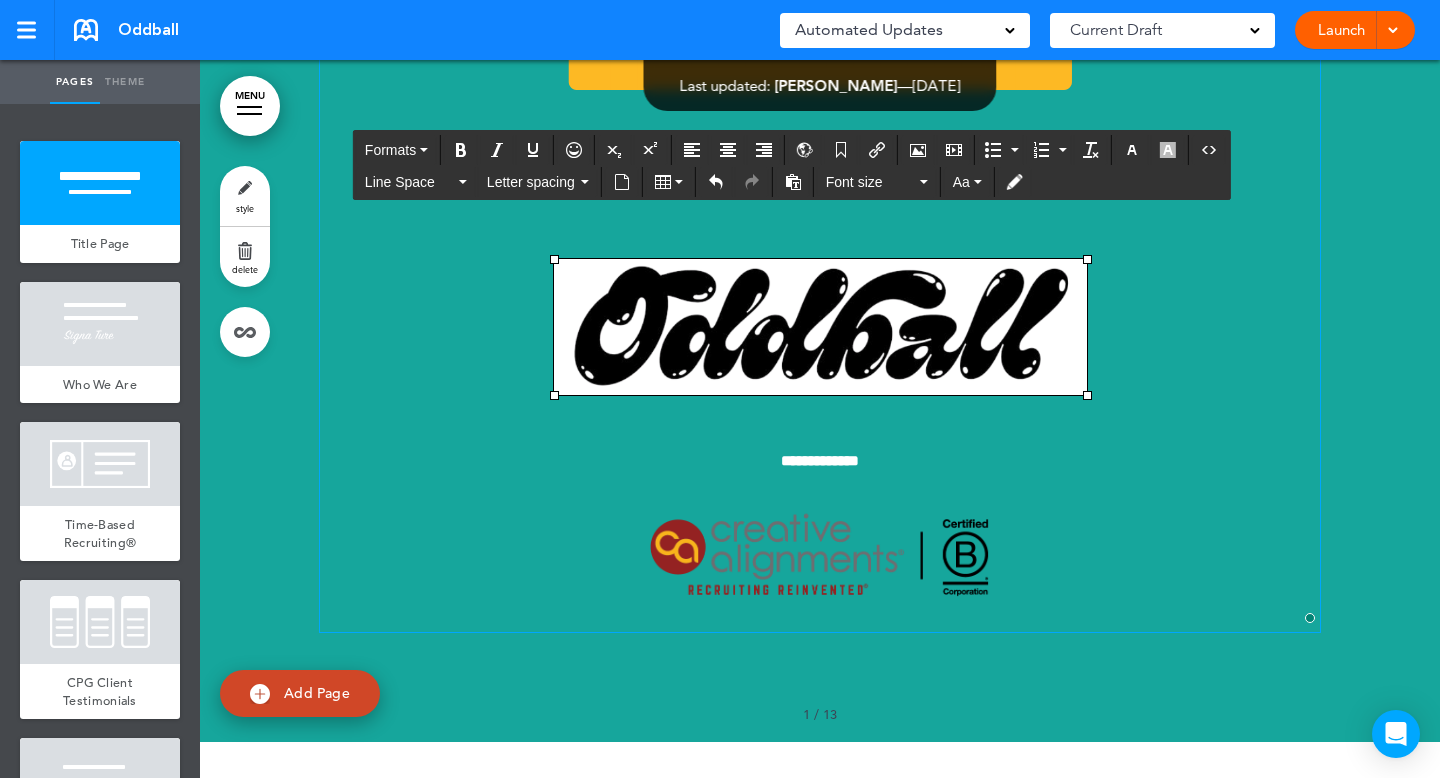 click on "**********" at bounding box center [820, 459] 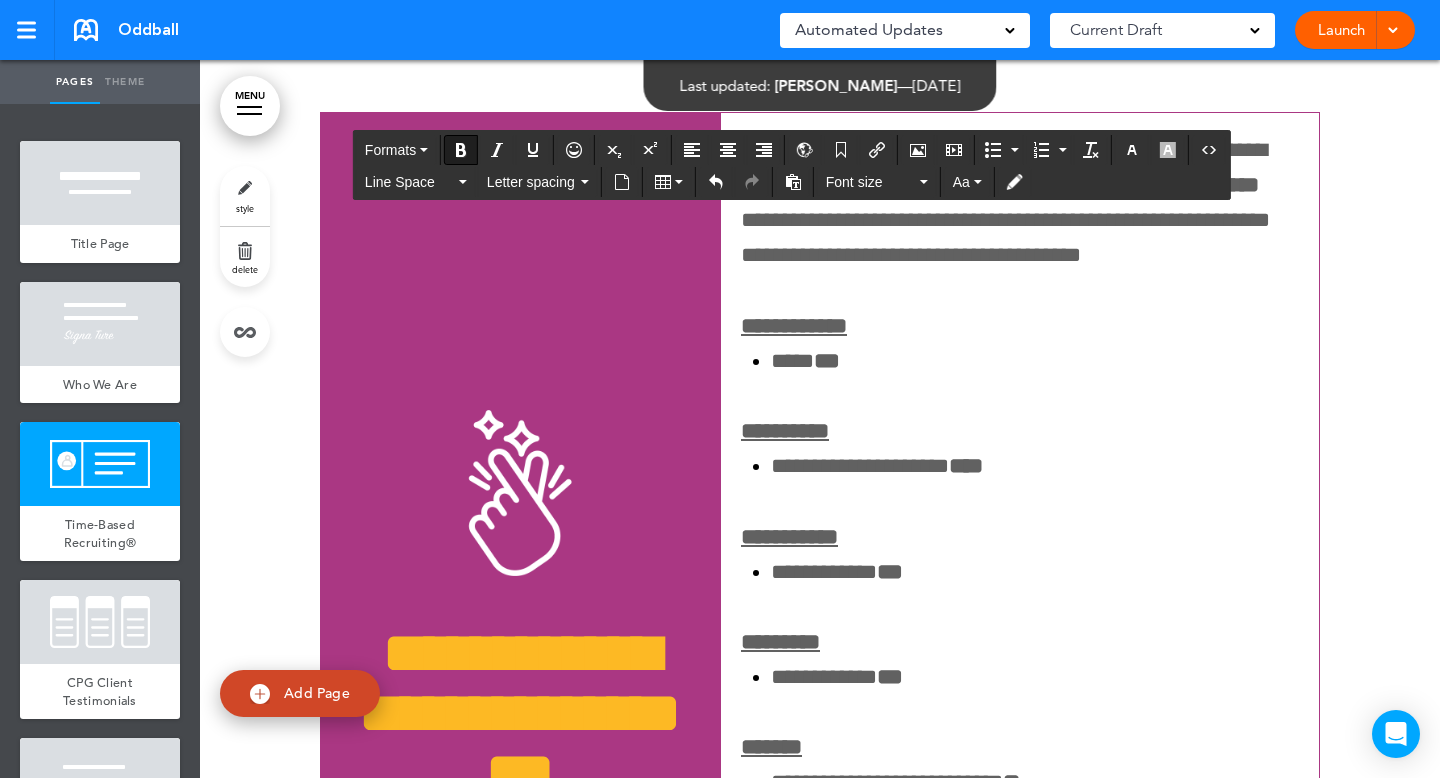 scroll, scrollTop: 5877, scrollLeft: 0, axis: vertical 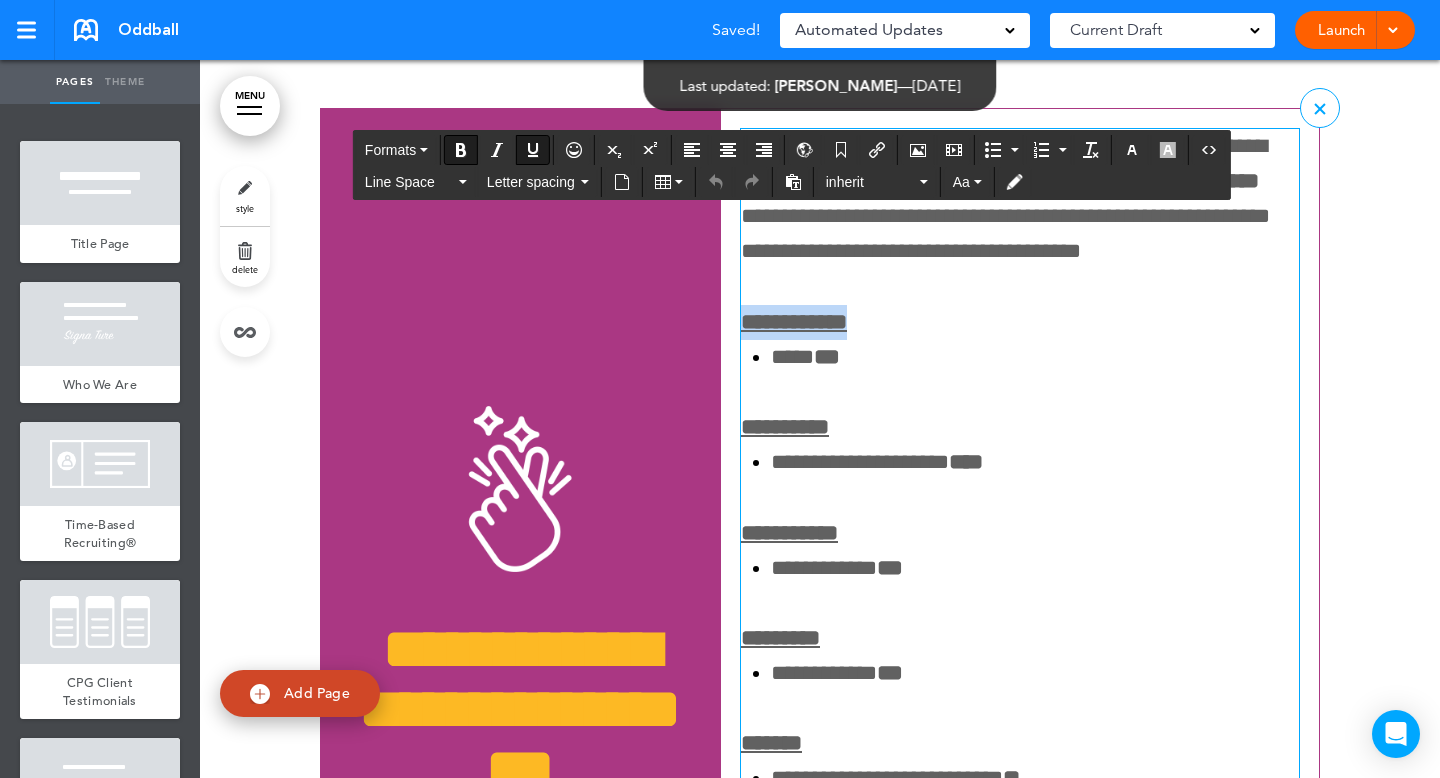 drag, startPoint x: 869, startPoint y: 313, endPoint x: 736, endPoint y: 317, distance: 133.06013 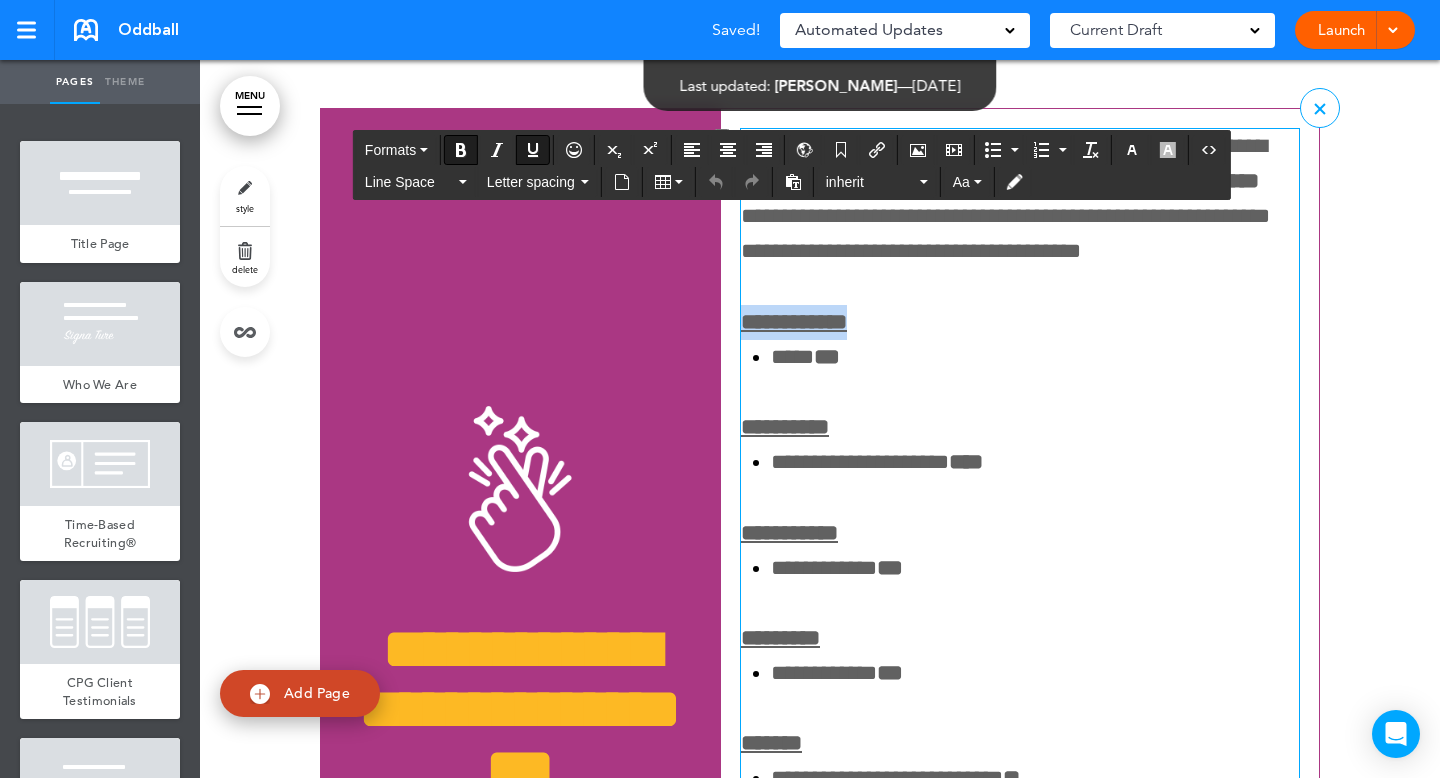 type 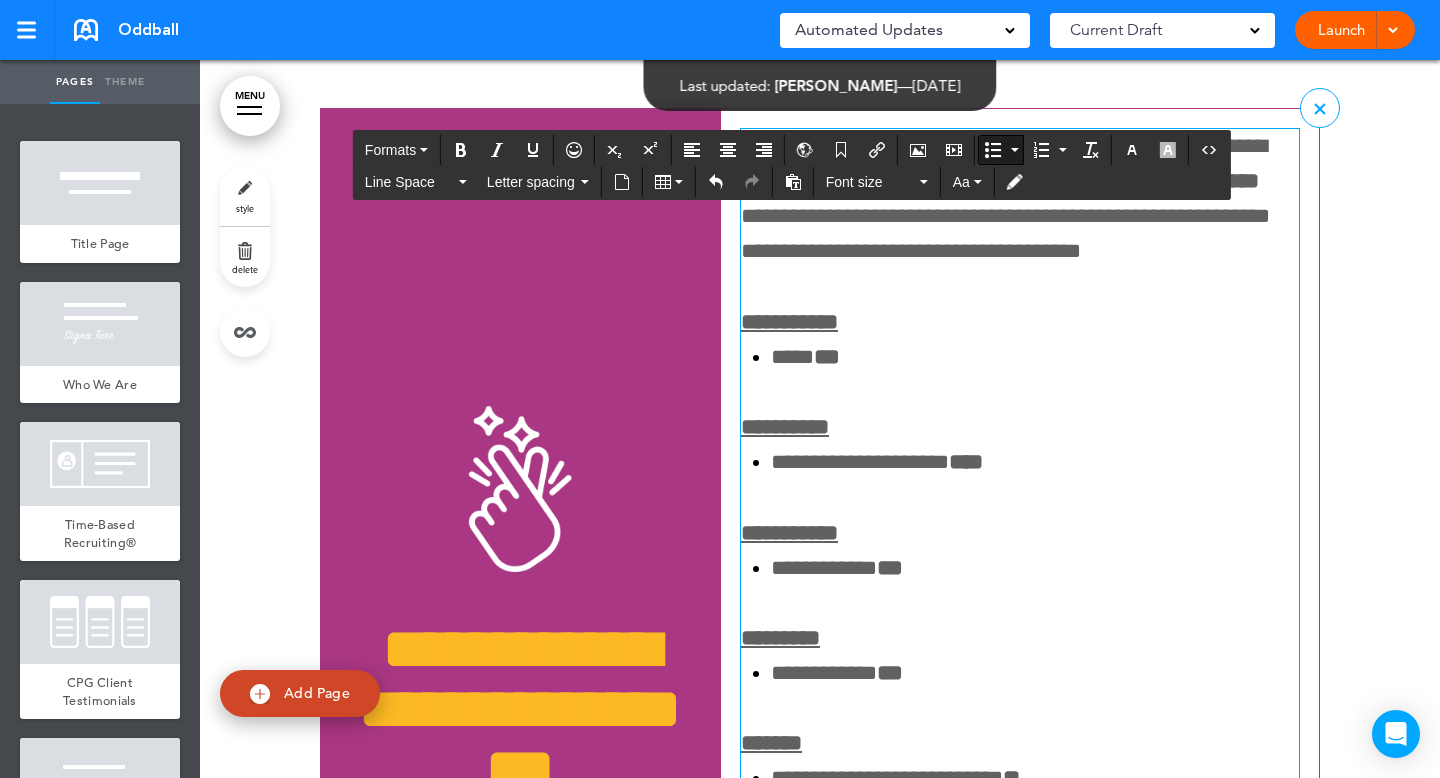 click on "**** ***" at bounding box center [1035, 357] 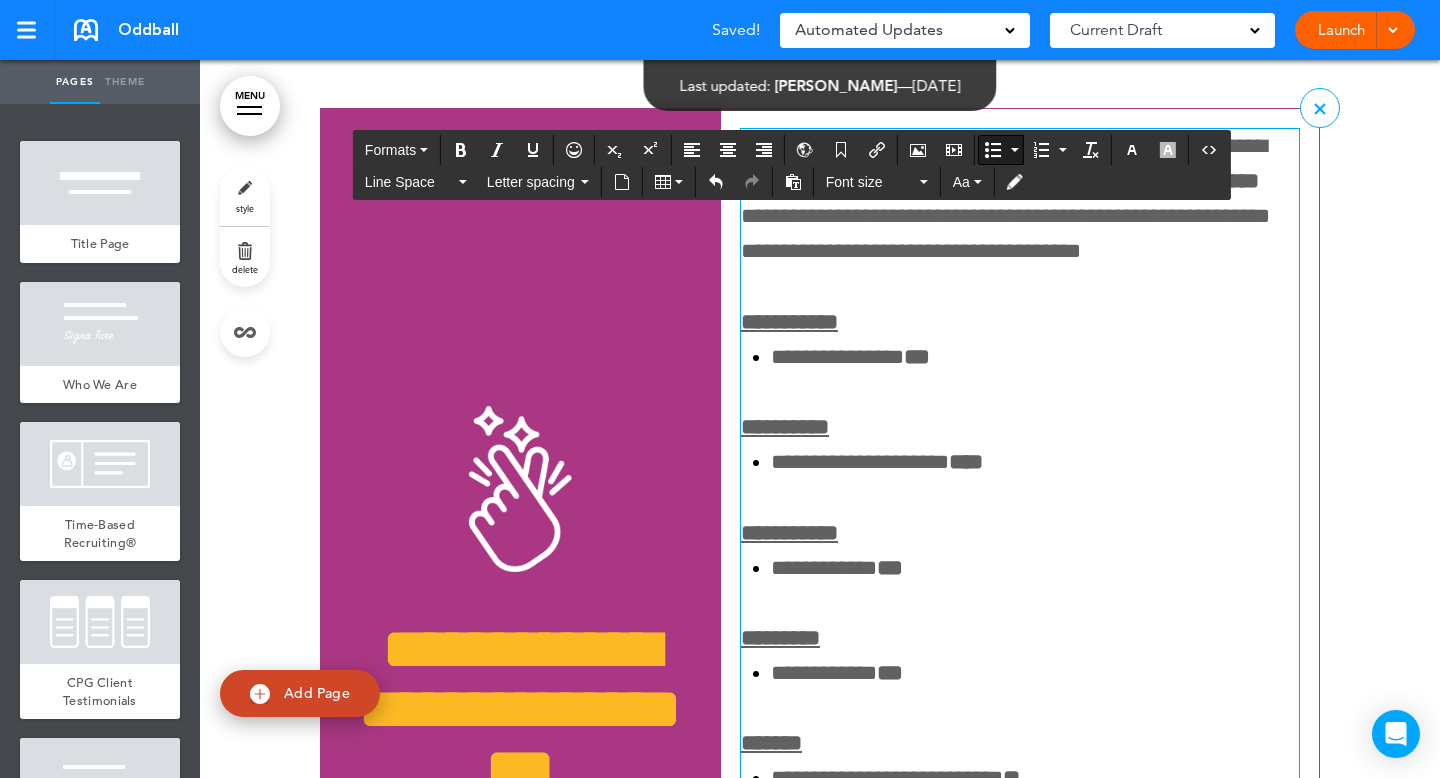 click on "***" at bounding box center (917, 357) 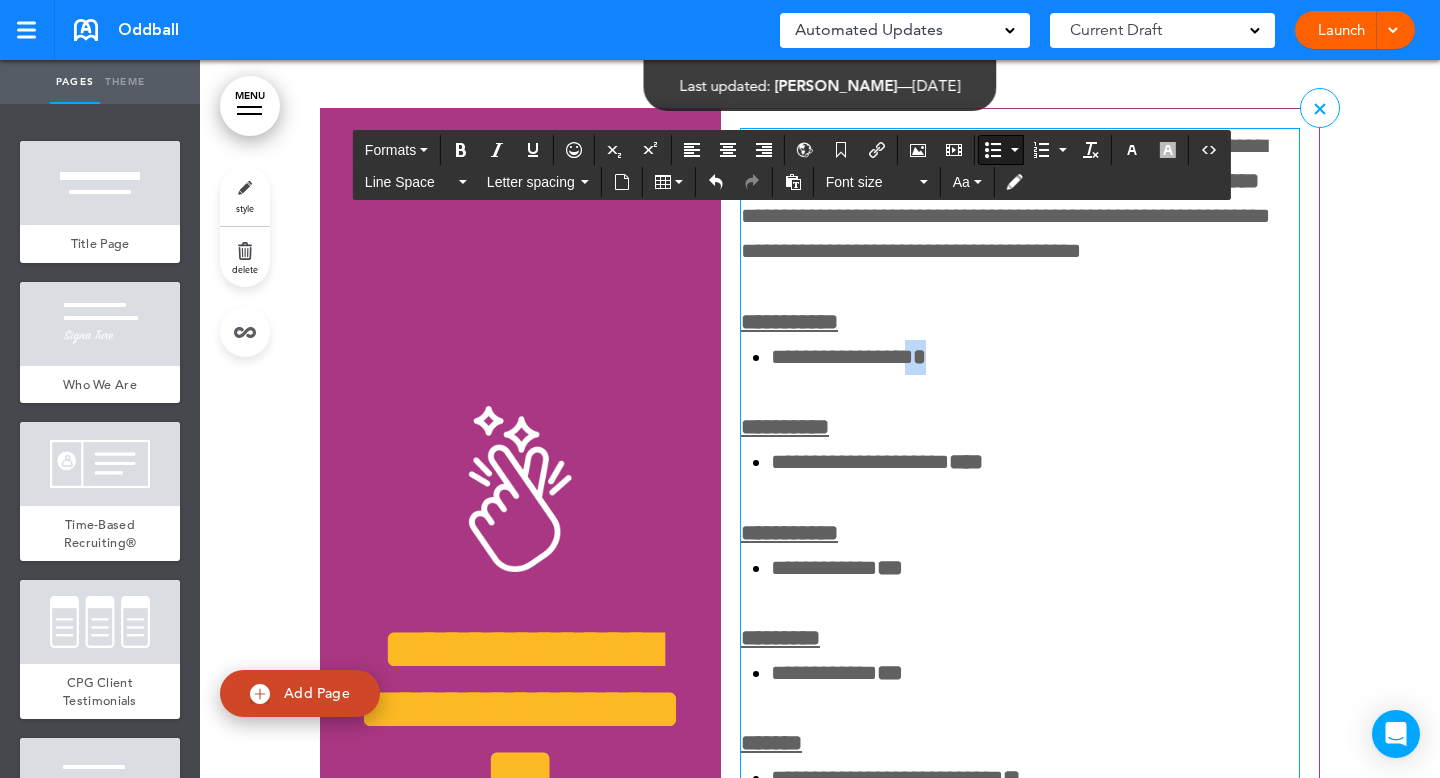 drag, startPoint x: 965, startPoint y: 348, endPoint x: 929, endPoint y: 349, distance: 36.013885 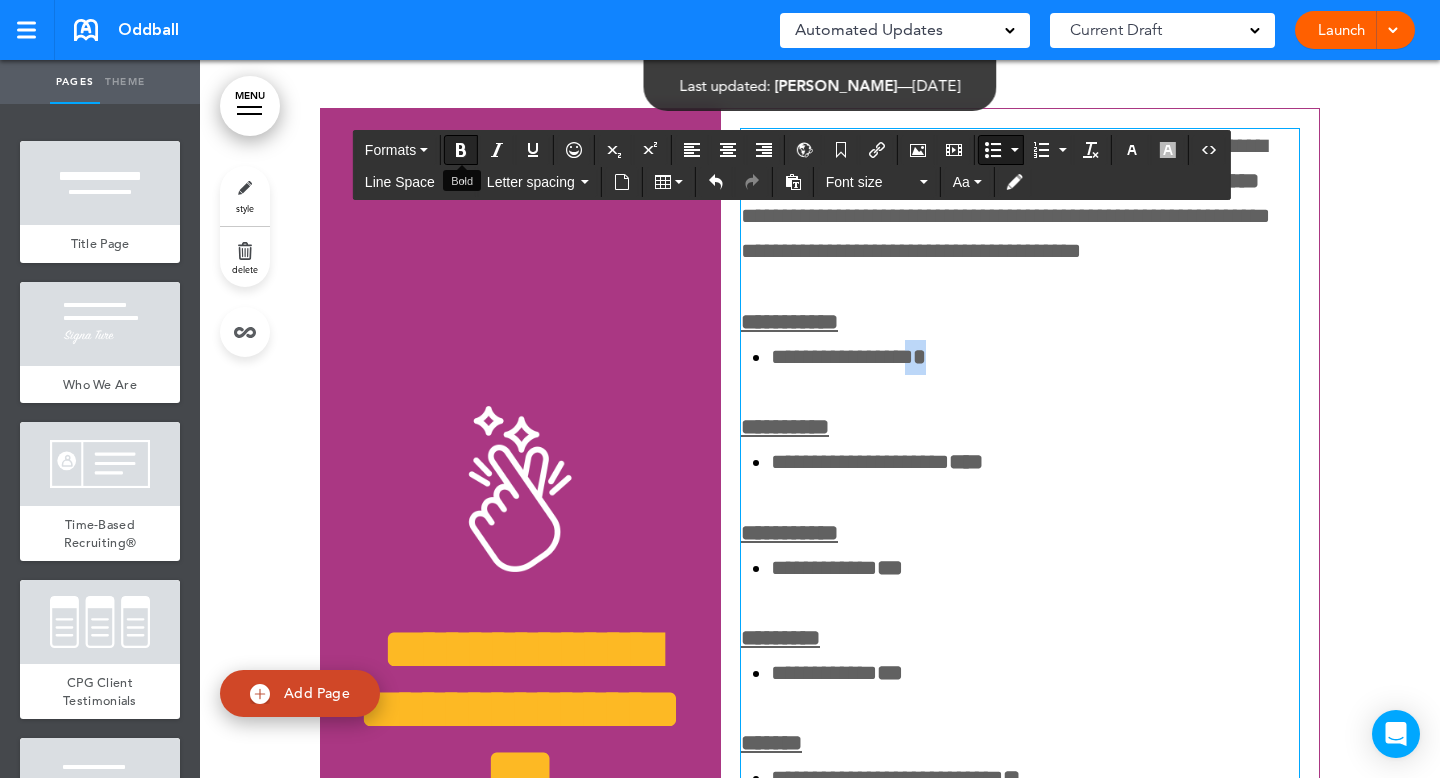 click at bounding box center (461, 150) 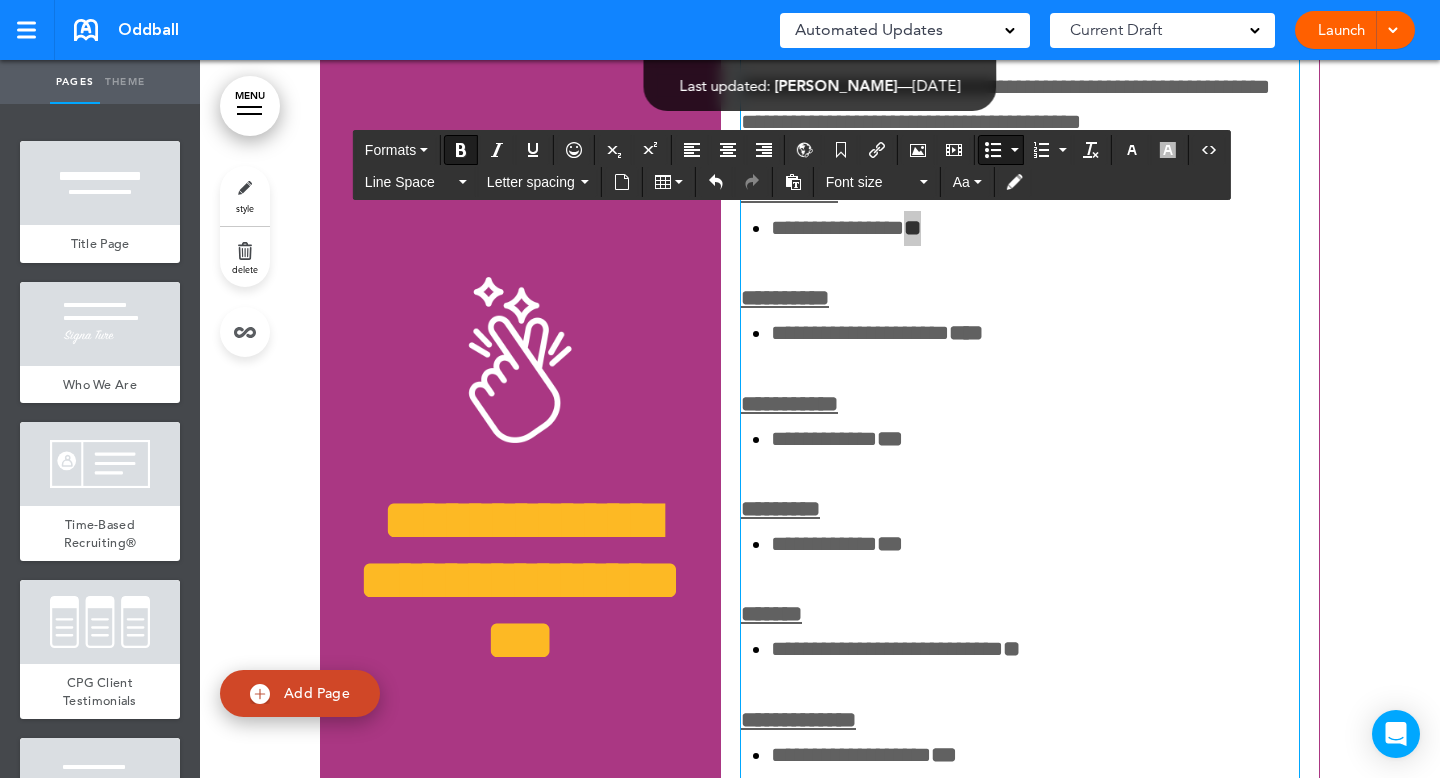 scroll, scrollTop: 6097, scrollLeft: 0, axis: vertical 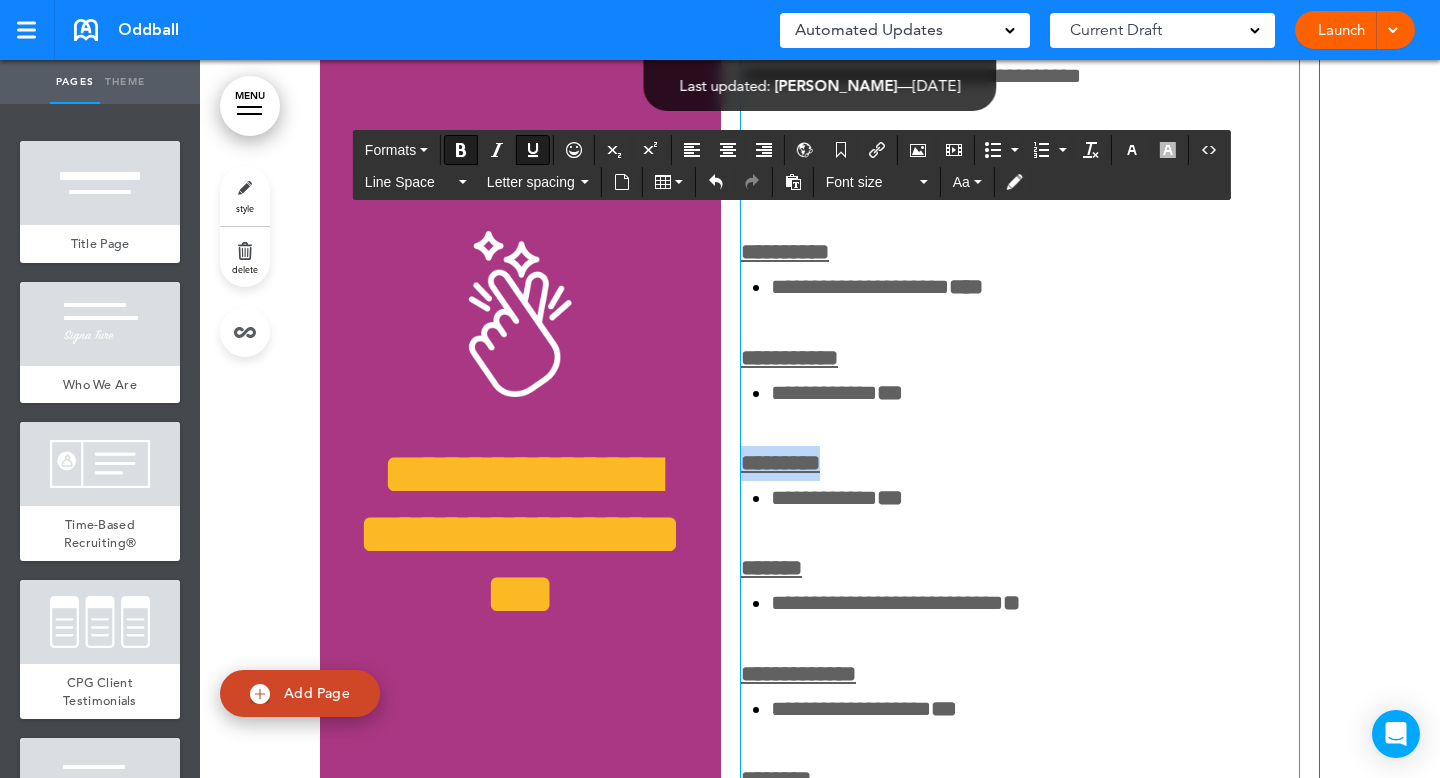 drag, startPoint x: 842, startPoint y: 459, endPoint x: 738, endPoint y: 456, distance: 104.04326 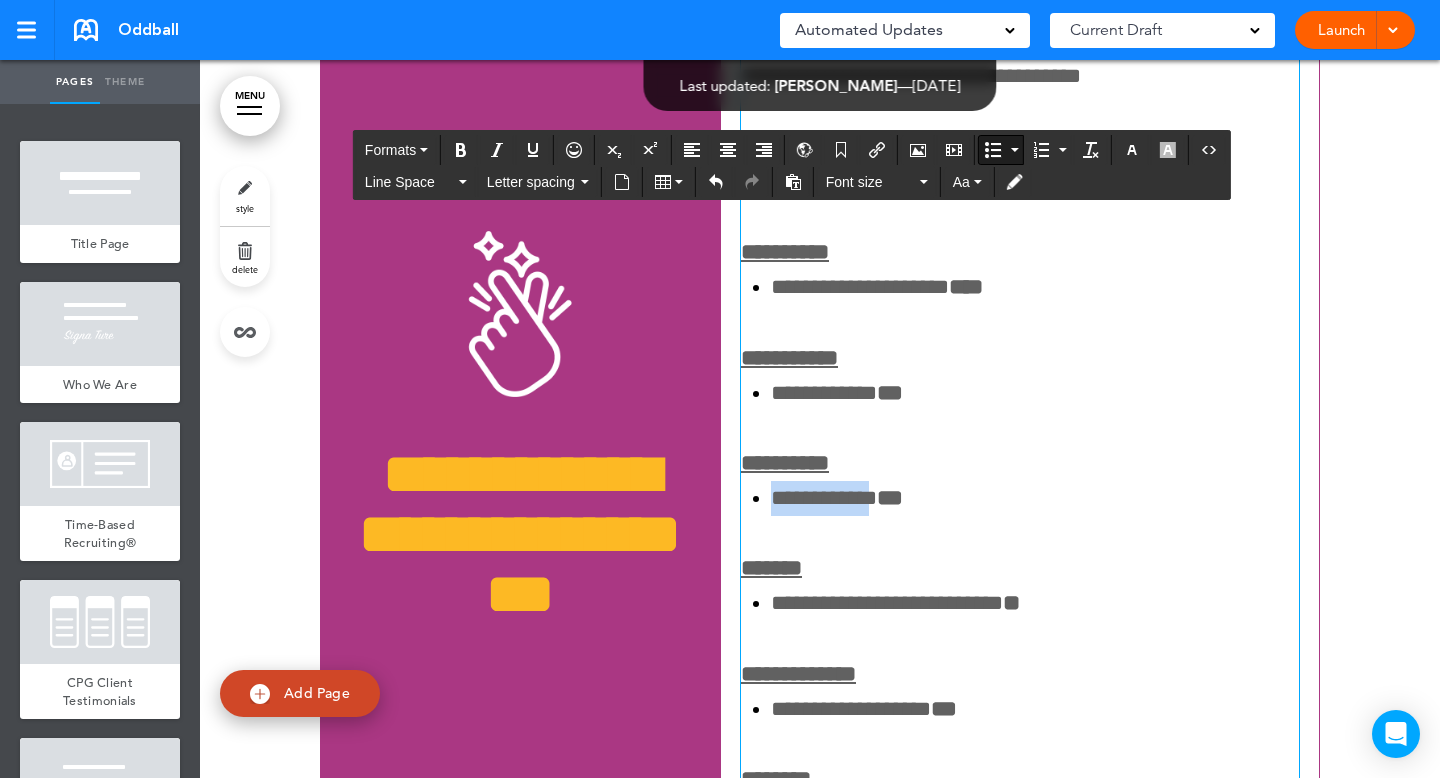 drag, startPoint x: 876, startPoint y: 495, endPoint x: 767, endPoint y: 499, distance: 109.07337 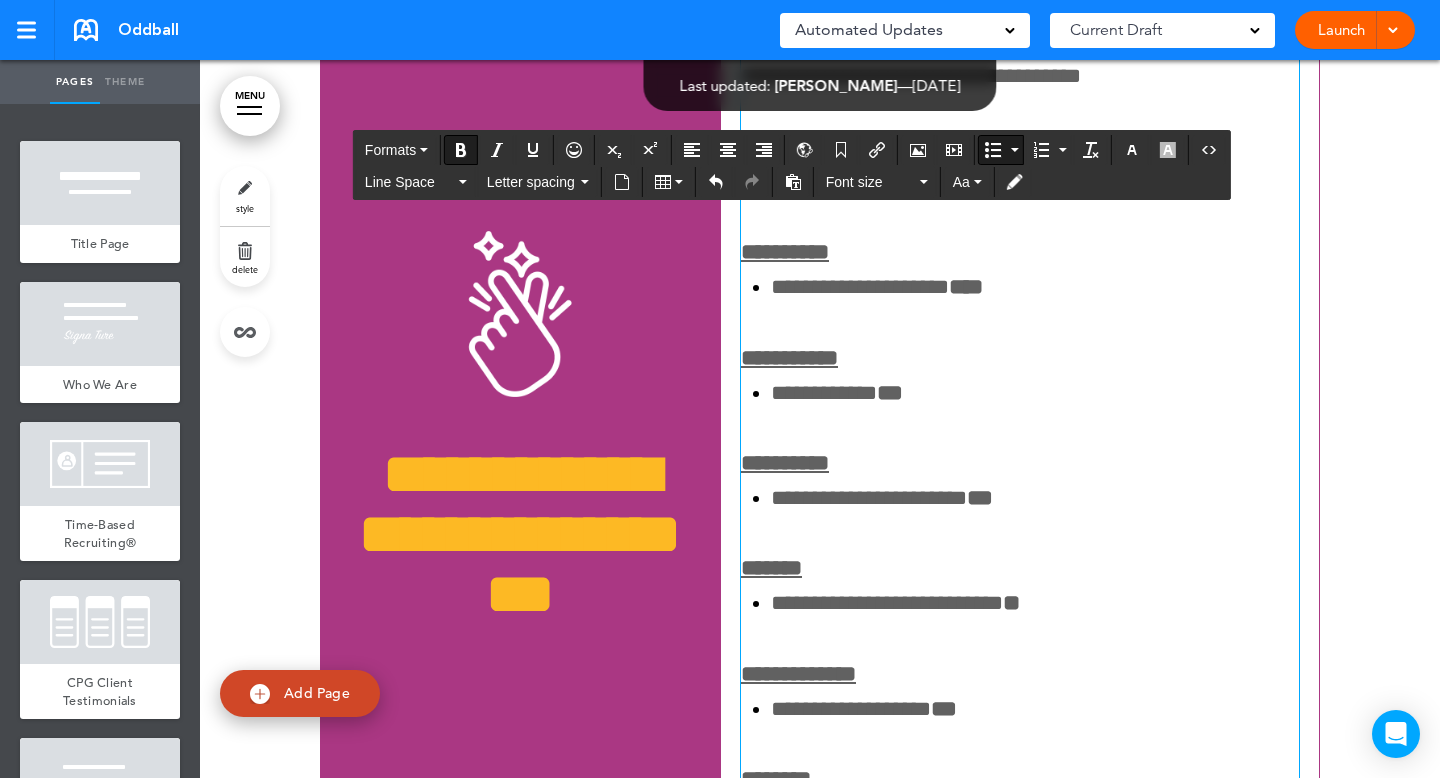 click on "**" at bounding box center [980, 498] 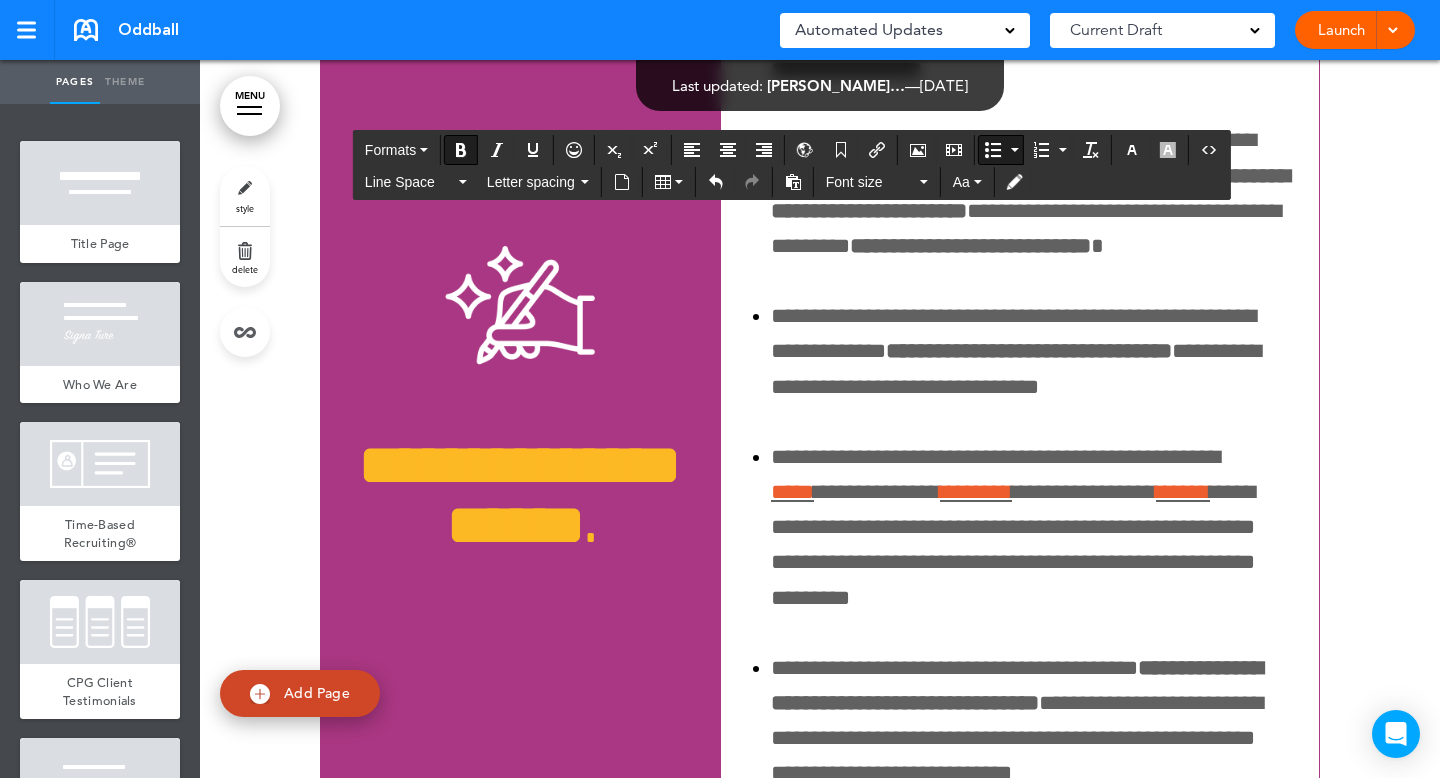 scroll, scrollTop: 2446, scrollLeft: 0, axis: vertical 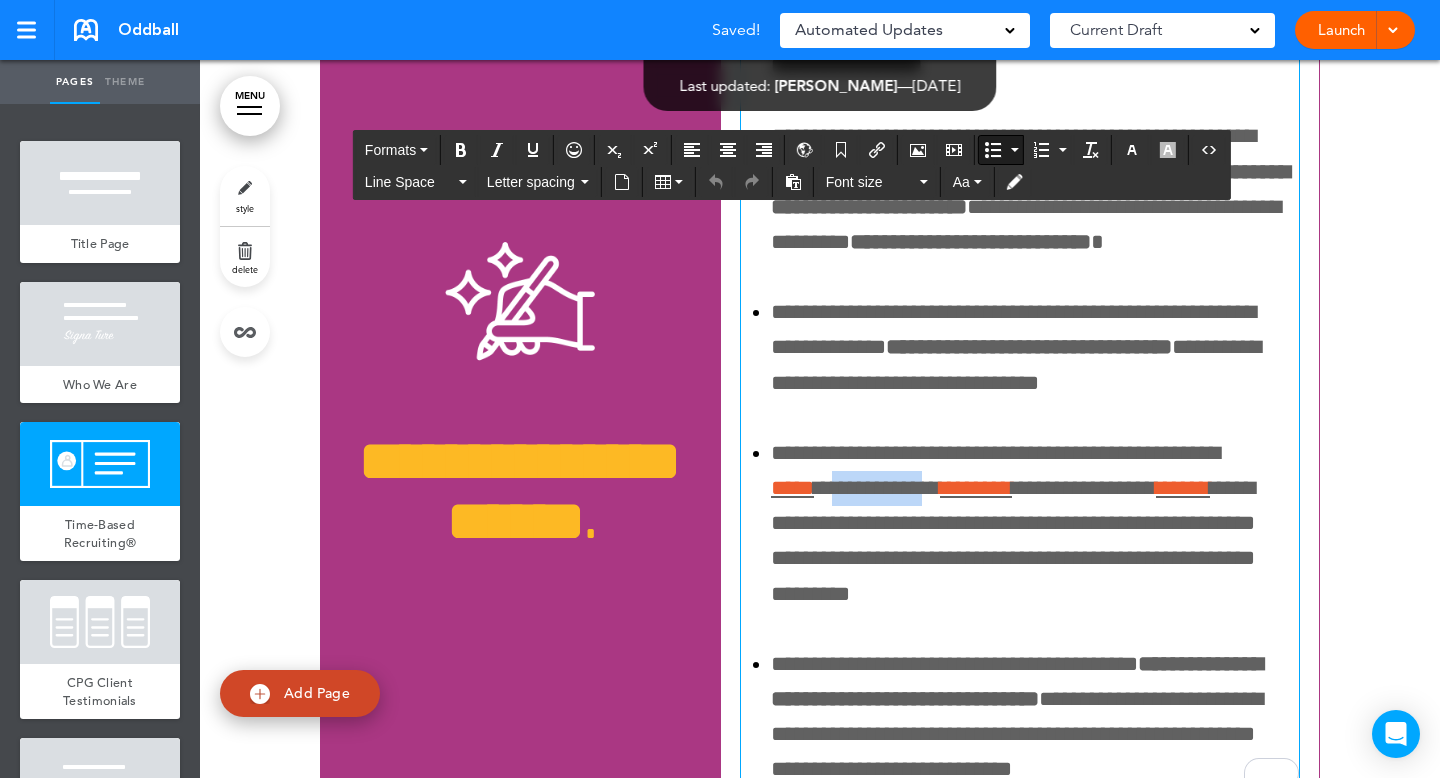 drag, startPoint x: 959, startPoint y: 482, endPoint x: 849, endPoint y: 483, distance: 110.00455 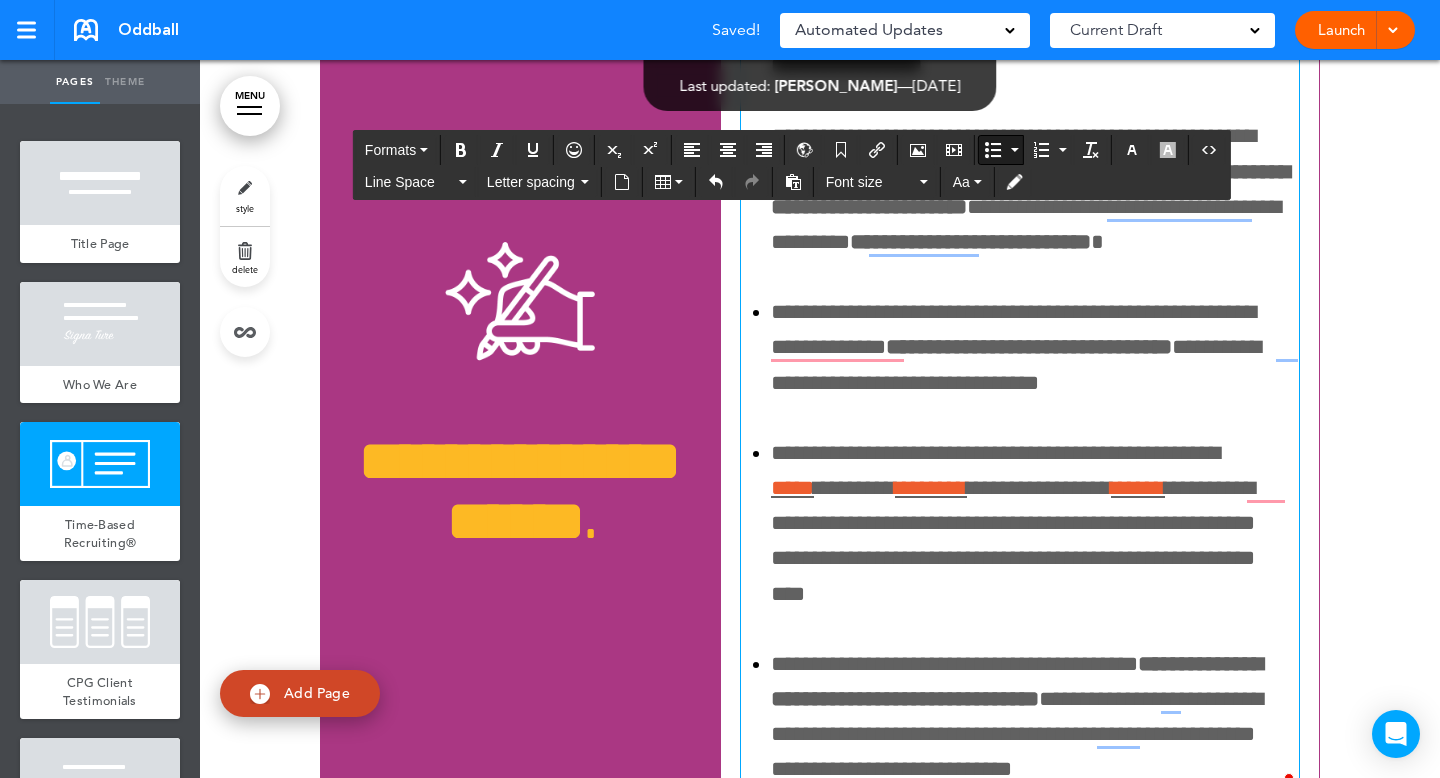 type 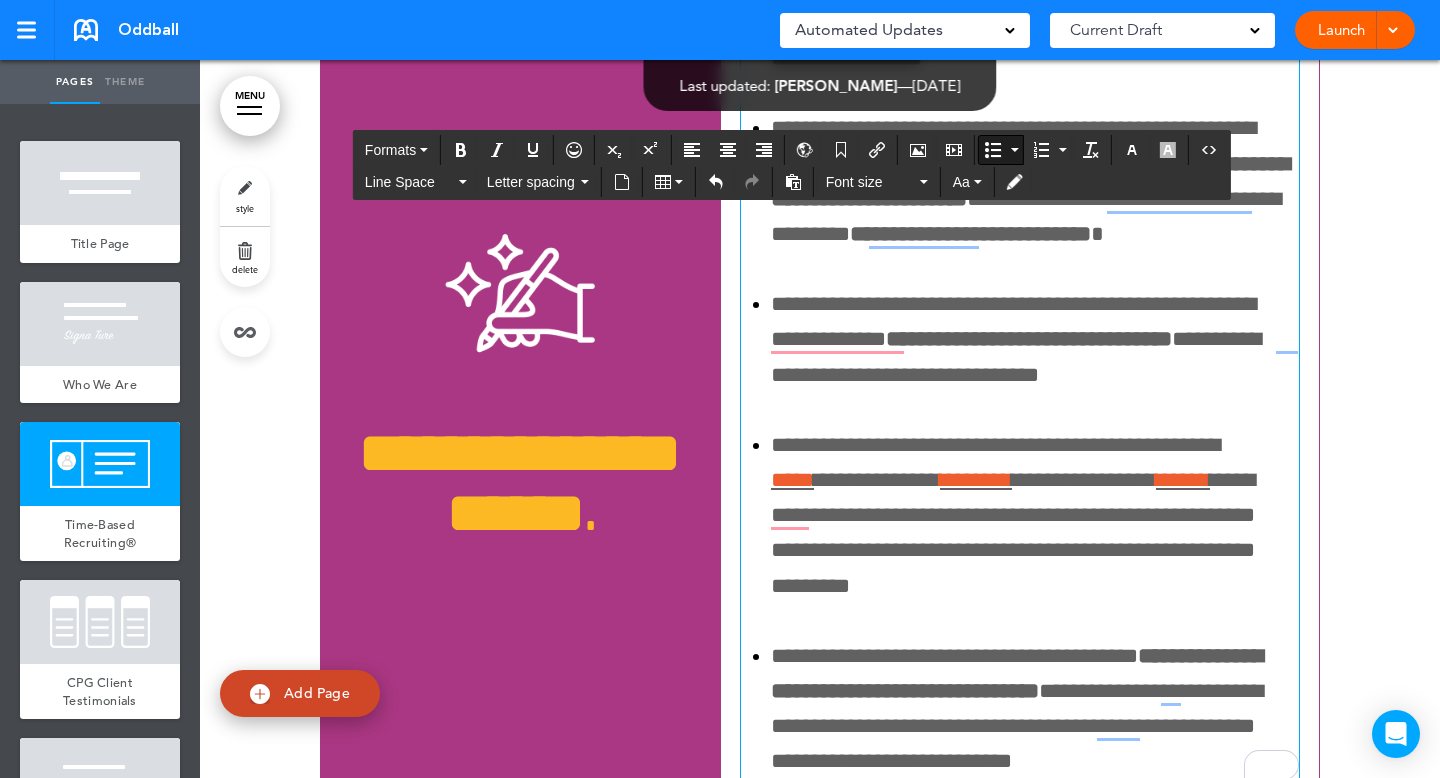 scroll, scrollTop: 2454, scrollLeft: 0, axis: vertical 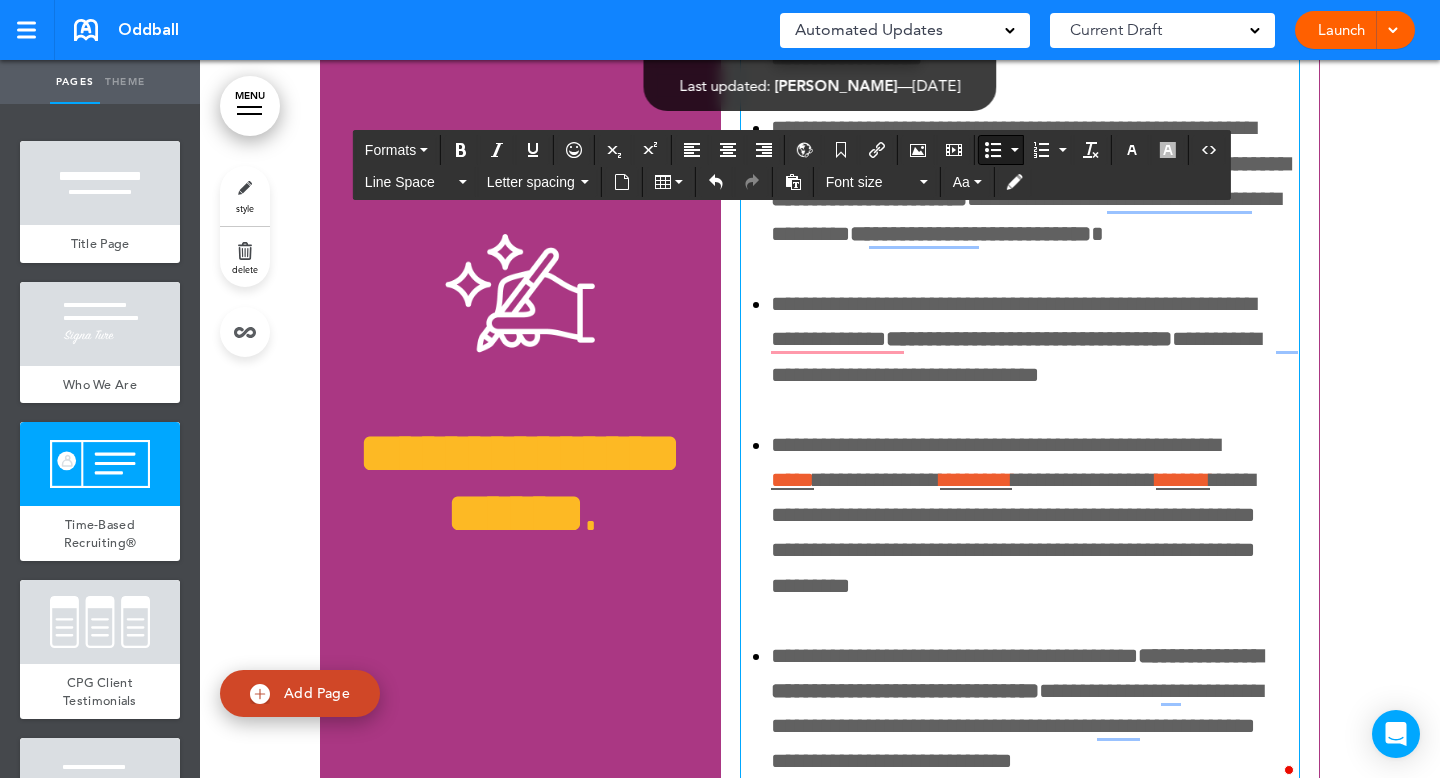 drag, startPoint x: 1287, startPoint y: 473, endPoint x: 1256, endPoint y: 475, distance: 31.06445 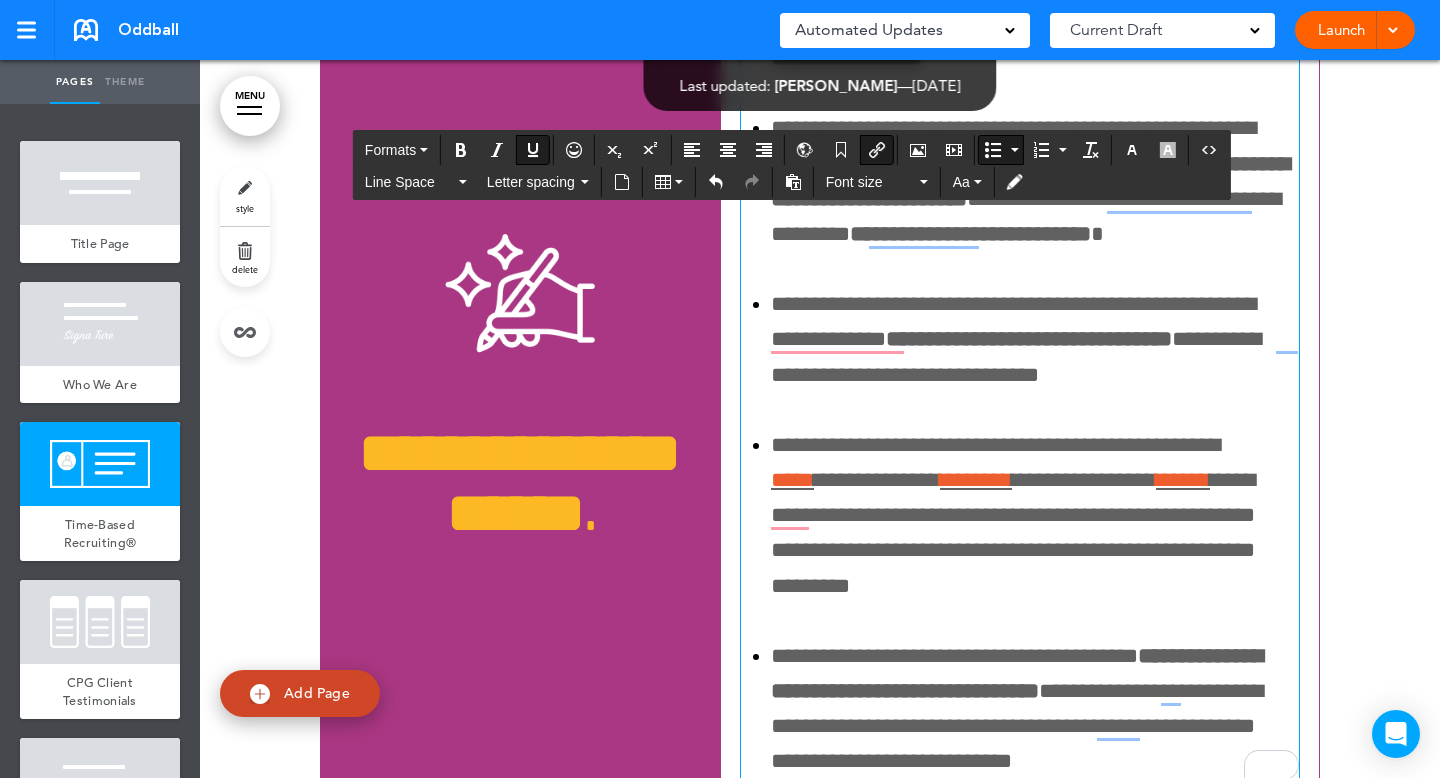 click on "**********" at bounding box center [1035, 516] 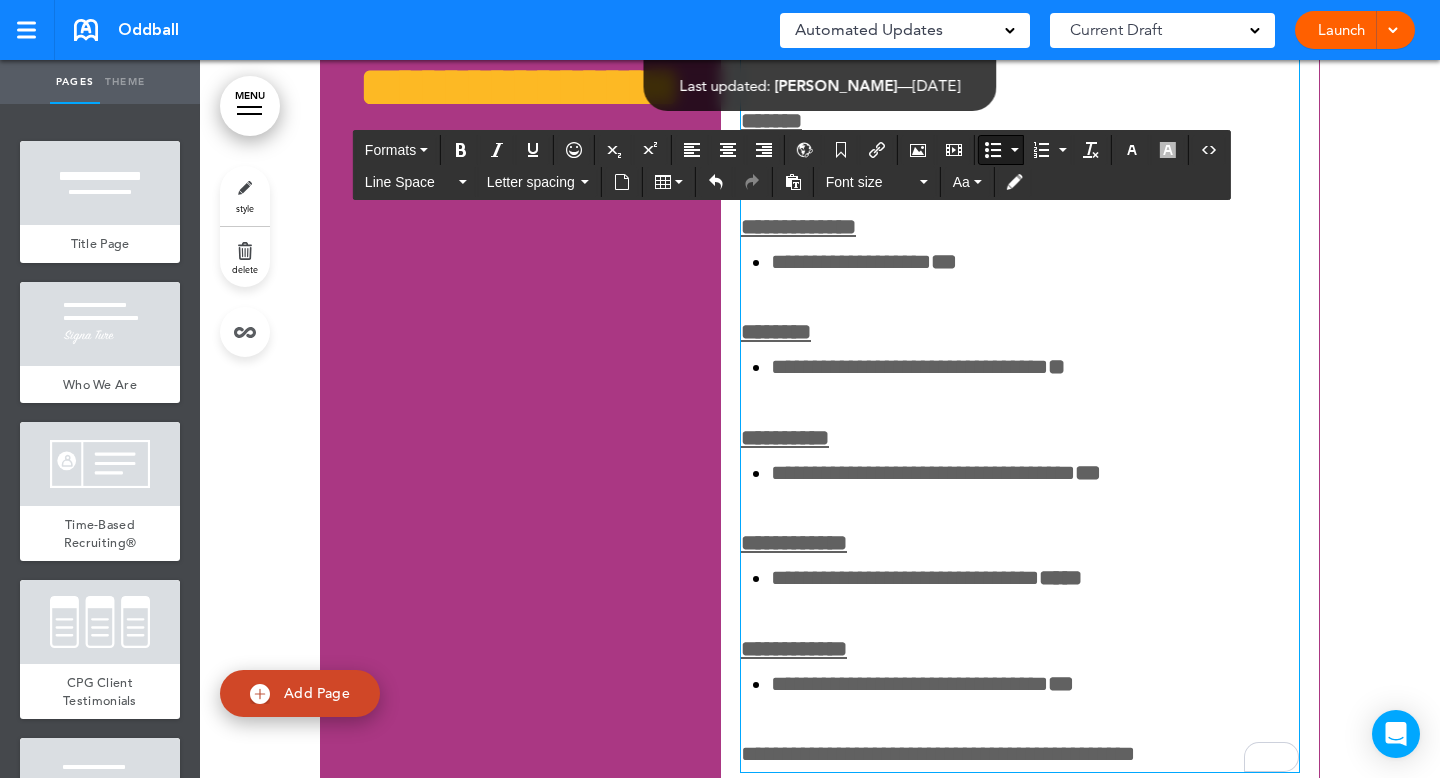 scroll, scrollTop: 6517, scrollLeft: 0, axis: vertical 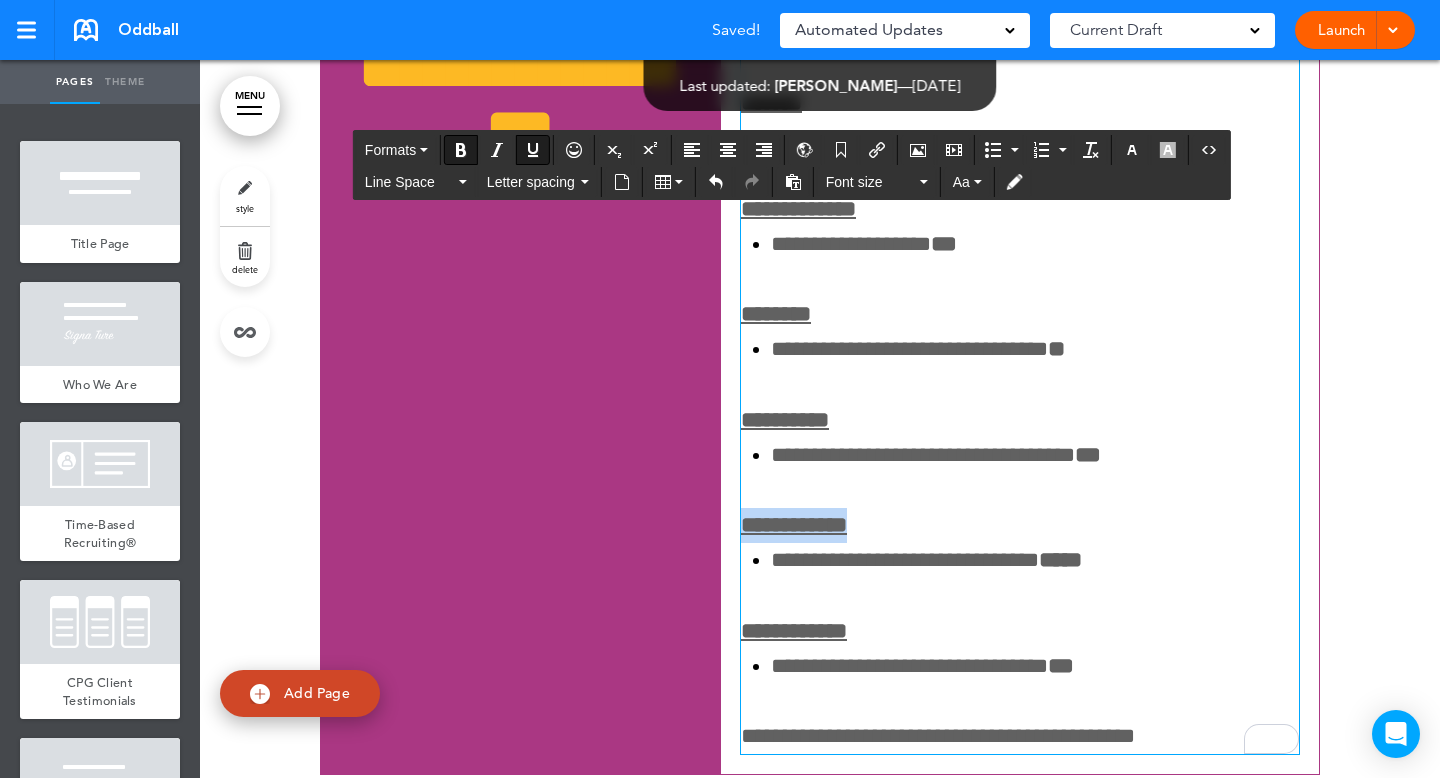 drag, startPoint x: 876, startPoint y: 517, endPoint x: 736, endPoint y: 520, distance: 140.03214 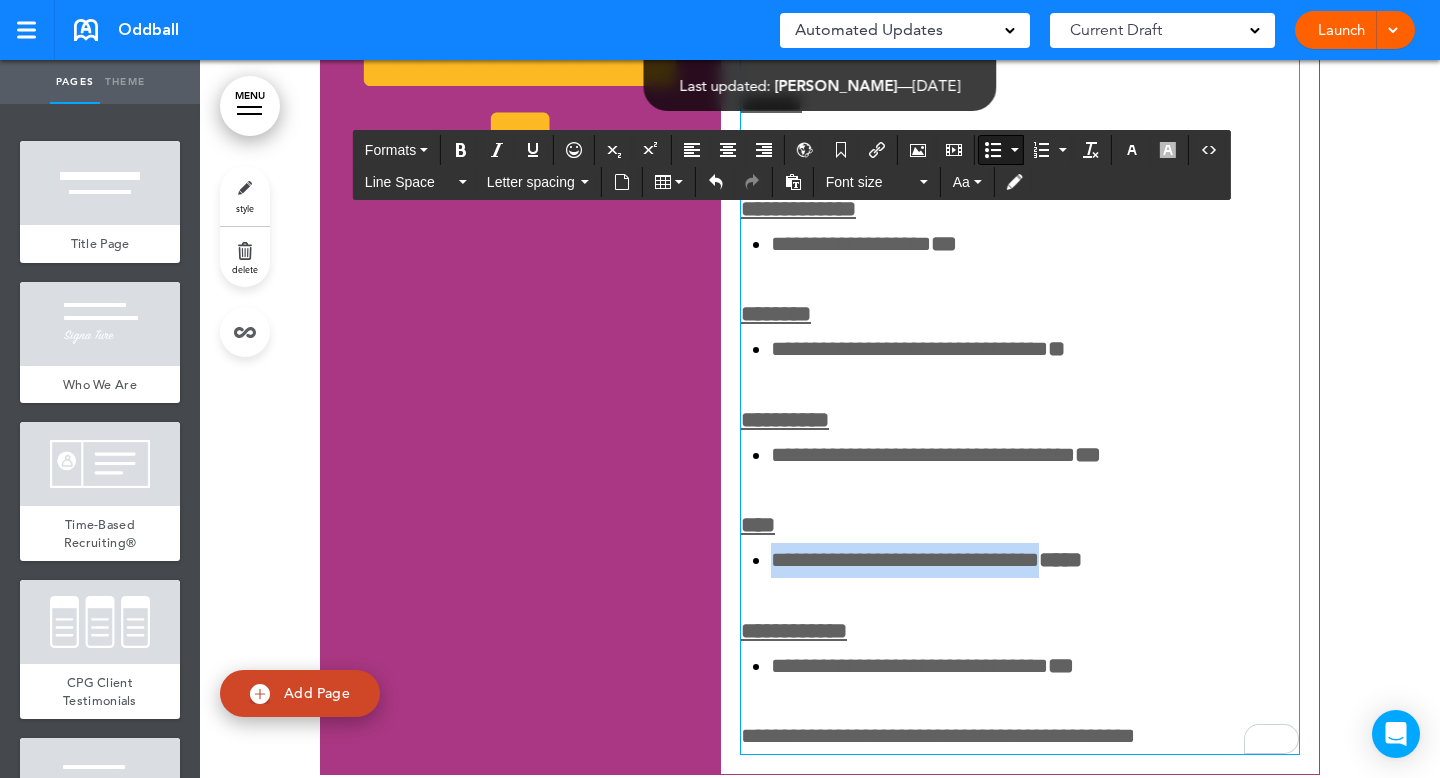 drag, startPoint x: 1075, startPoint y: 553, endPoint x: 764, endPoint y: 550, distance: 311.01447 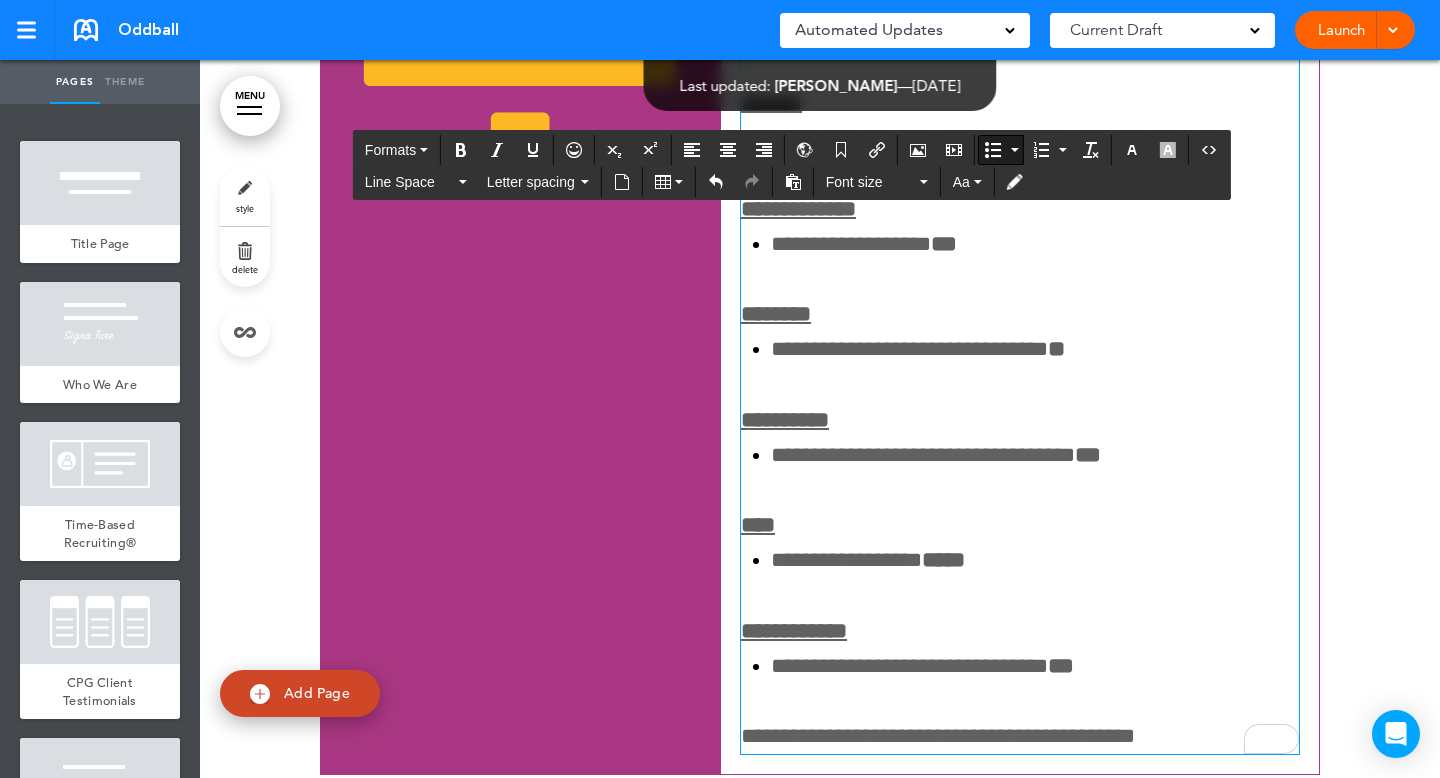 click on "*****" at bounding box center (943, 560) 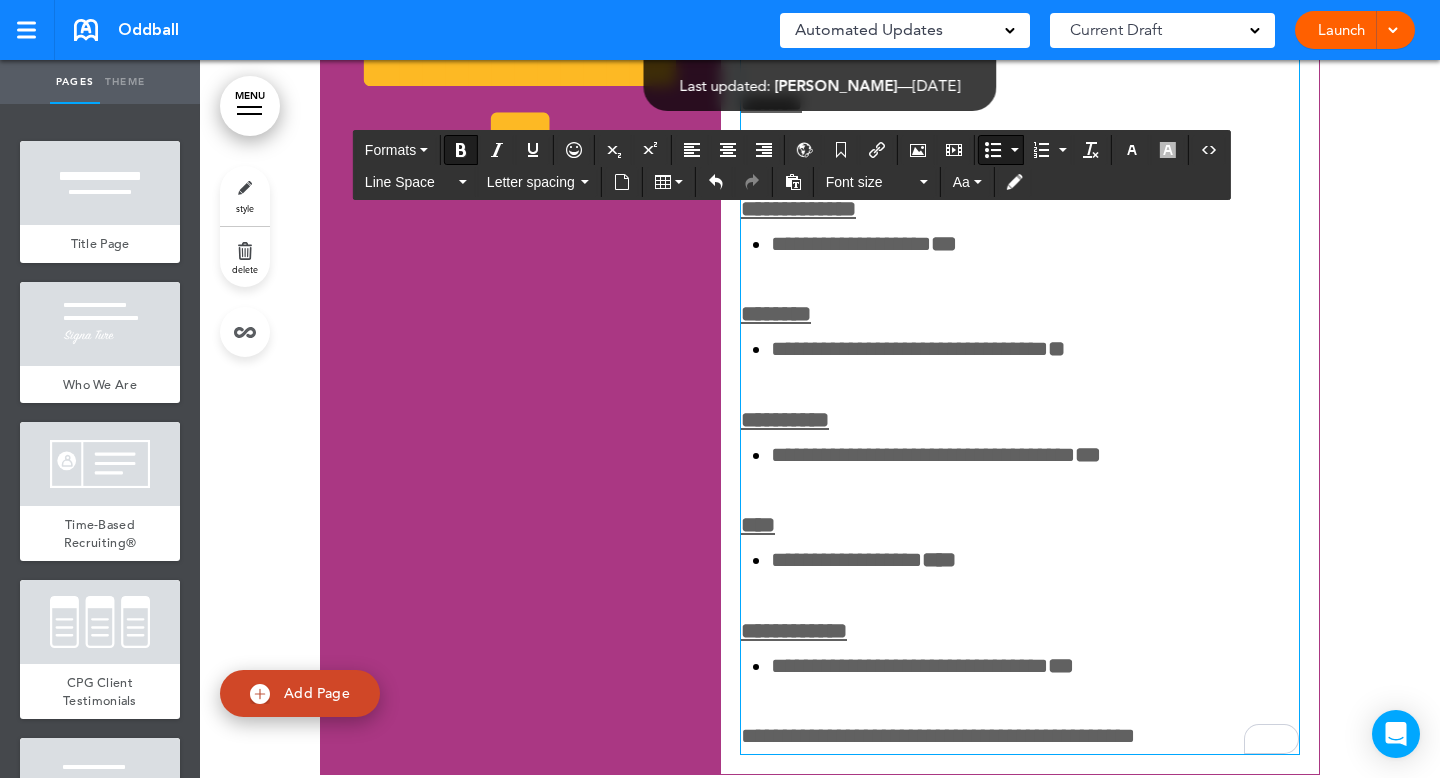 click on "**********" at bounding box center (1035, 560) 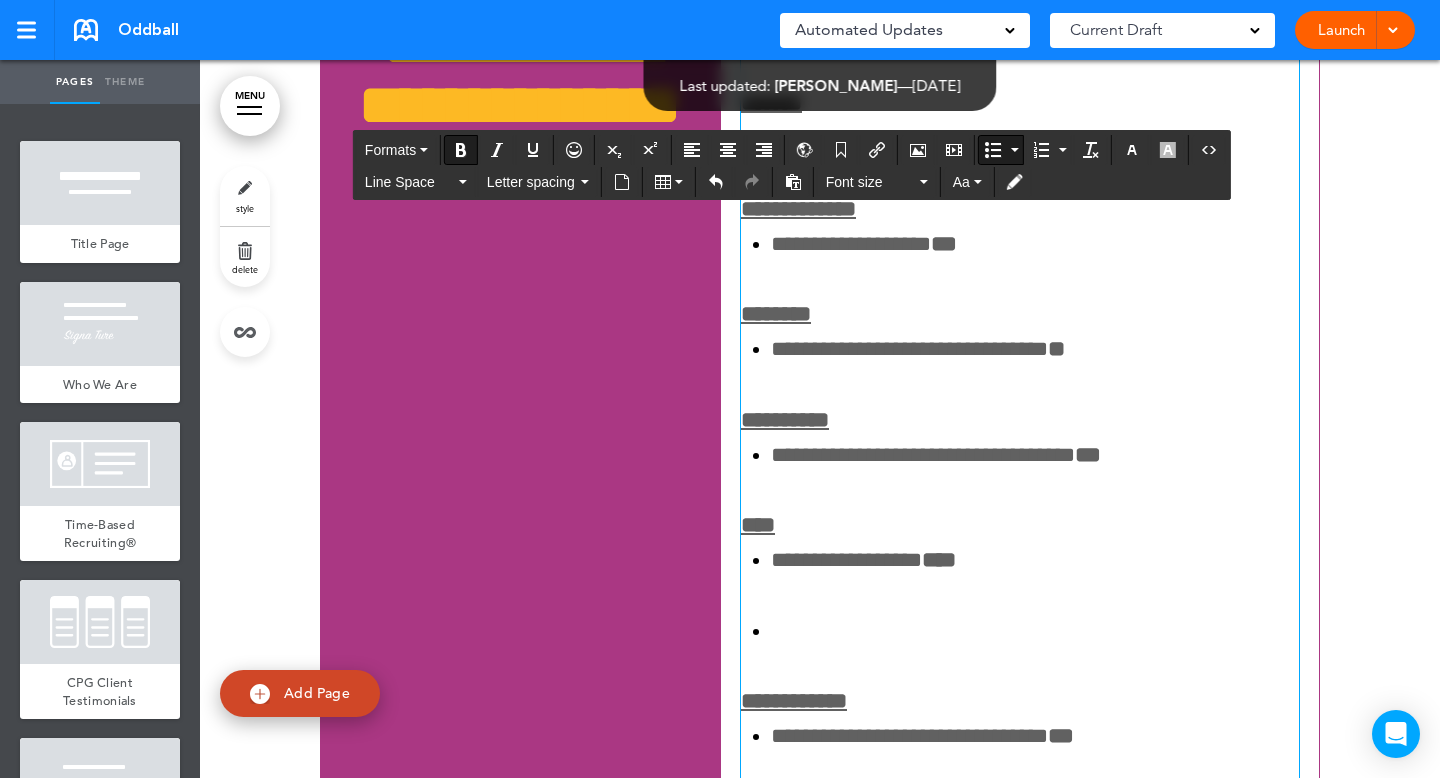 click on "**********" at bounding box center [1020, 595] 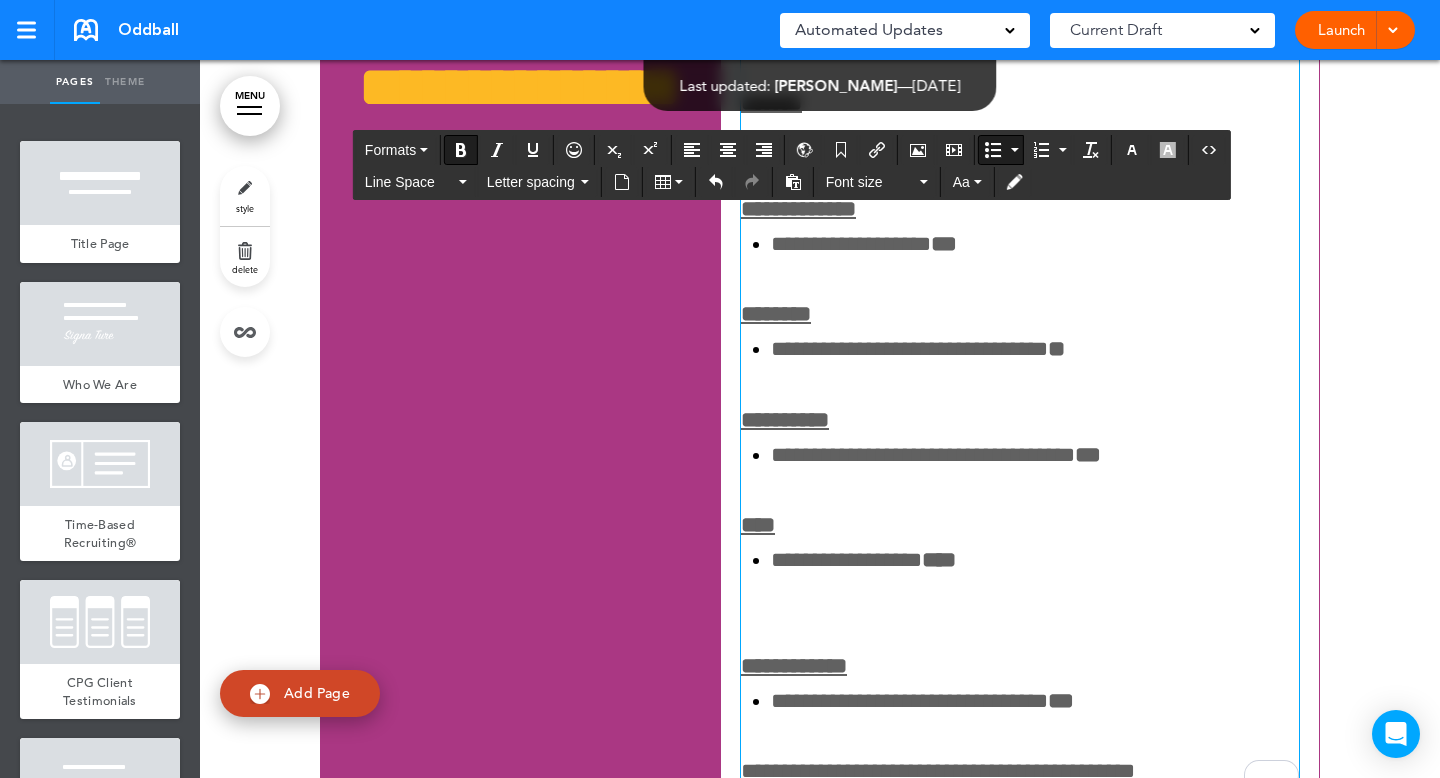click on "**********" at bounding box center [1020, 578] 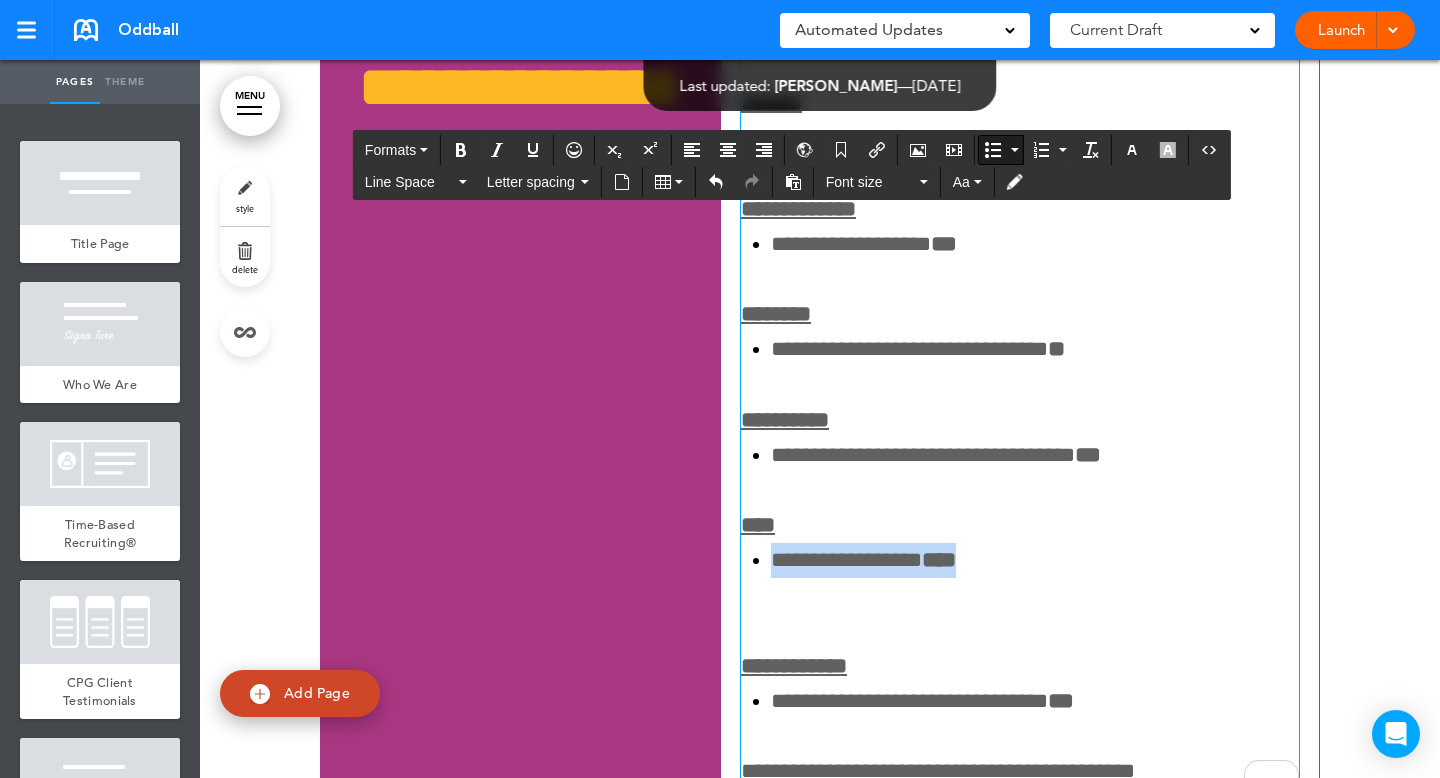 drag, startPoint x: 997, startPoint y: 548, endPoint x: 739, endPoint y: 551, distance: 258.01746 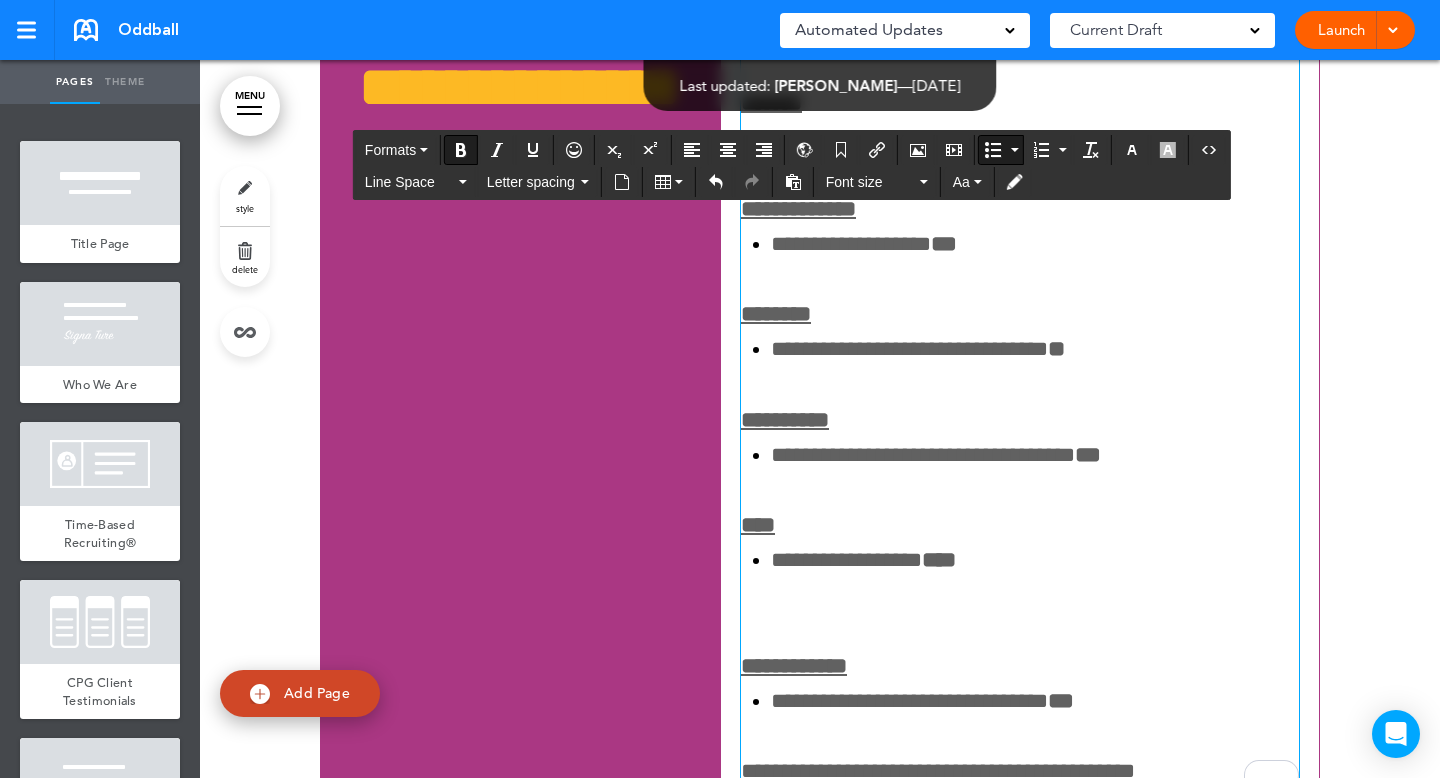 click on "**********" at bounding box center (1035, 578) 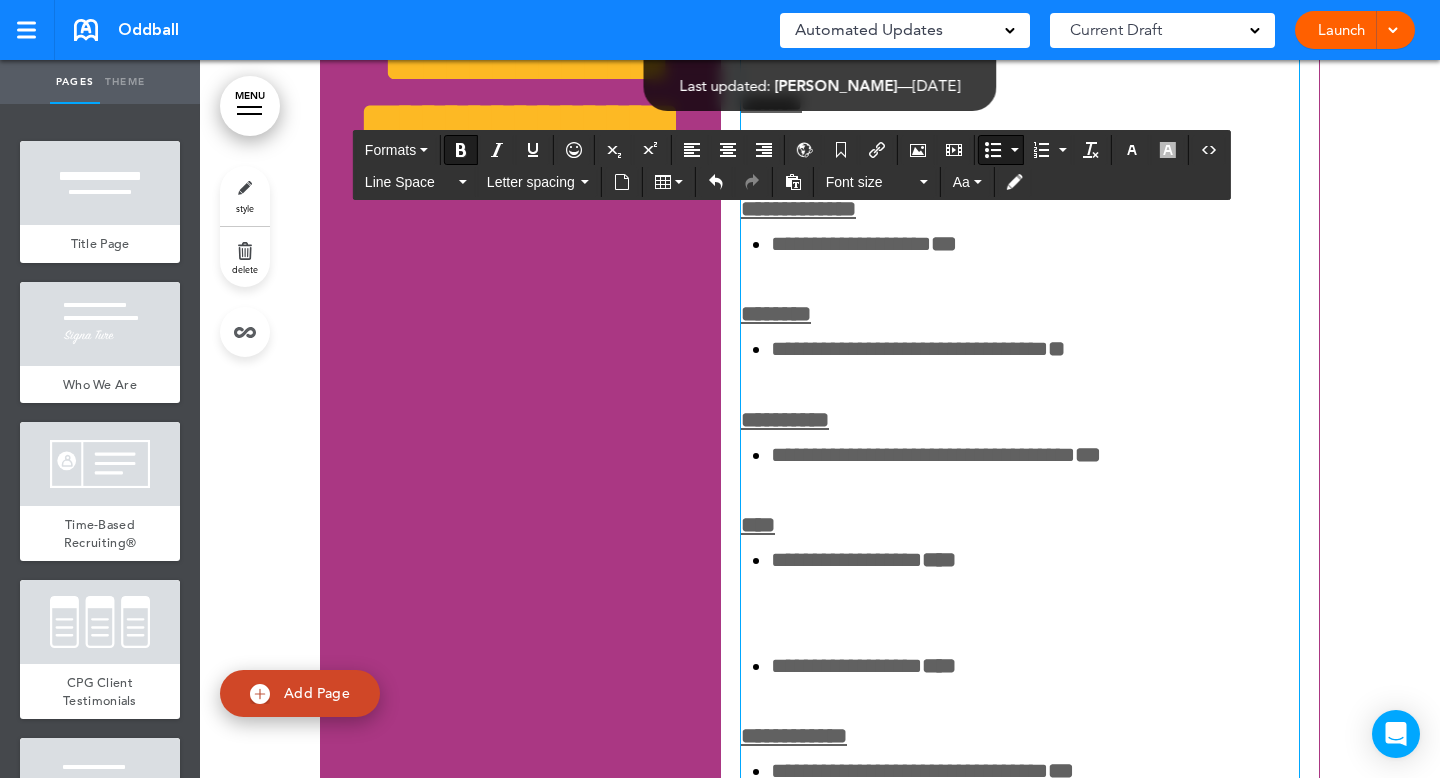 click on "**********" at bounding box center [1020, 613] 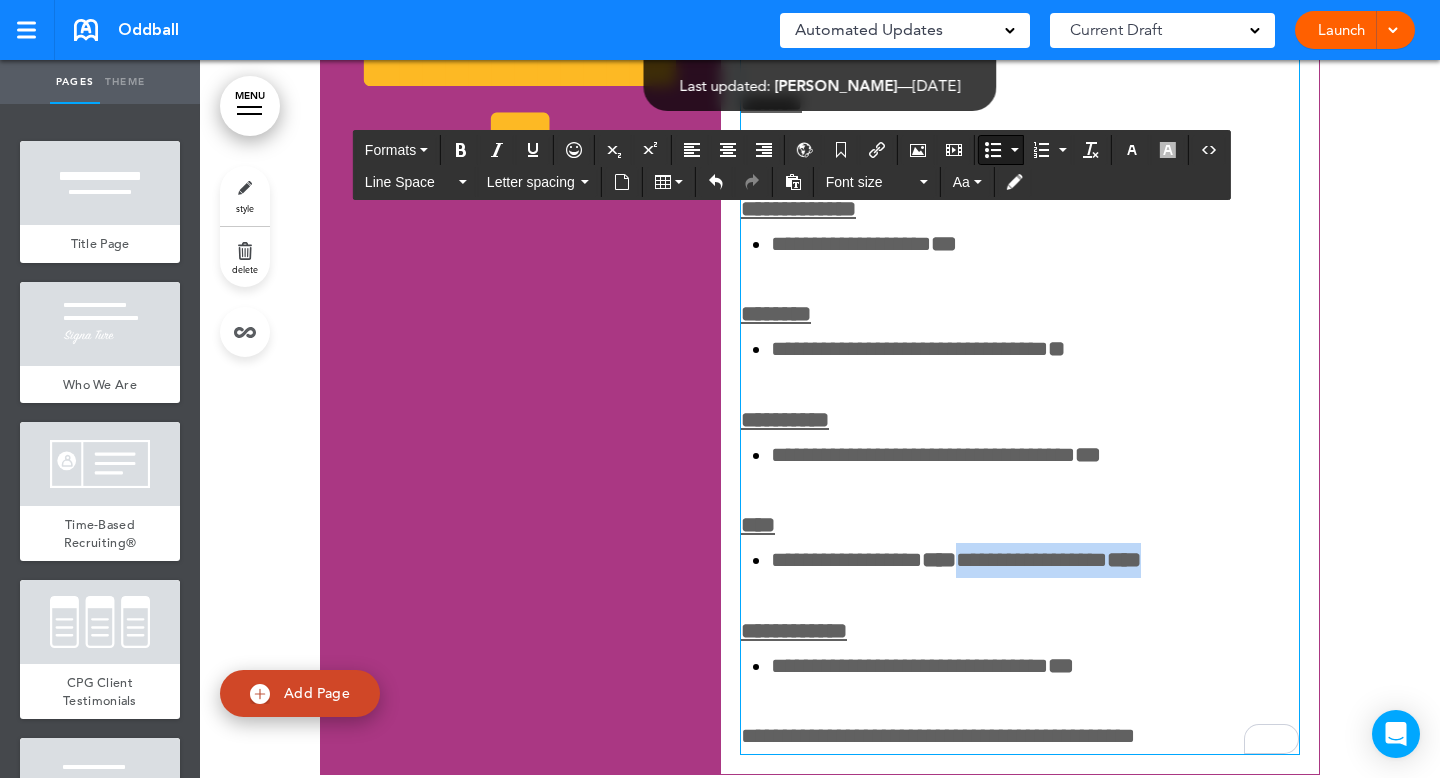 drag, startPoint x: 1242, startPoint y: 550, endPoint x: 998, endPoint y: 554, distance: 244.03279 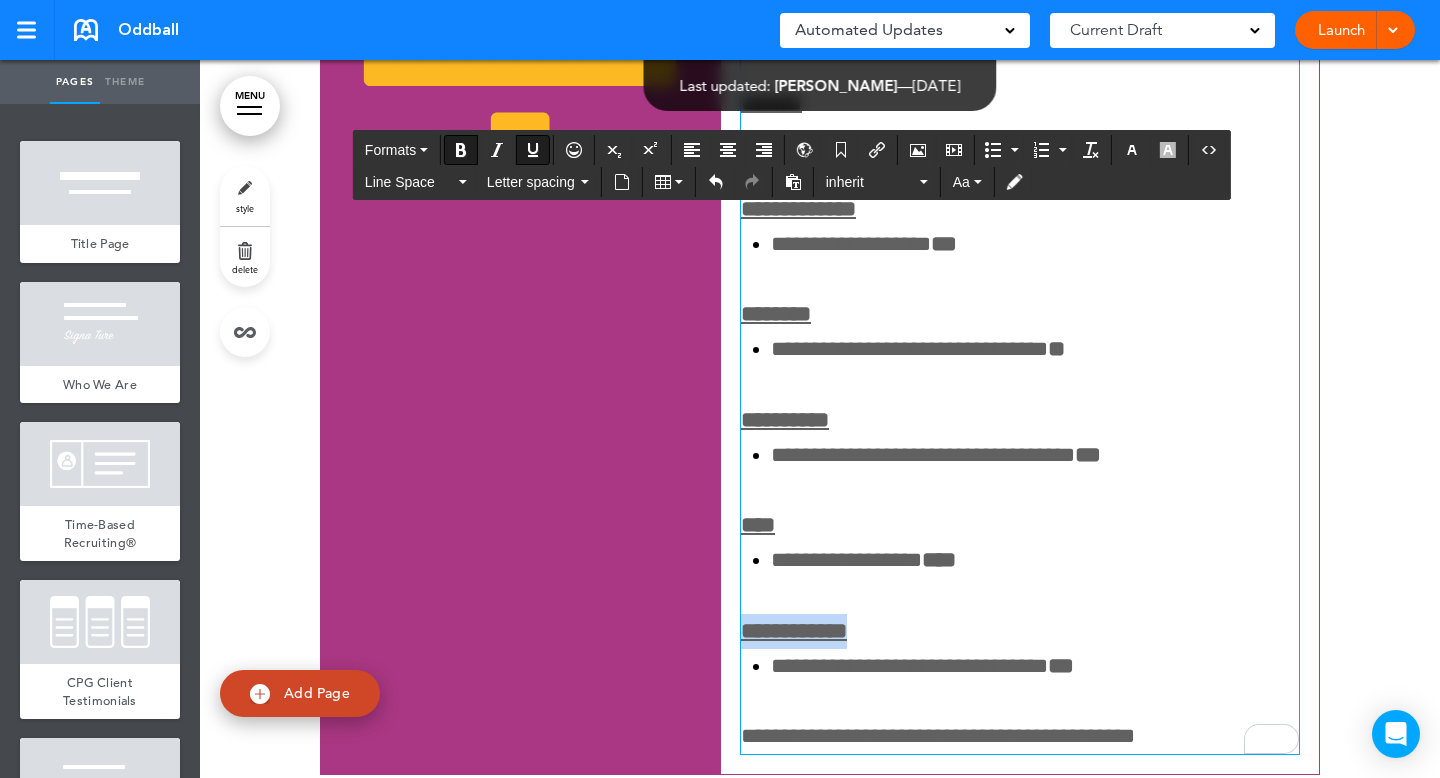 drag, startPoint x: 778, startPoint y: 617, endPoint x: 730, endPoint y: 621, distance: 48.166378 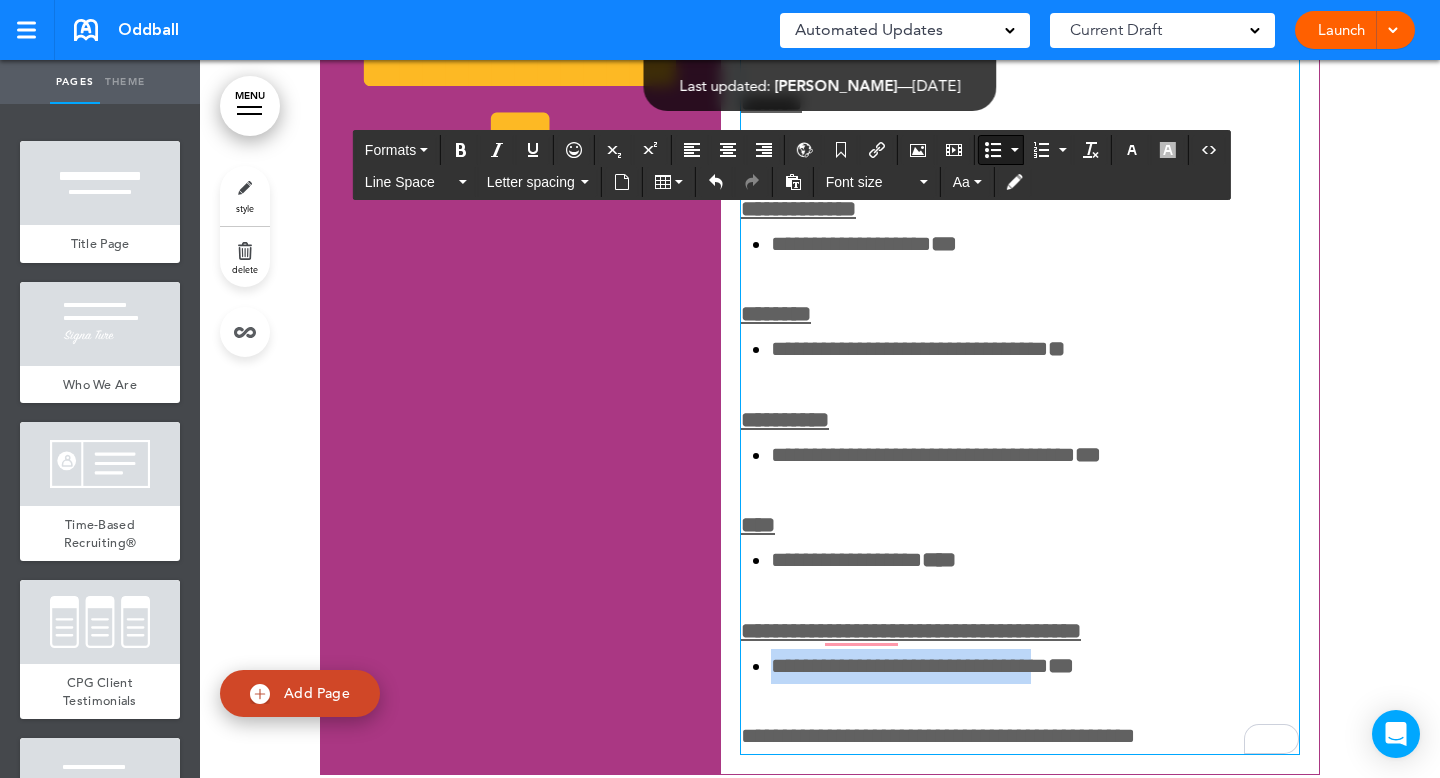 drag, startPoint x: 1032, startPoint y: 659, endPoint x: 765, endPoint y: 662, distance: 267.01685 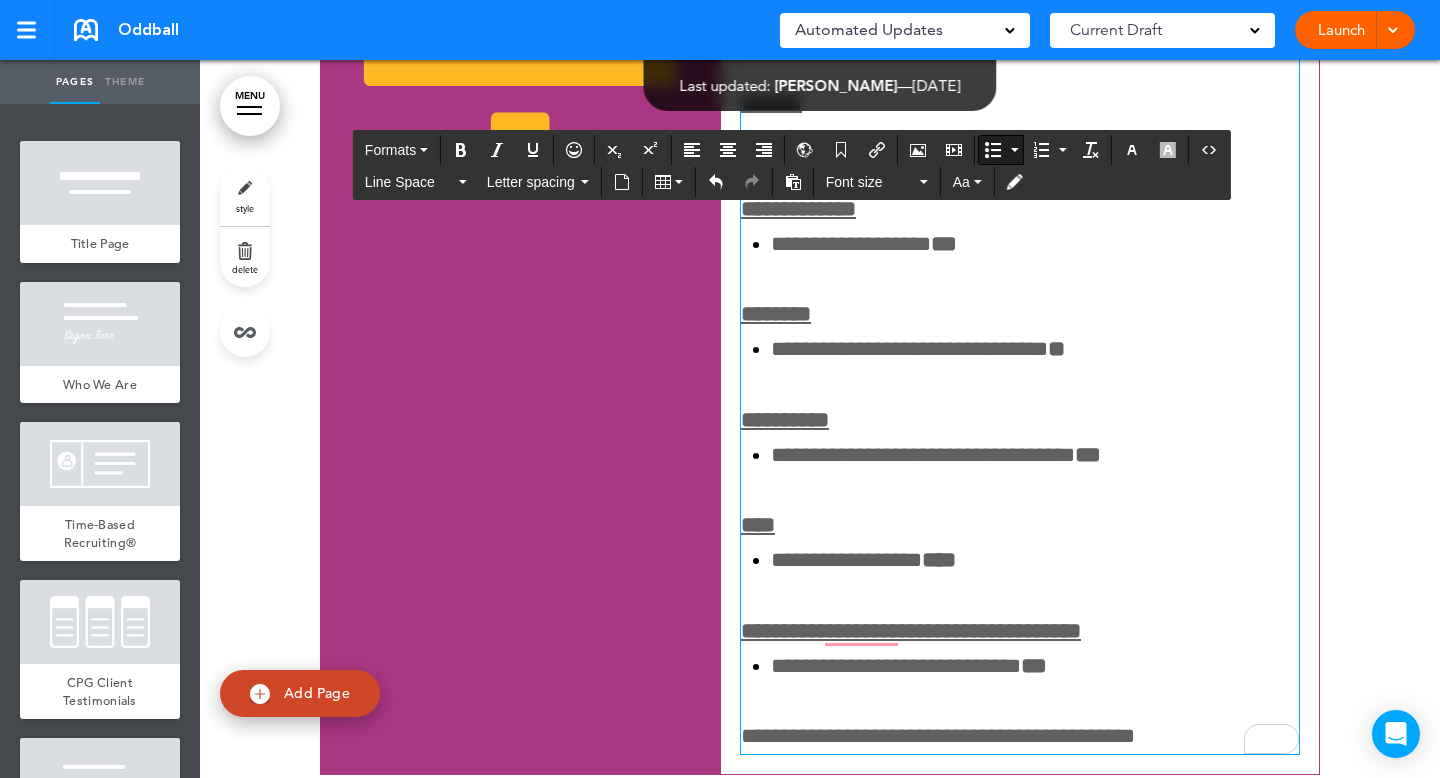 click on "***" at bounding box center [1034, 666] 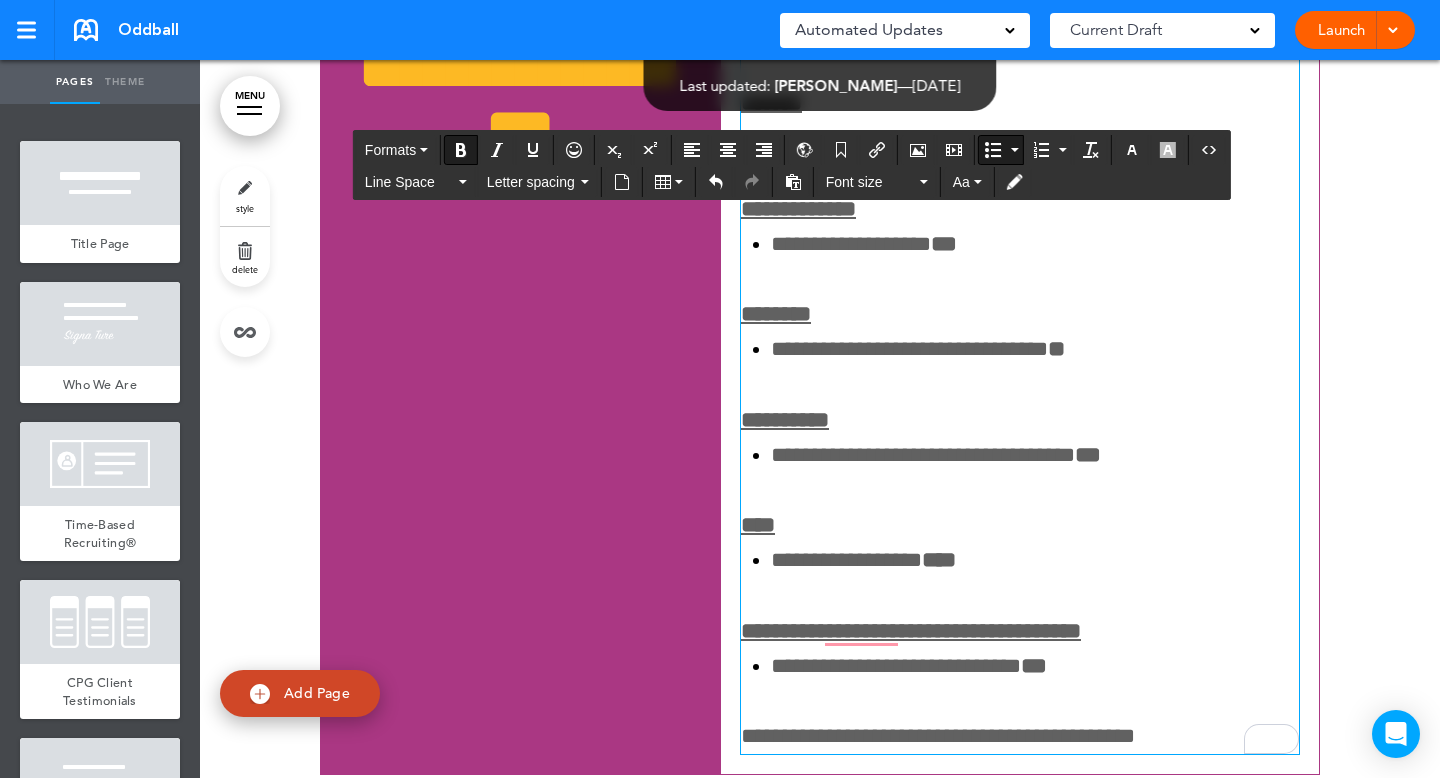scroll, scrollTop: 6361, scrollLeft: 0, axis: vertical 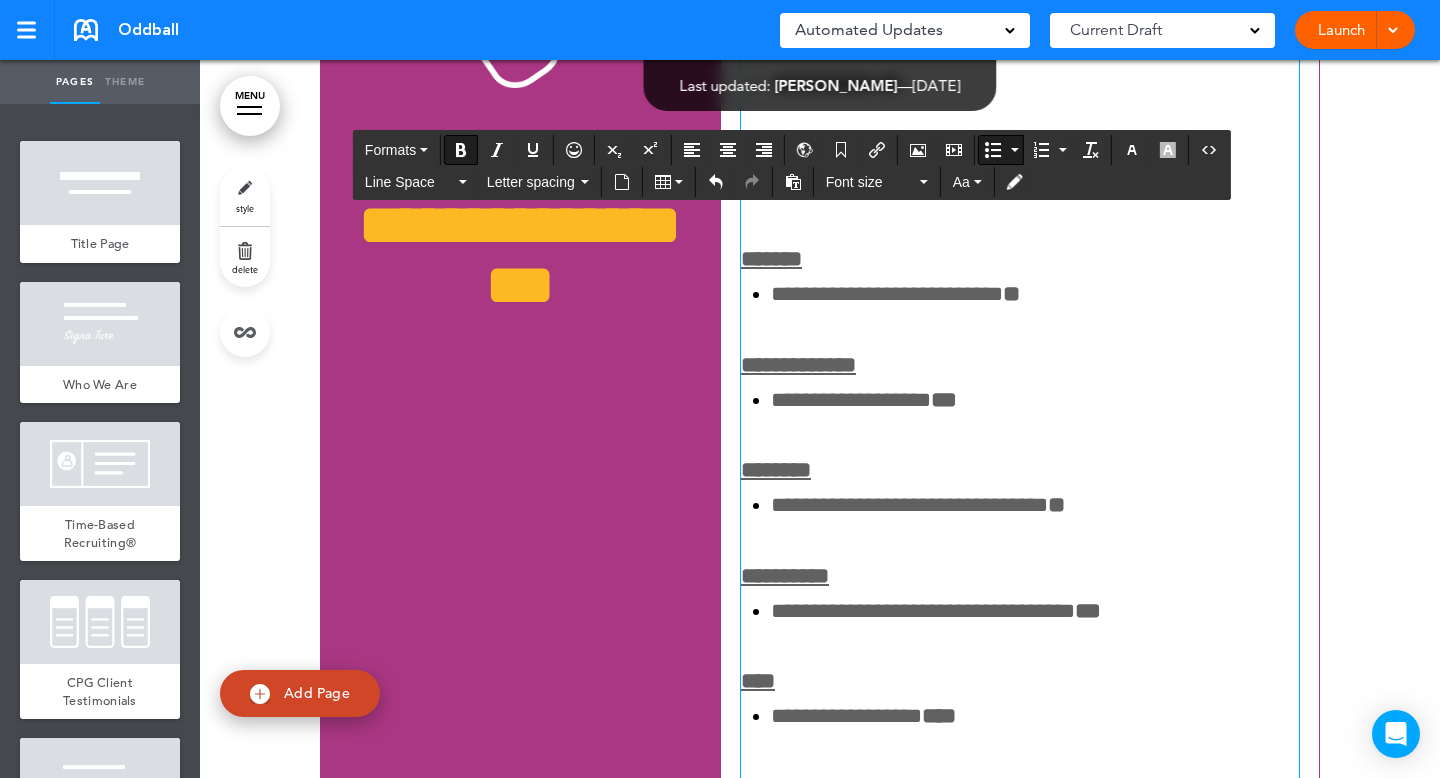 click on "**********" at bounding box center (1035, 505) 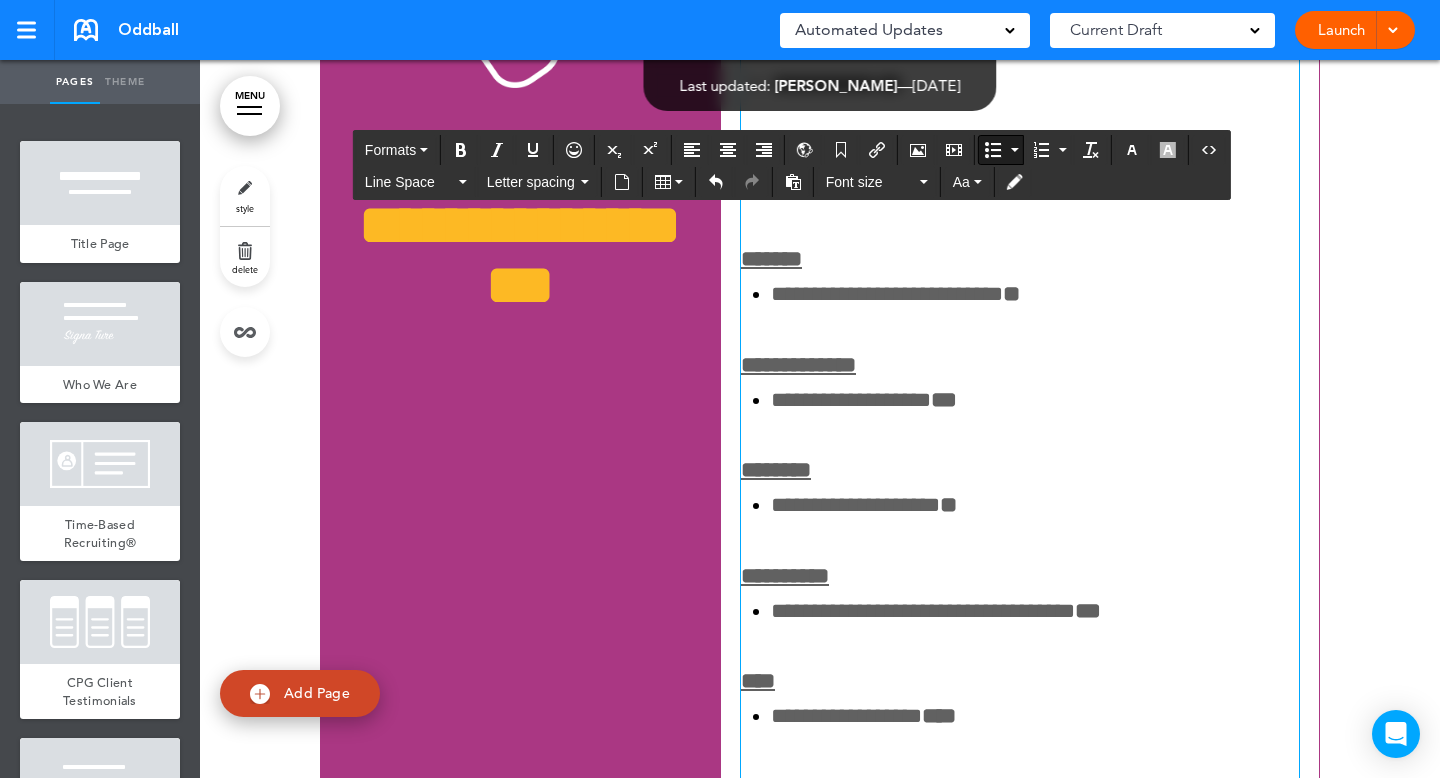 click on "**********" at bounding box center [1035, 505] 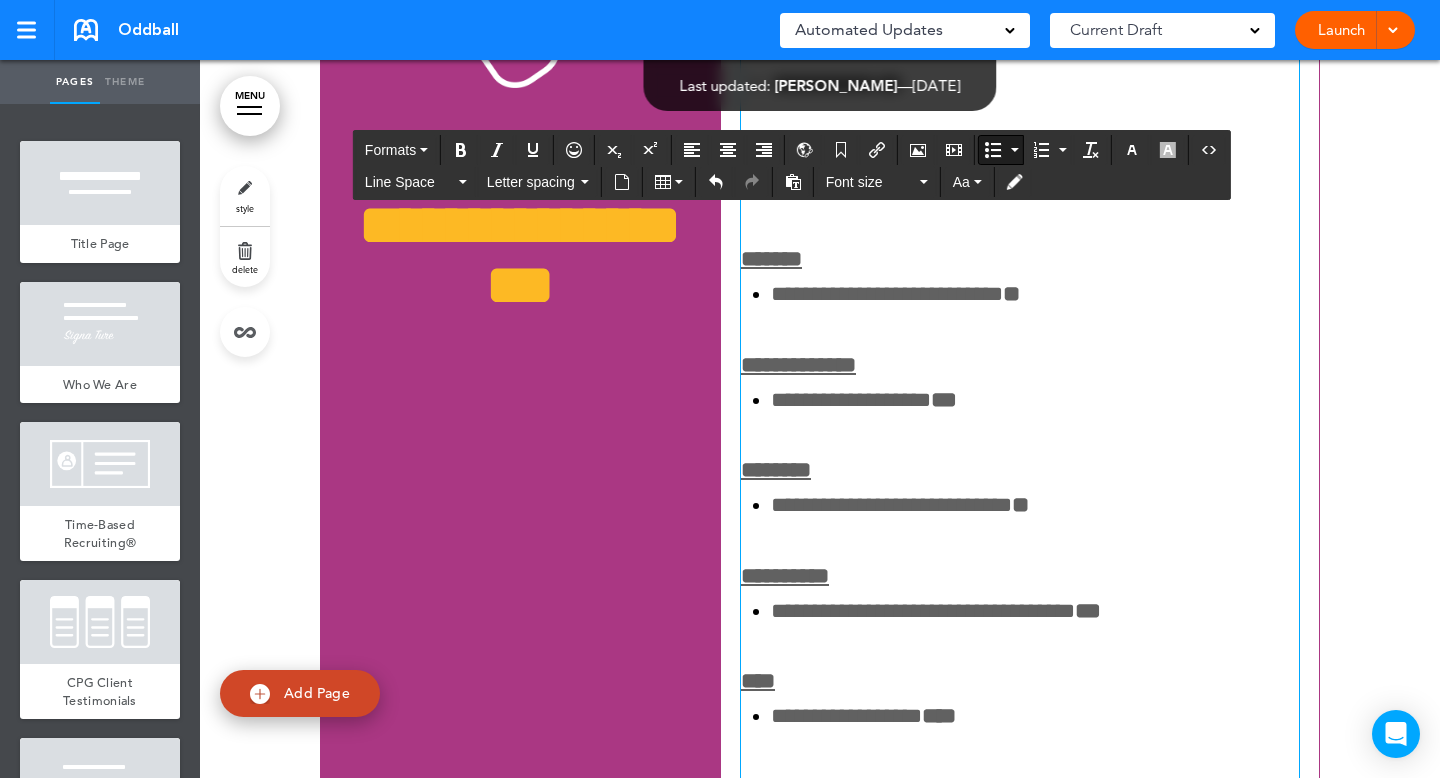 click on "**********" at bounding box center [1035, 505] 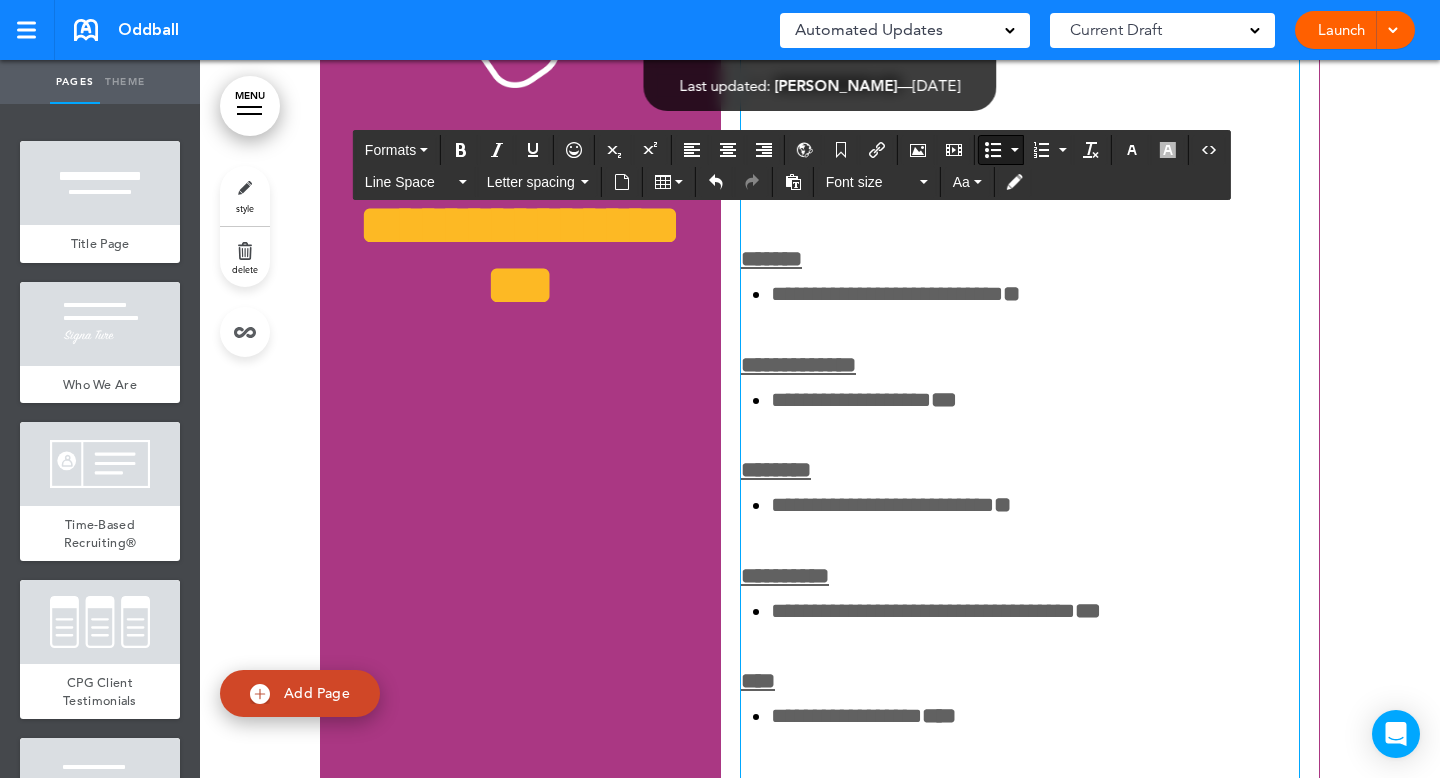 click on "********" at bounding box center [1020, 470] 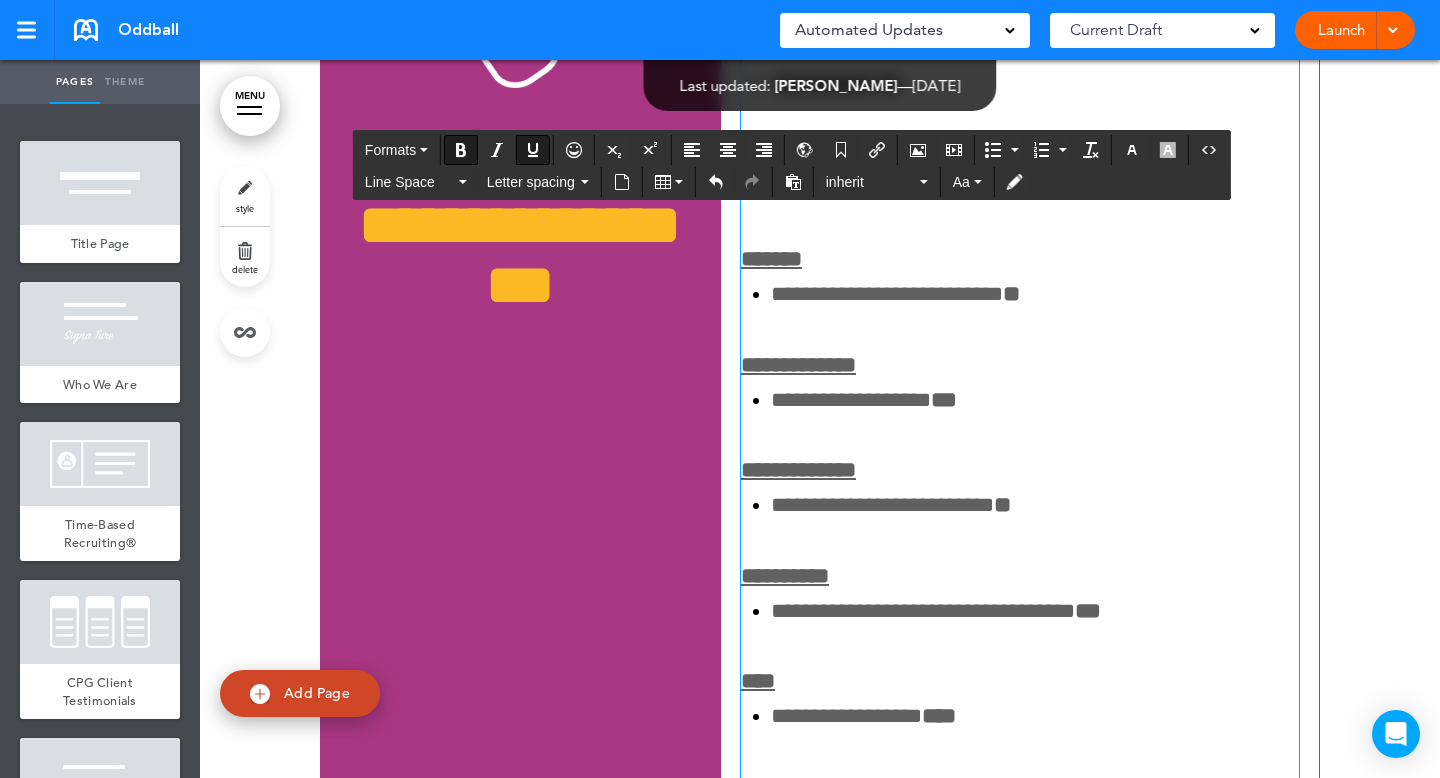 click on "**" at bounding box center (1002, 505) 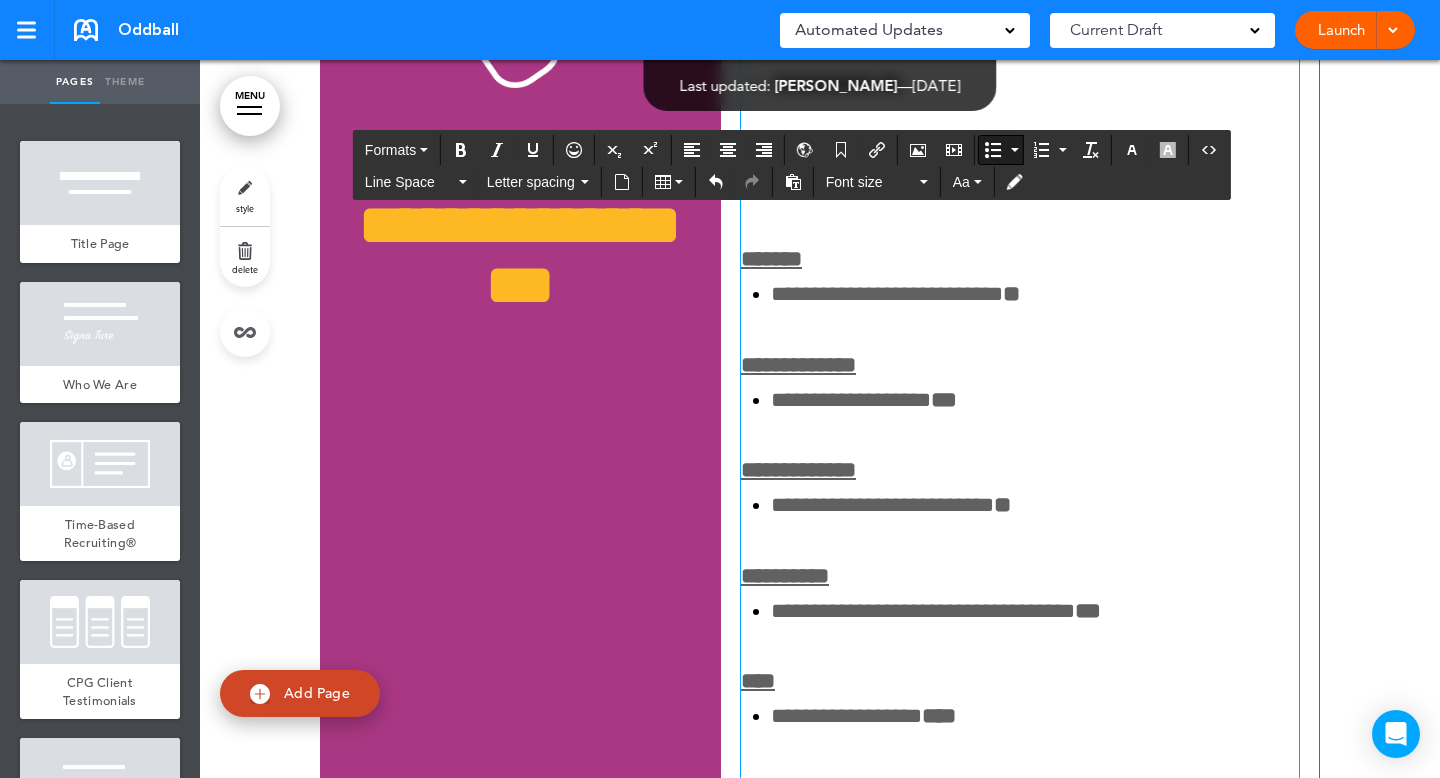 click on "**********" at bounding box center (1035, 505) 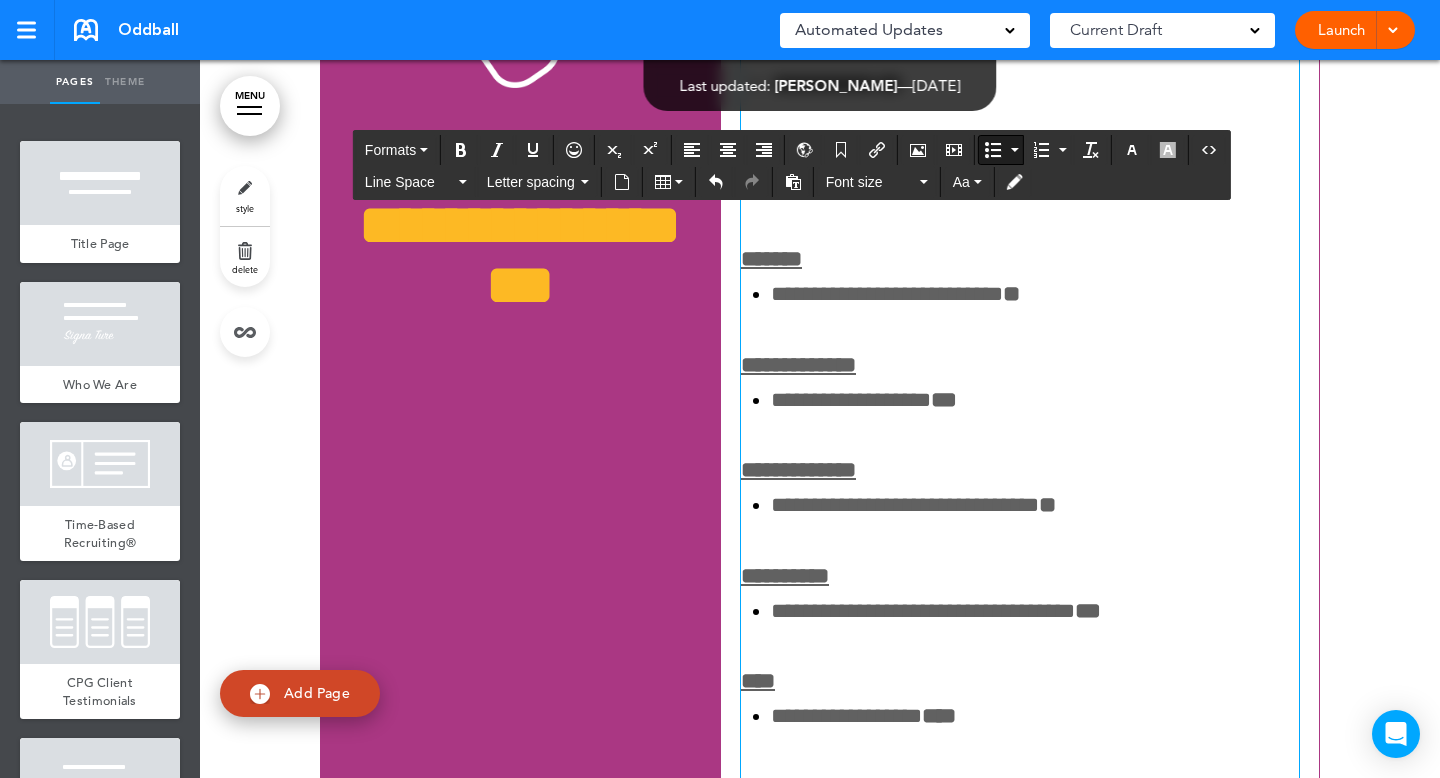 click on "**" at bounding box center [1047, 505] 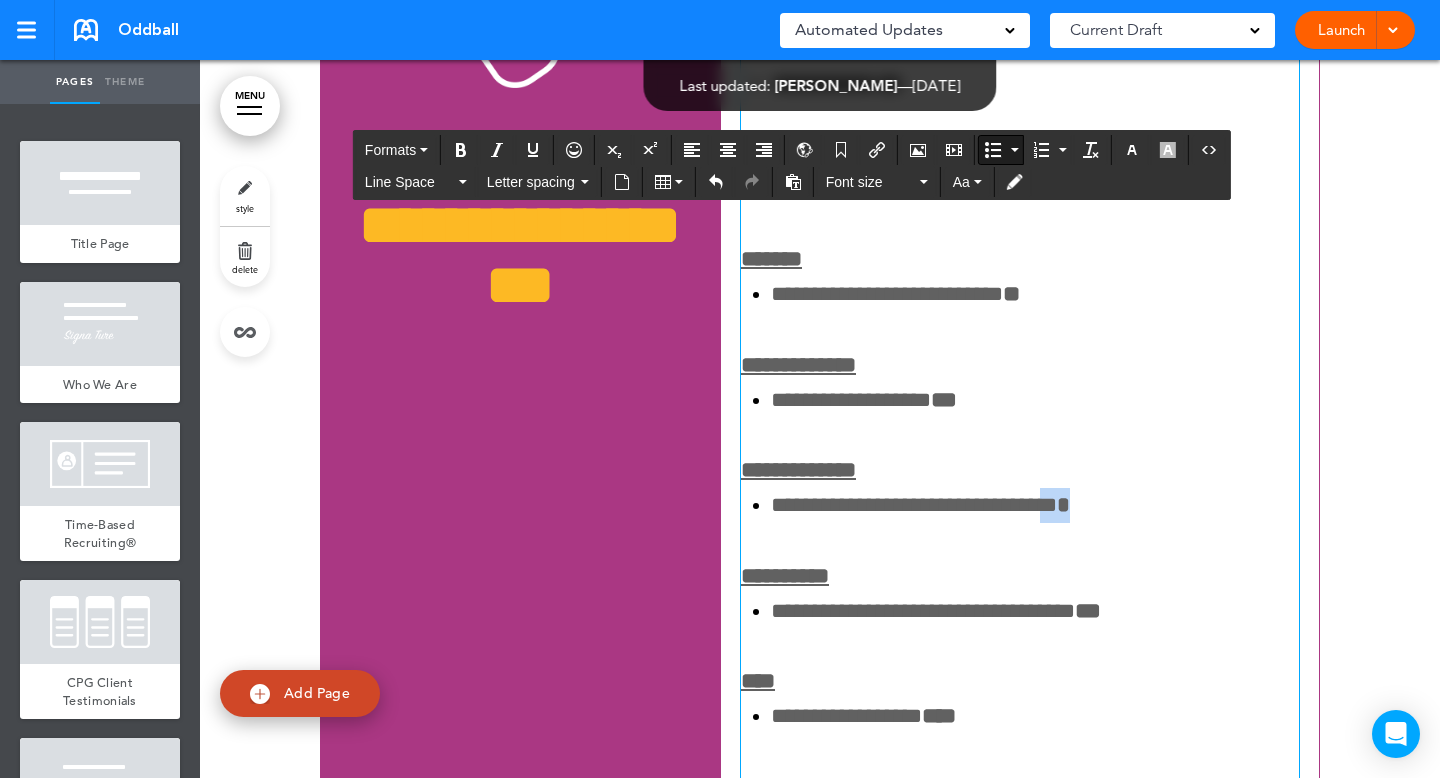 drag, startPoint x: 1083, startPoint y: 493, endPoint x: 1039, endPoint y: 497, distance: 44.181442 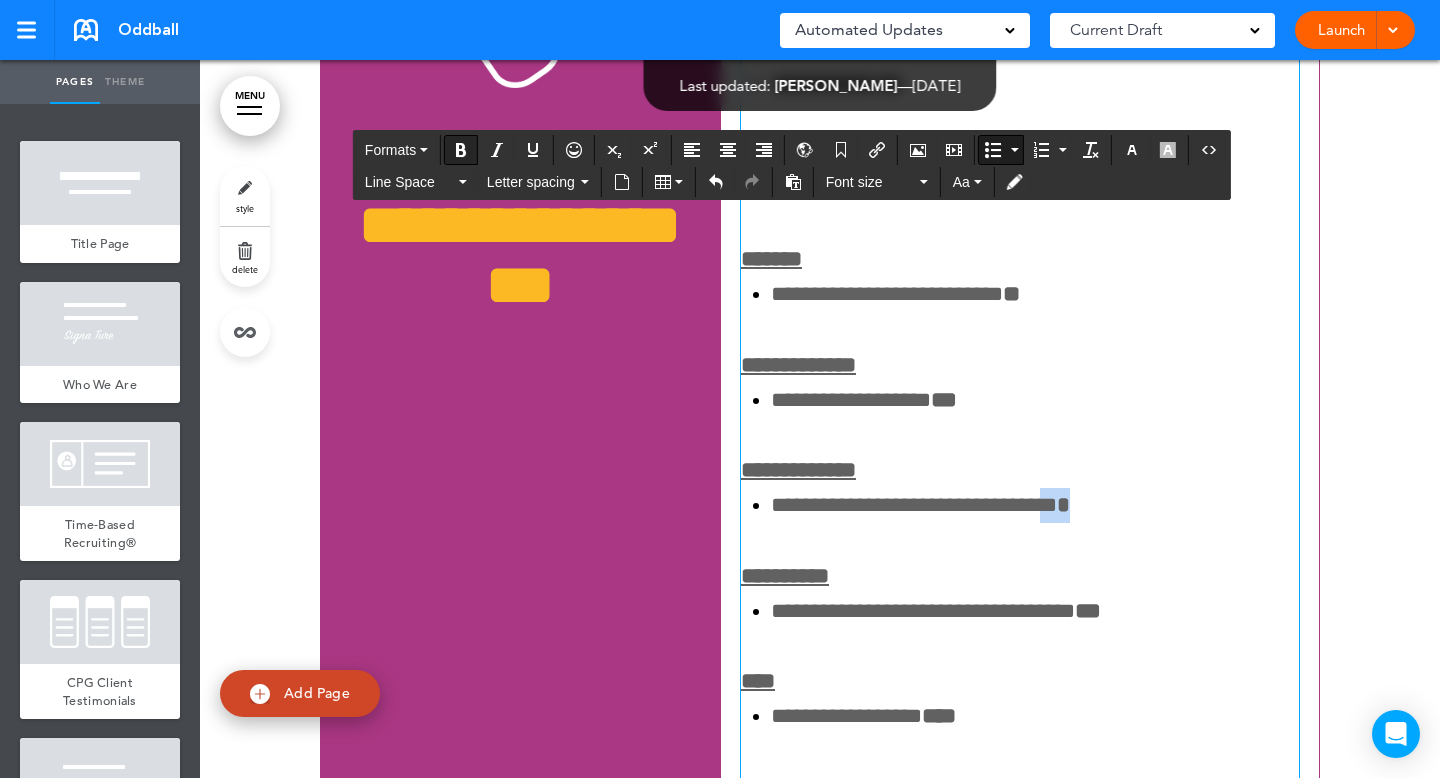 click at bounding box center [461, 150] 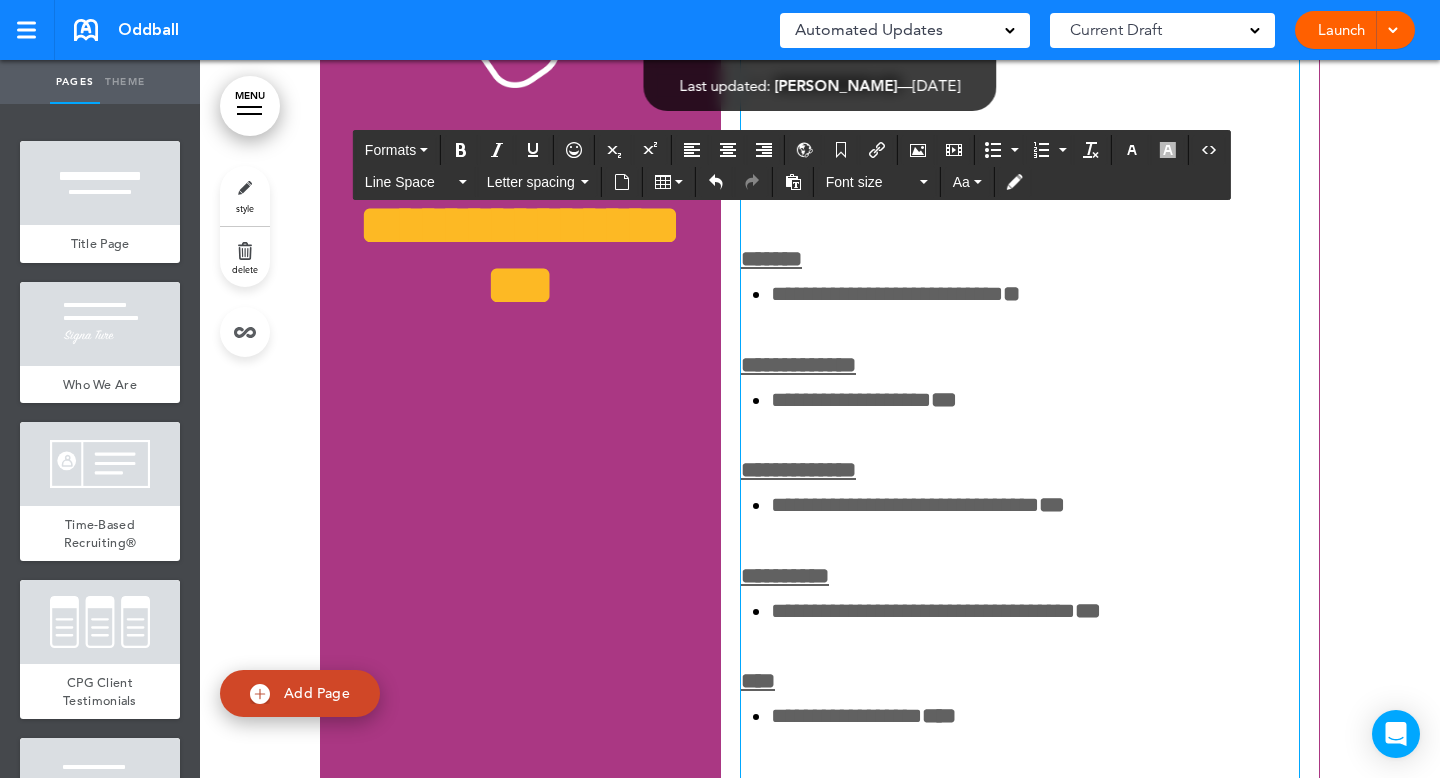 click at bounding box center [1020, 541] 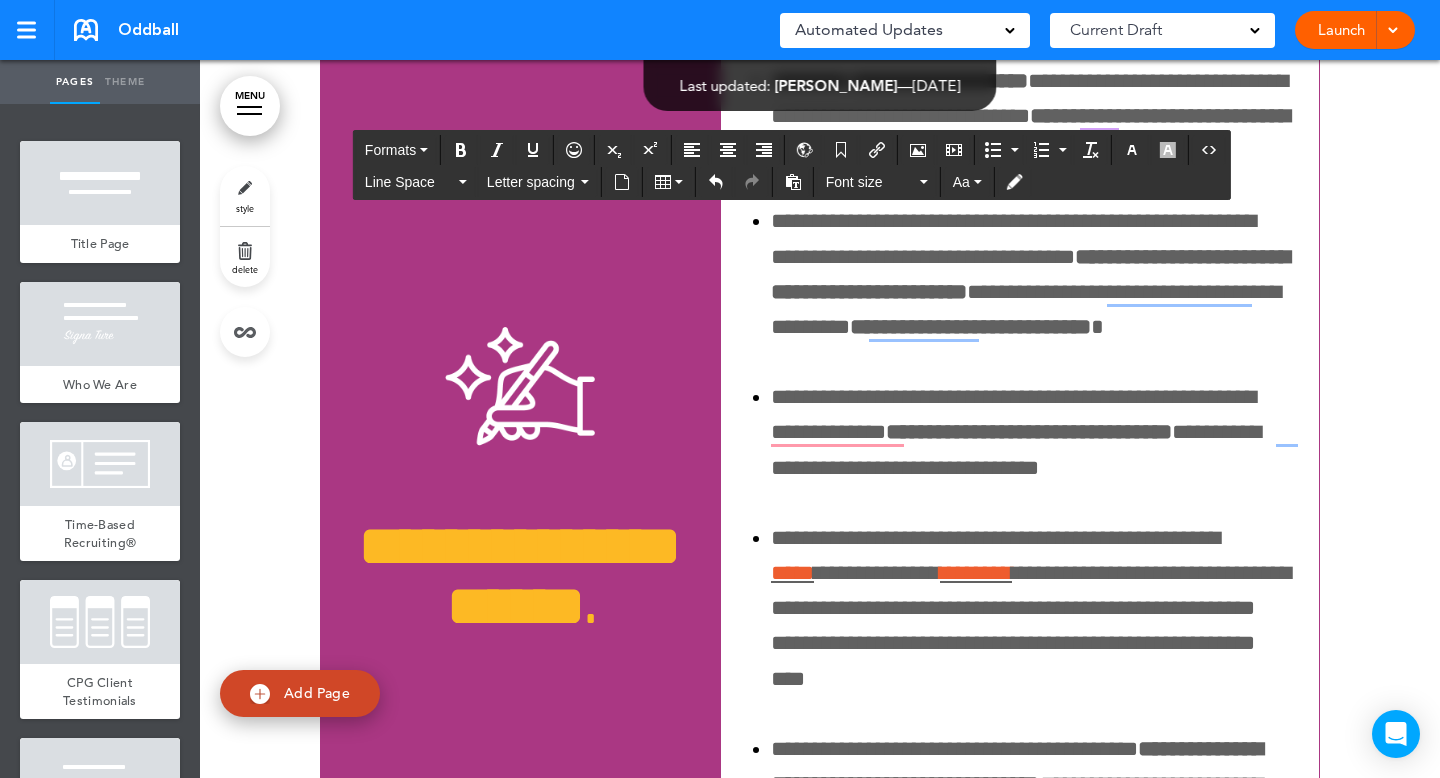 scroll, scrollTop: 2338, scrollLeft: 0, axis: vertical 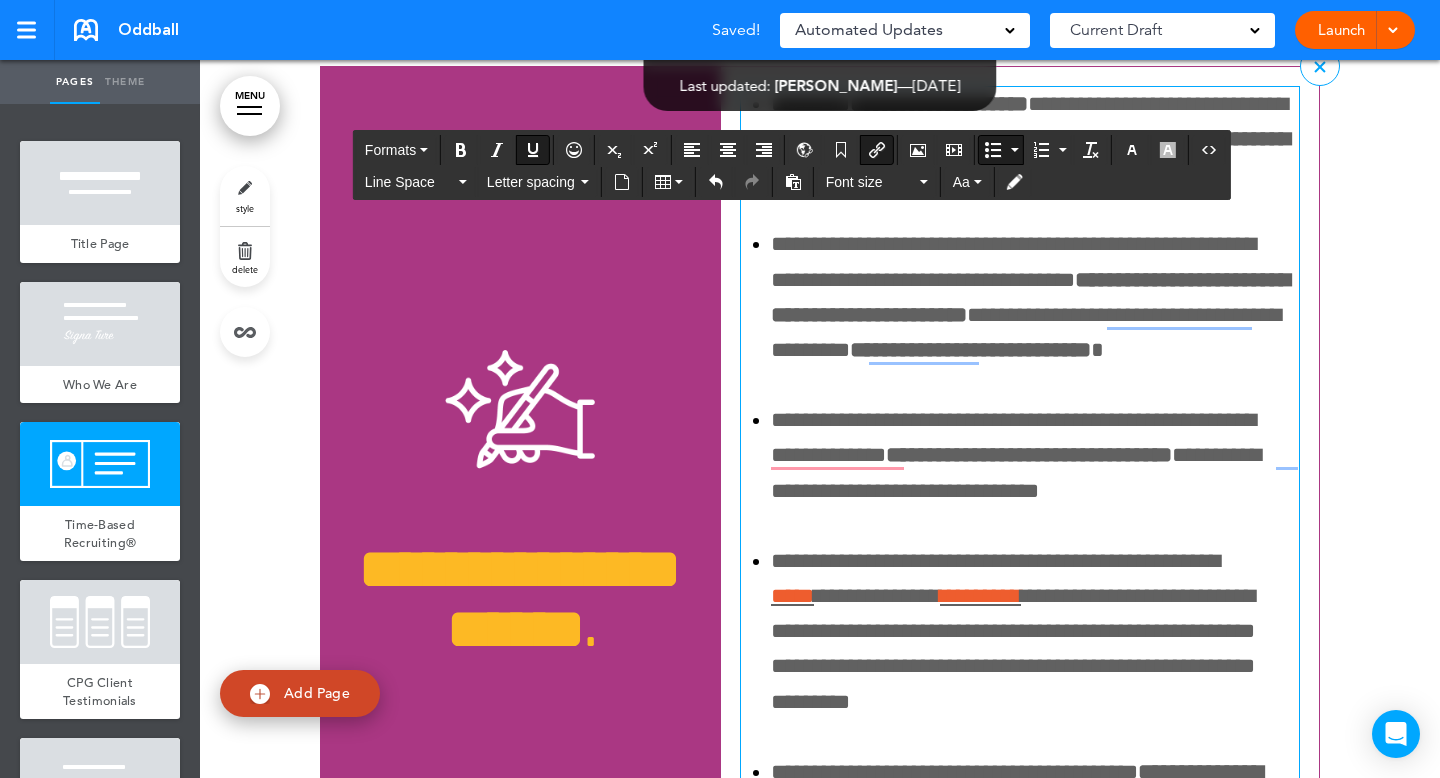 drag, startPoint x: 1060, startPoint y: 592, endPoint x: 1014, endPoint y: 591, distance: 46.010868 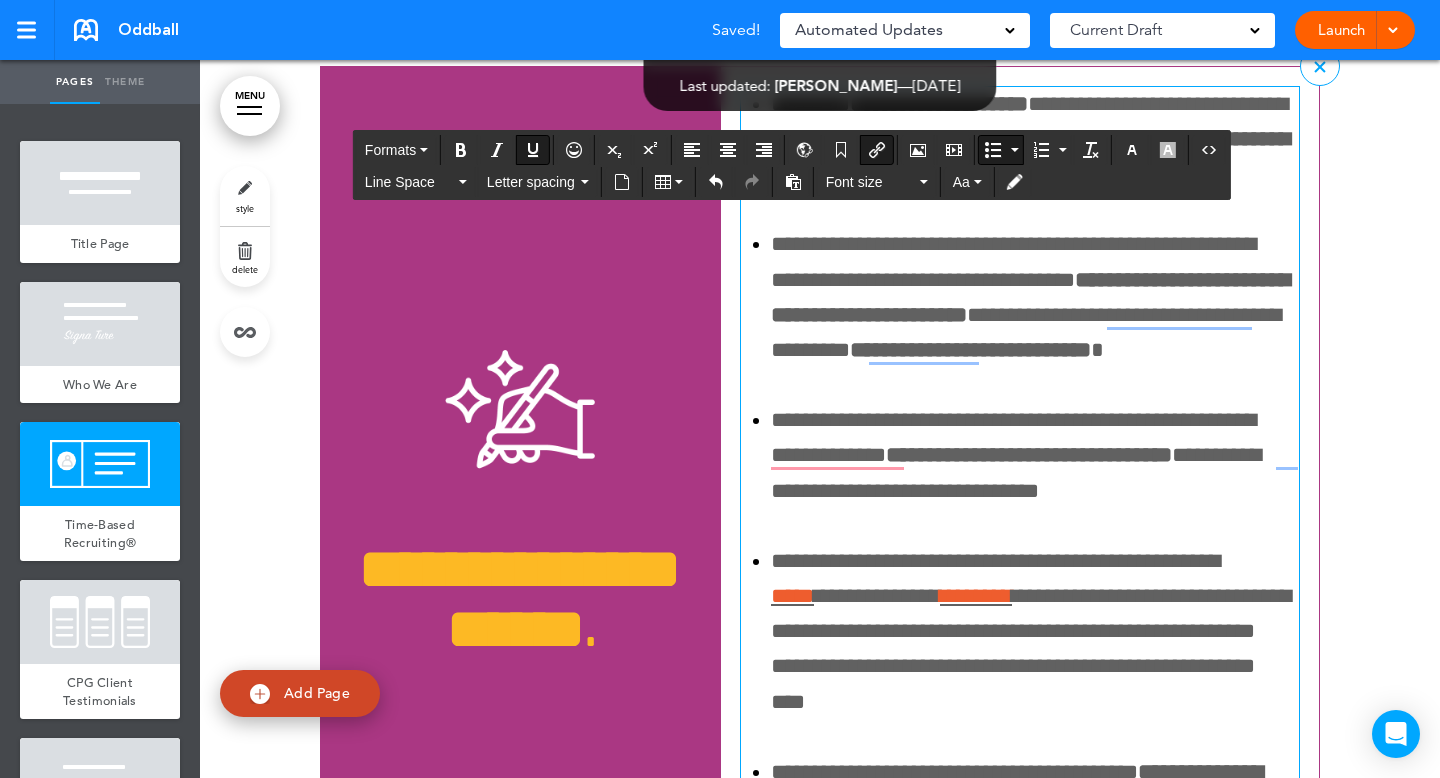 click on "**********" at bounding box center [1035, 632] 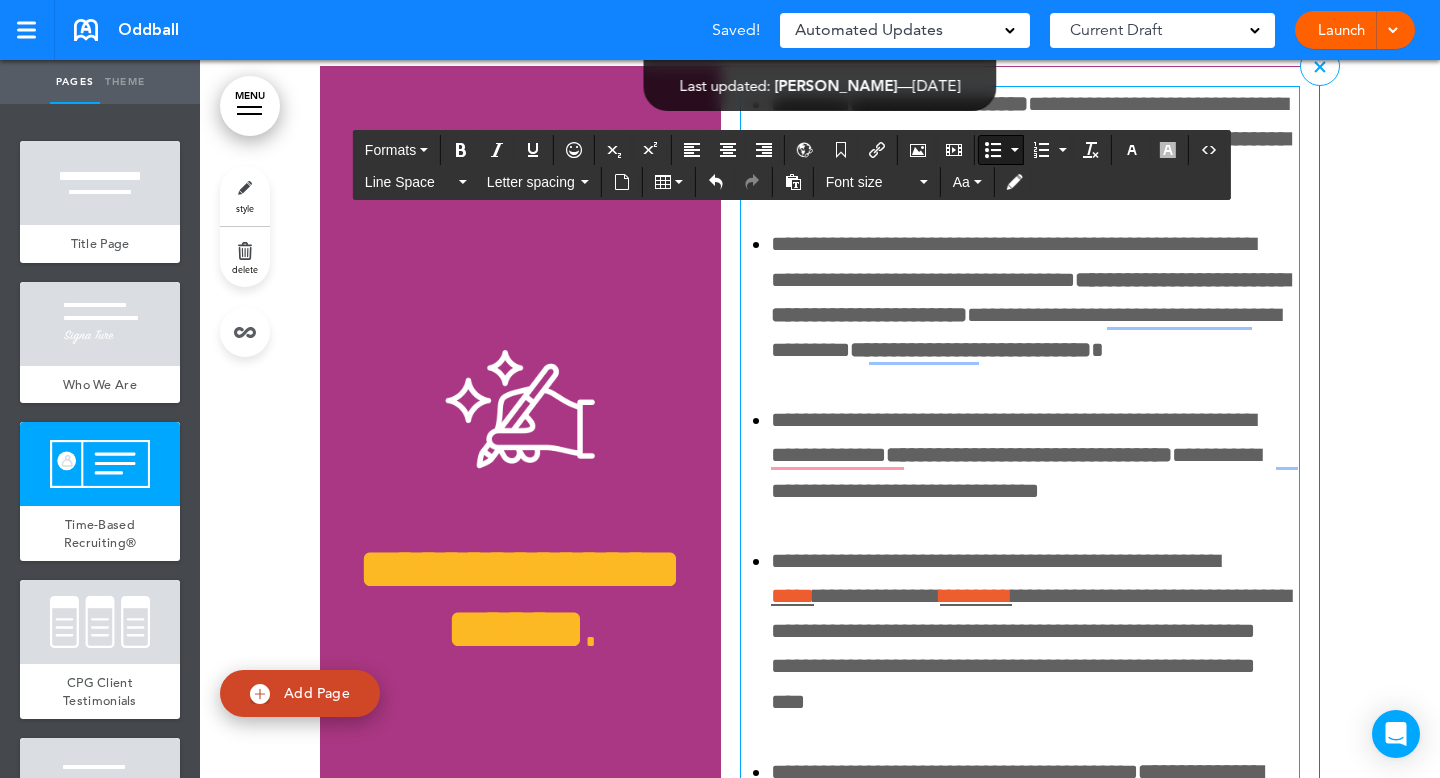 click on "**********" at bounding box center (1035, 632) 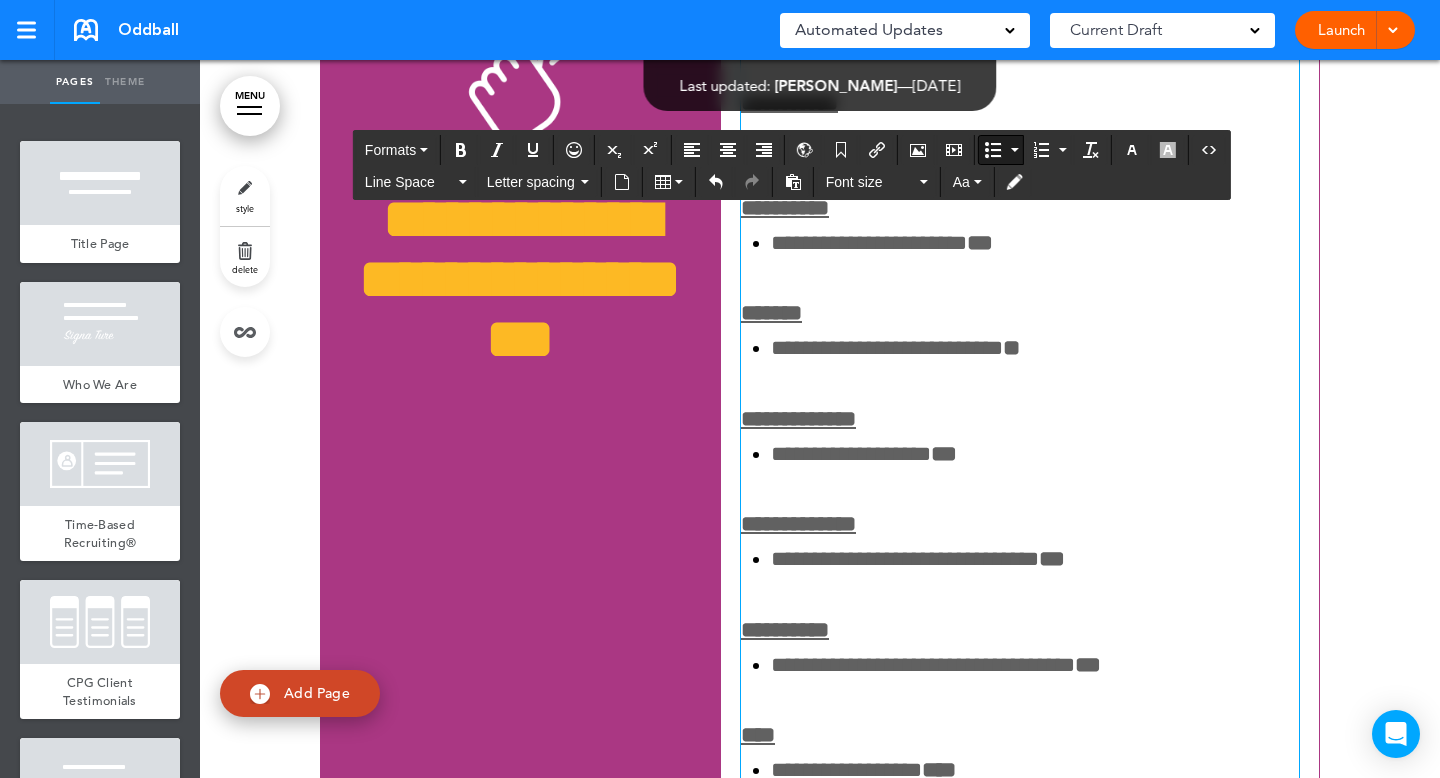 scroll, scrollTop: 6452, scrollLeft: 0, axis: vertical 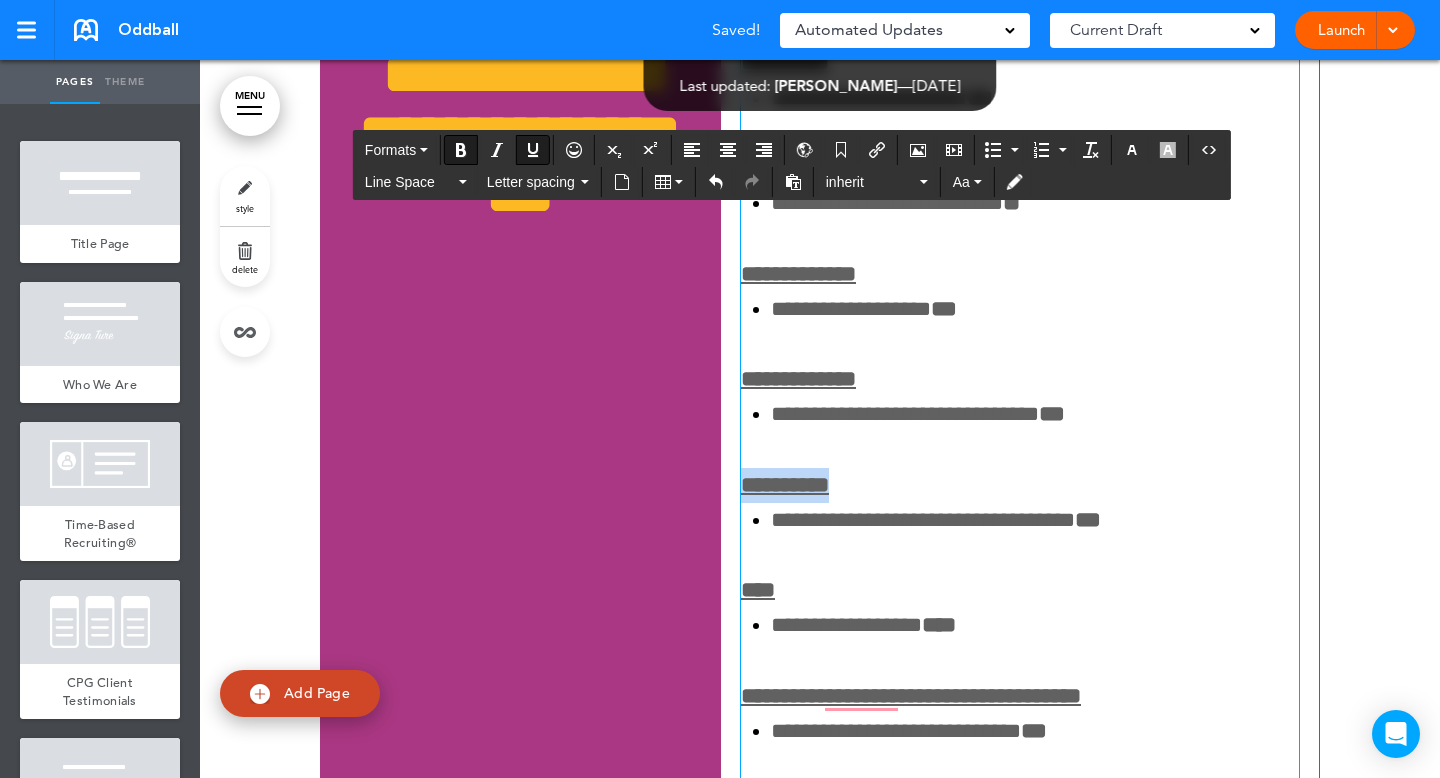 drag, startPoint x: 866, startPoint y: 473, endPoint x: 733, endPoint y: 469, distance: 133.06013 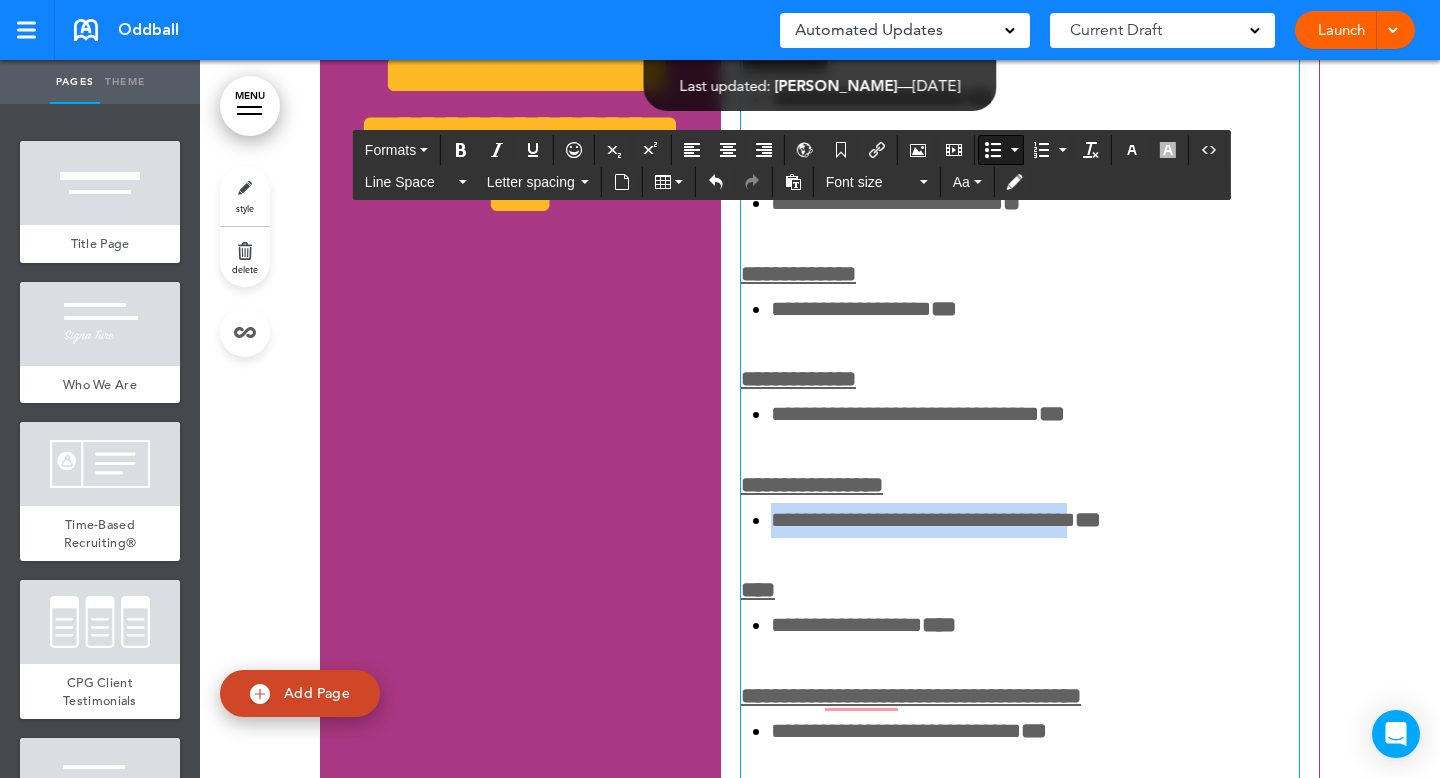 drag, startPoint x: 1078, startPoint y: 515, endPoint x: 767, endPoint y: 513, distance: 311.00644 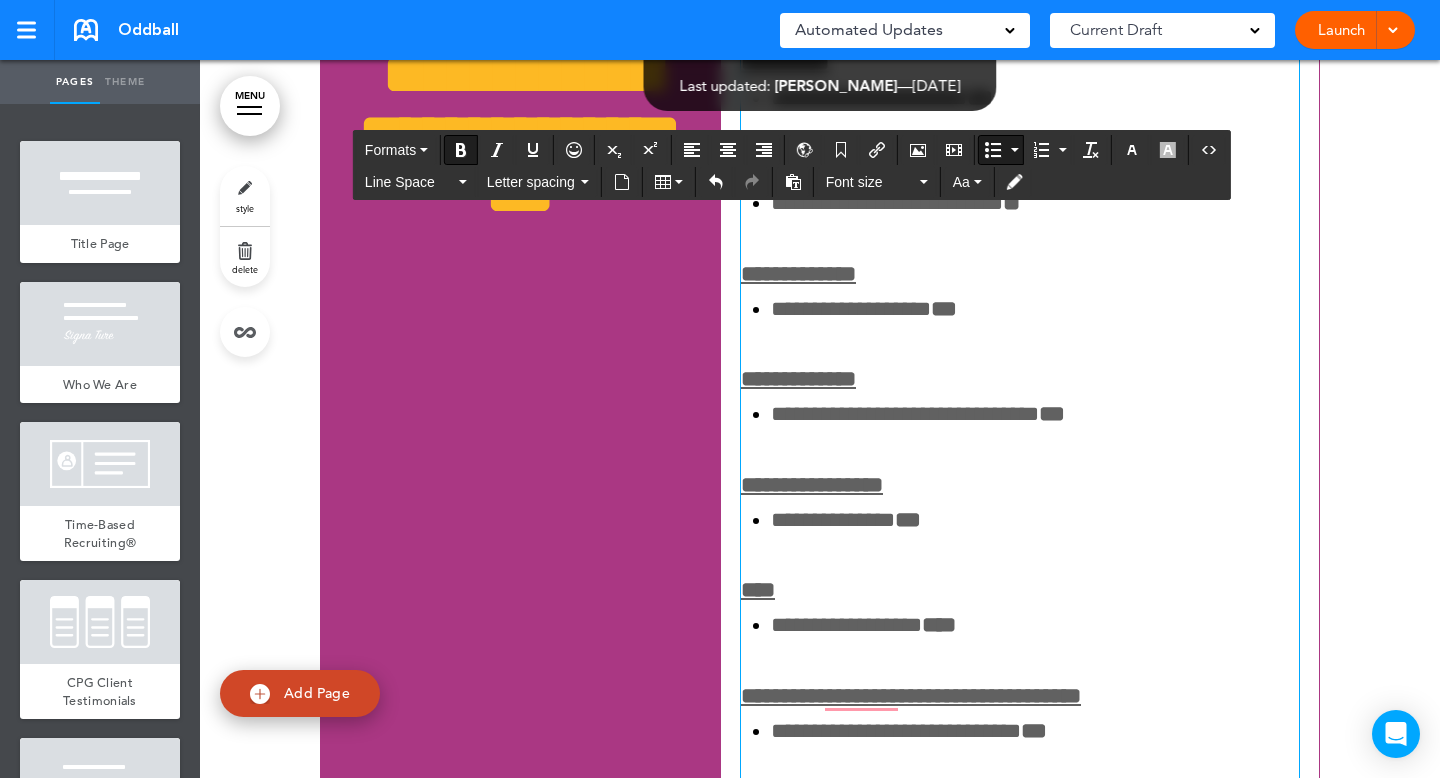 click on "**" at bounding box center (908, 520) 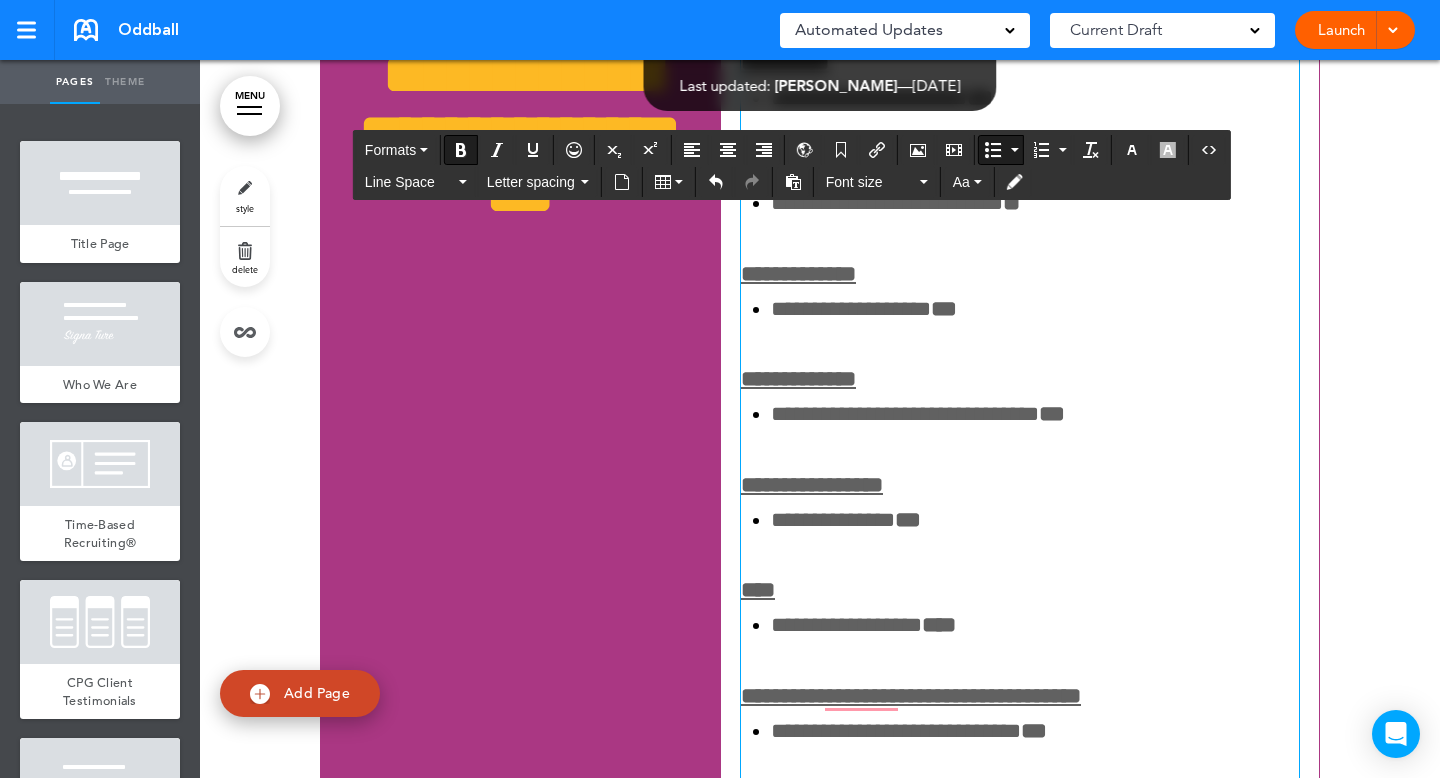 click on "**********" at bounding box center [1020, 187] 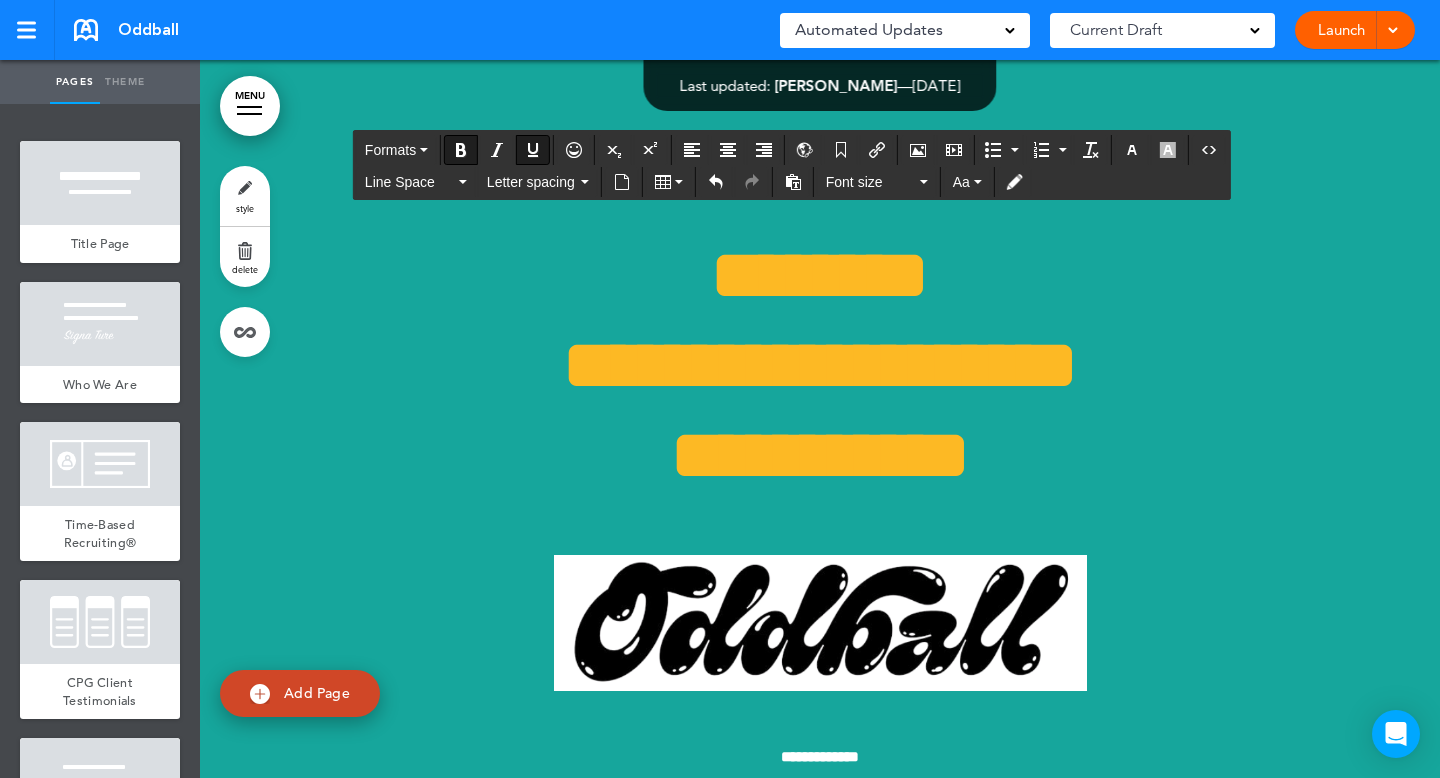 scroll, scrollTop: 0, scrollLeft: 0, axis: both 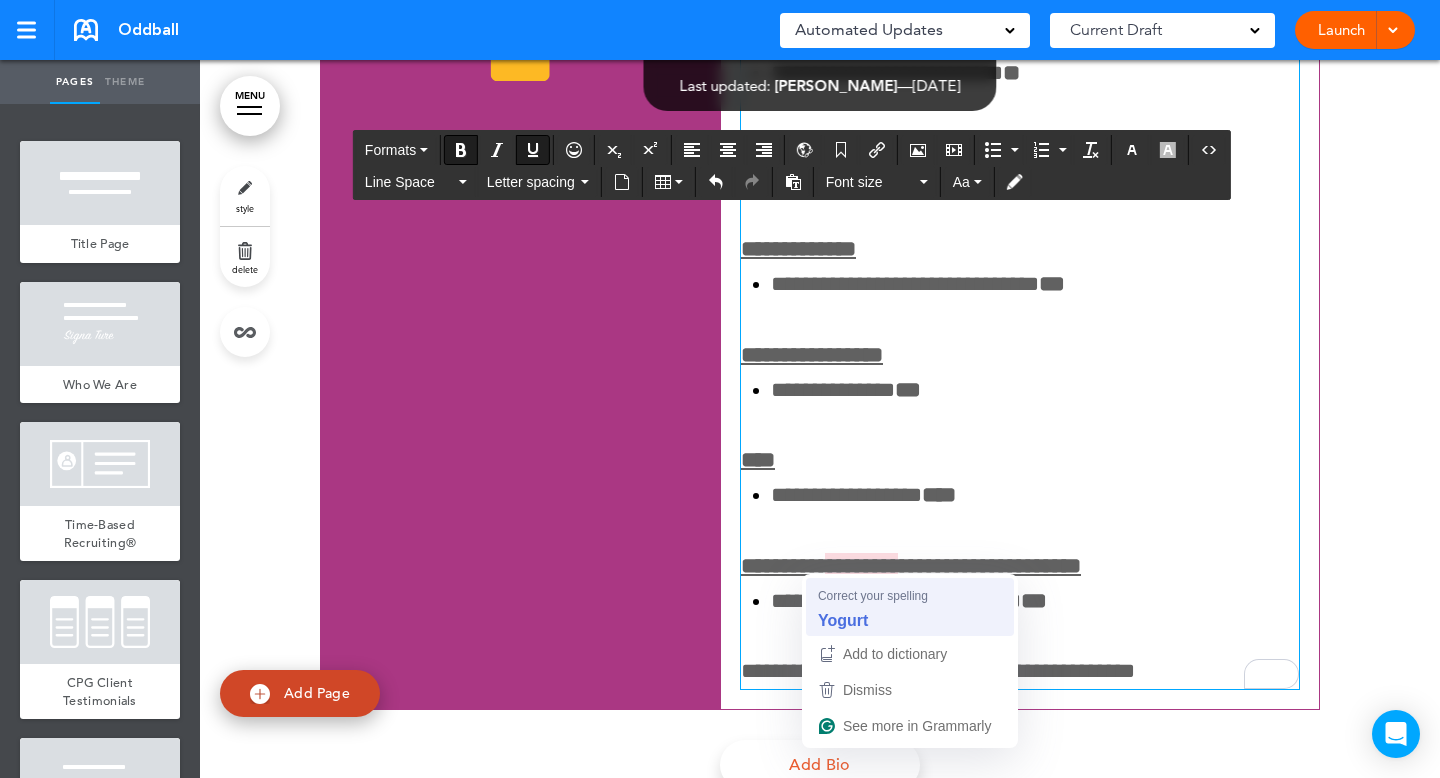 type 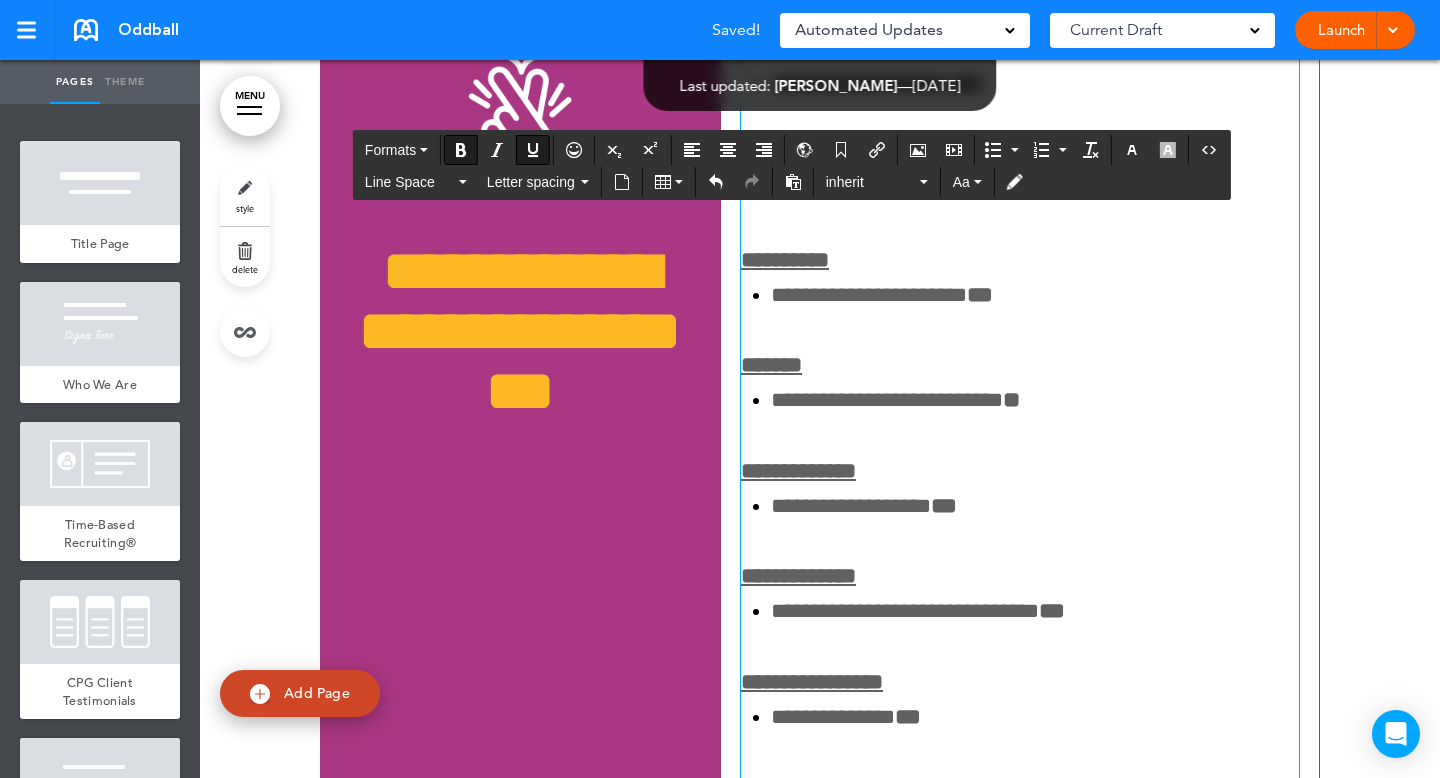 scroll, scrollTop: 6224, scrollLeft: 0, axis: vertical 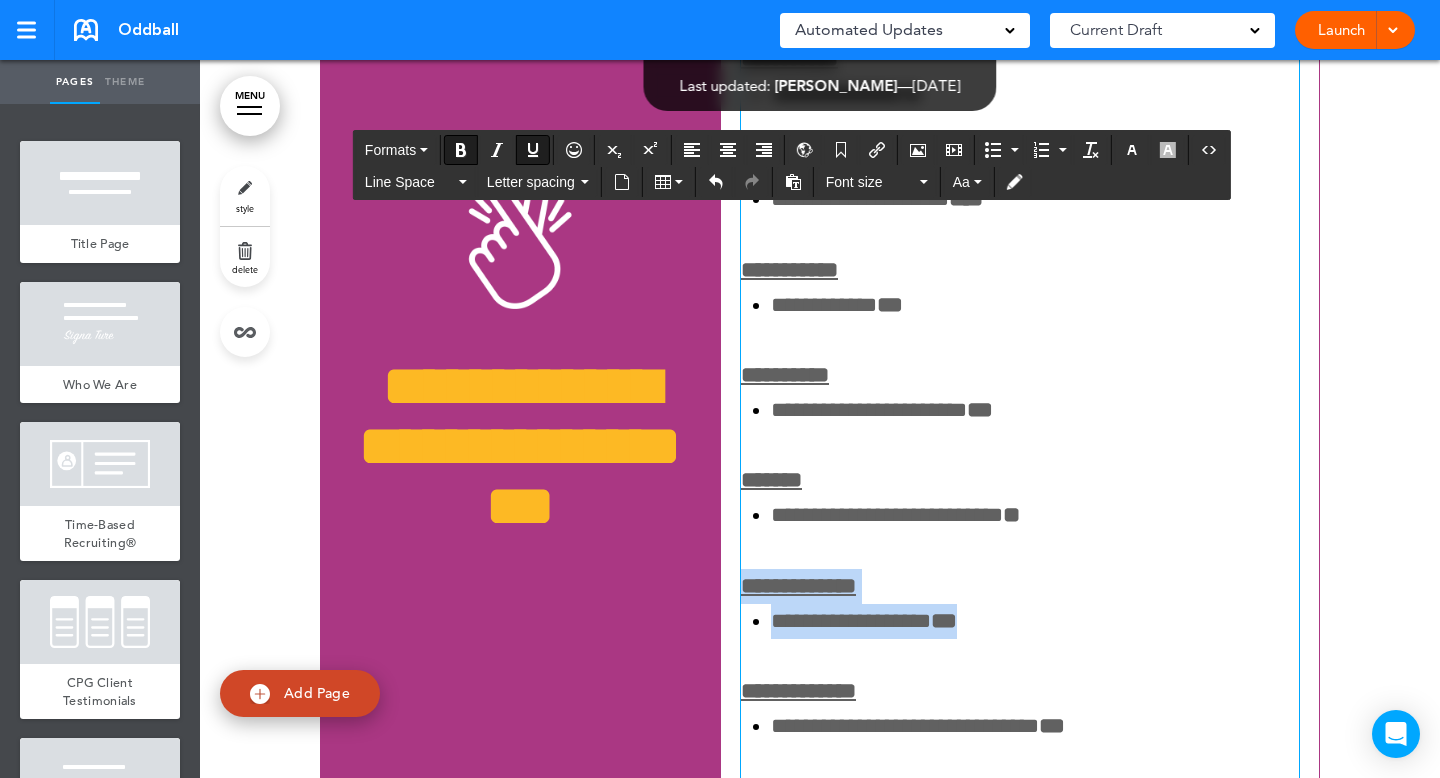 drag, startPoint x: 976, startPoint y: 607, endPoint x: 737, endPoint y: 572, distance: 241.54916 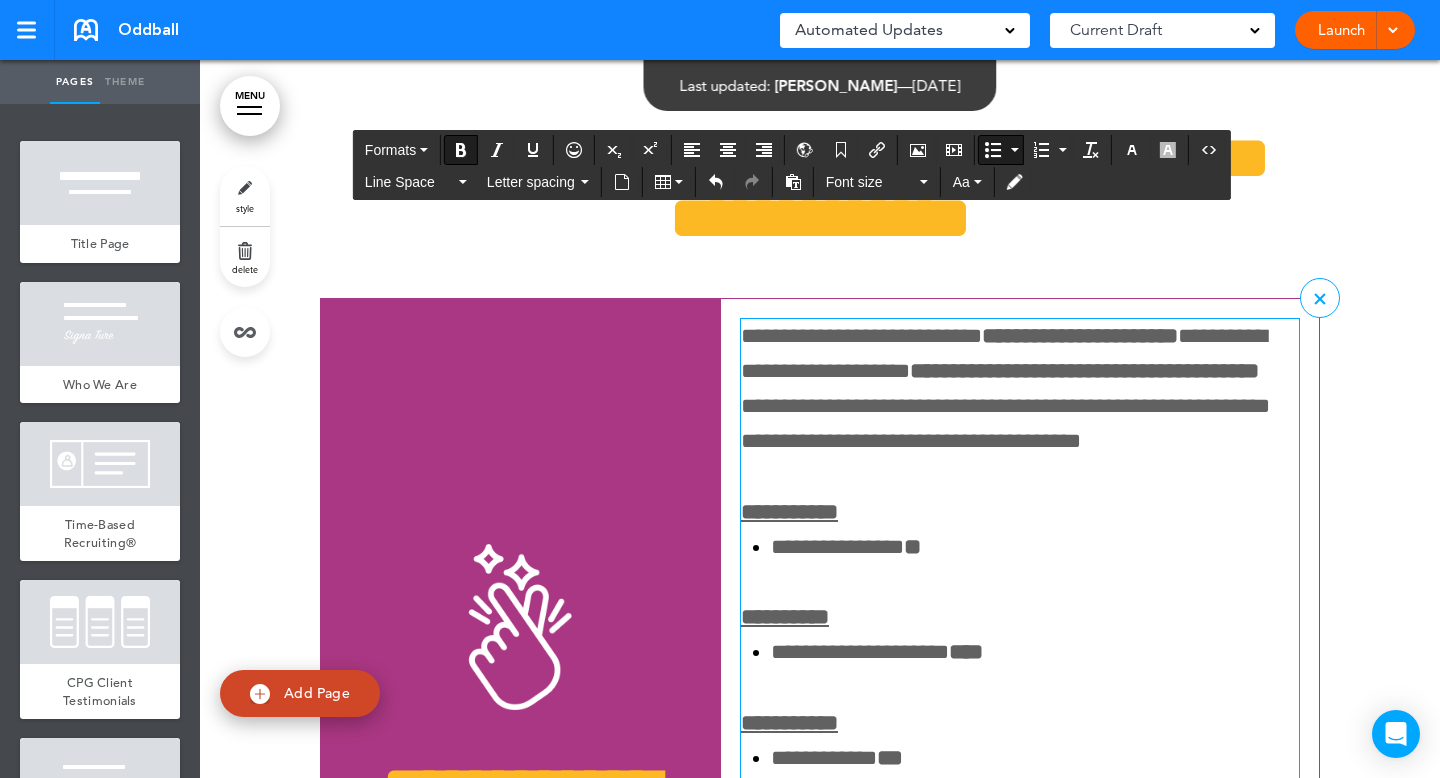 scroll, scrollTop: 5691, scrollLeft: 0, axis: vertical 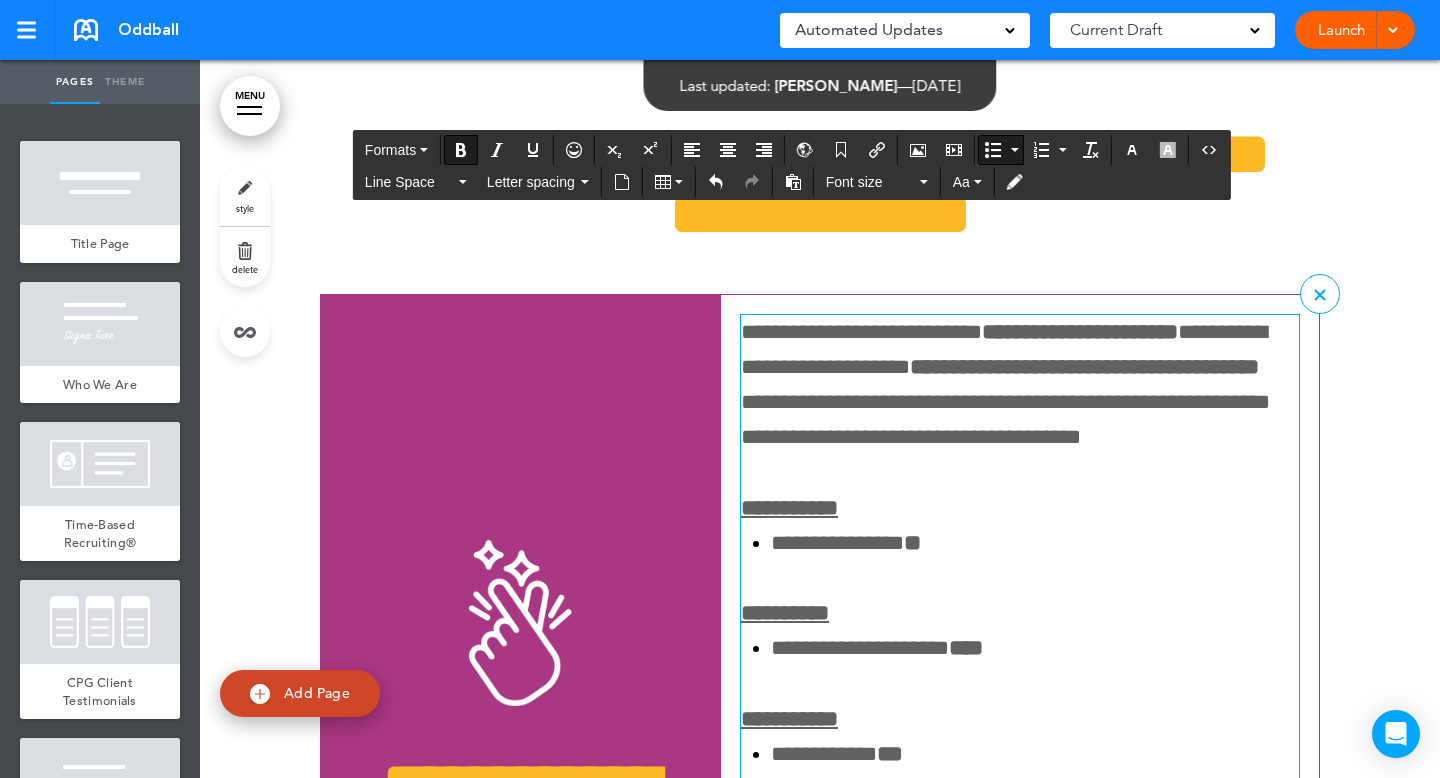 drag, startPoint x: 1178, startPoint y: 329, endPoint x: 1185, endPoint y: 337, distance: 10.630146 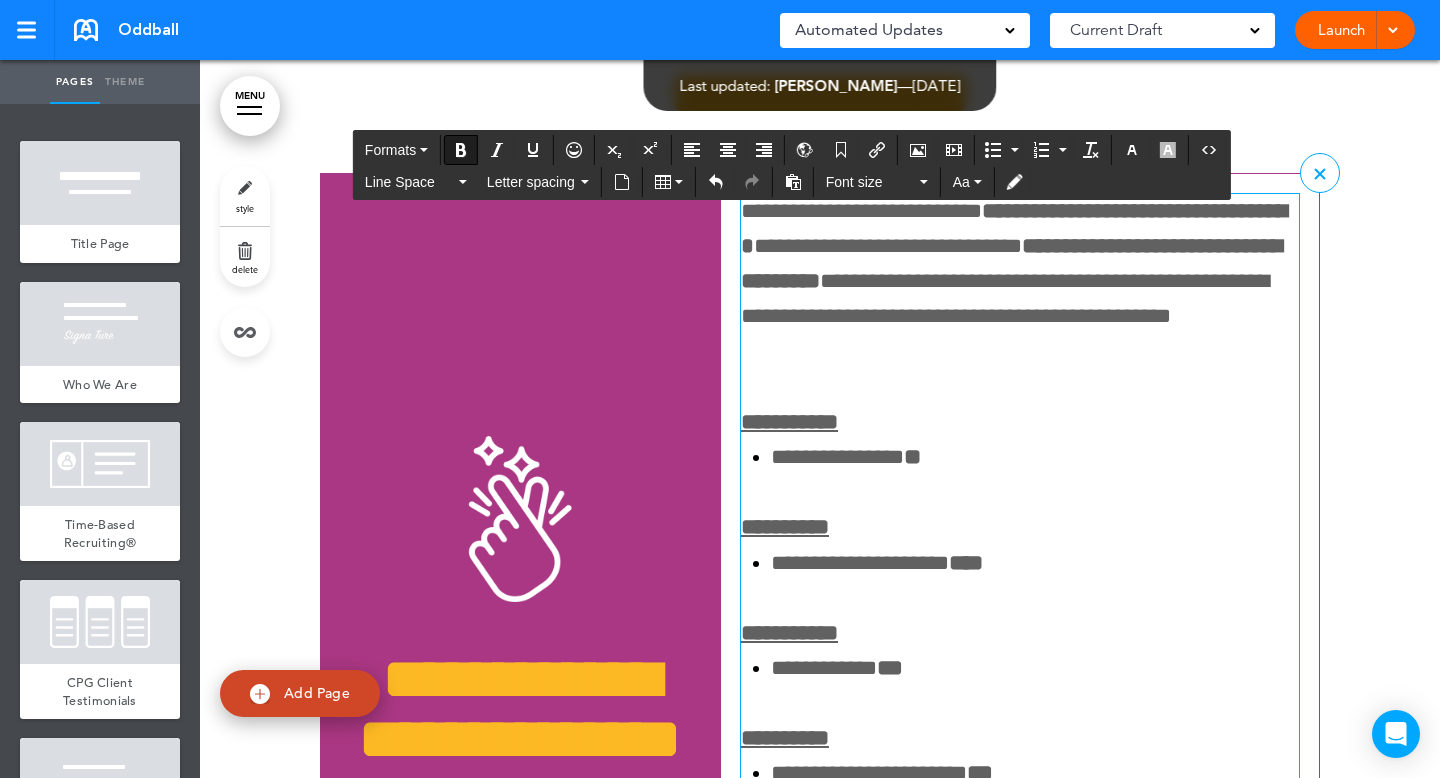 scroll, scrollTop: 5736, scrollLeft: 0, axis: vertical 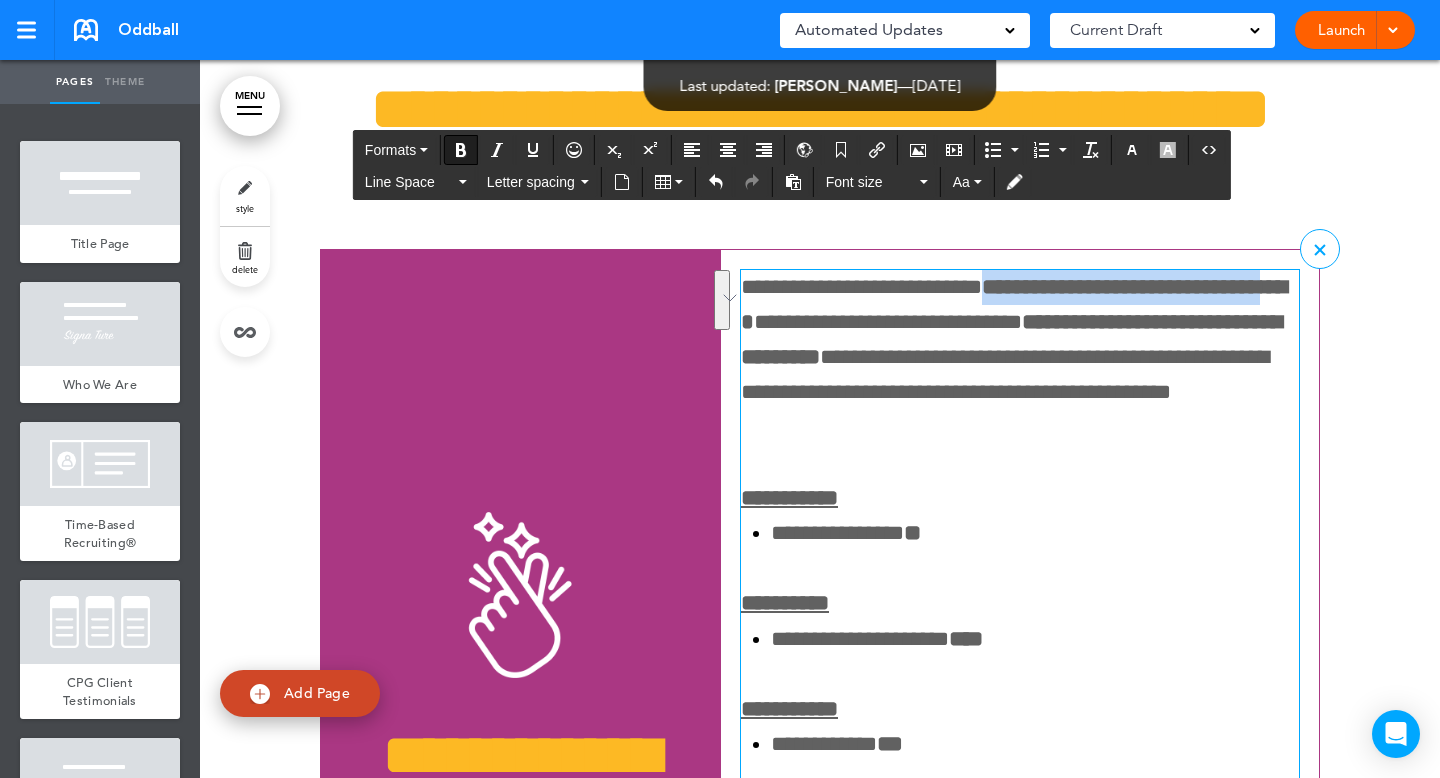 drag, startPoint x: 838, startPoint y: 319, endPoint x: 1015, endPoint y: 280, distance: 181.2457 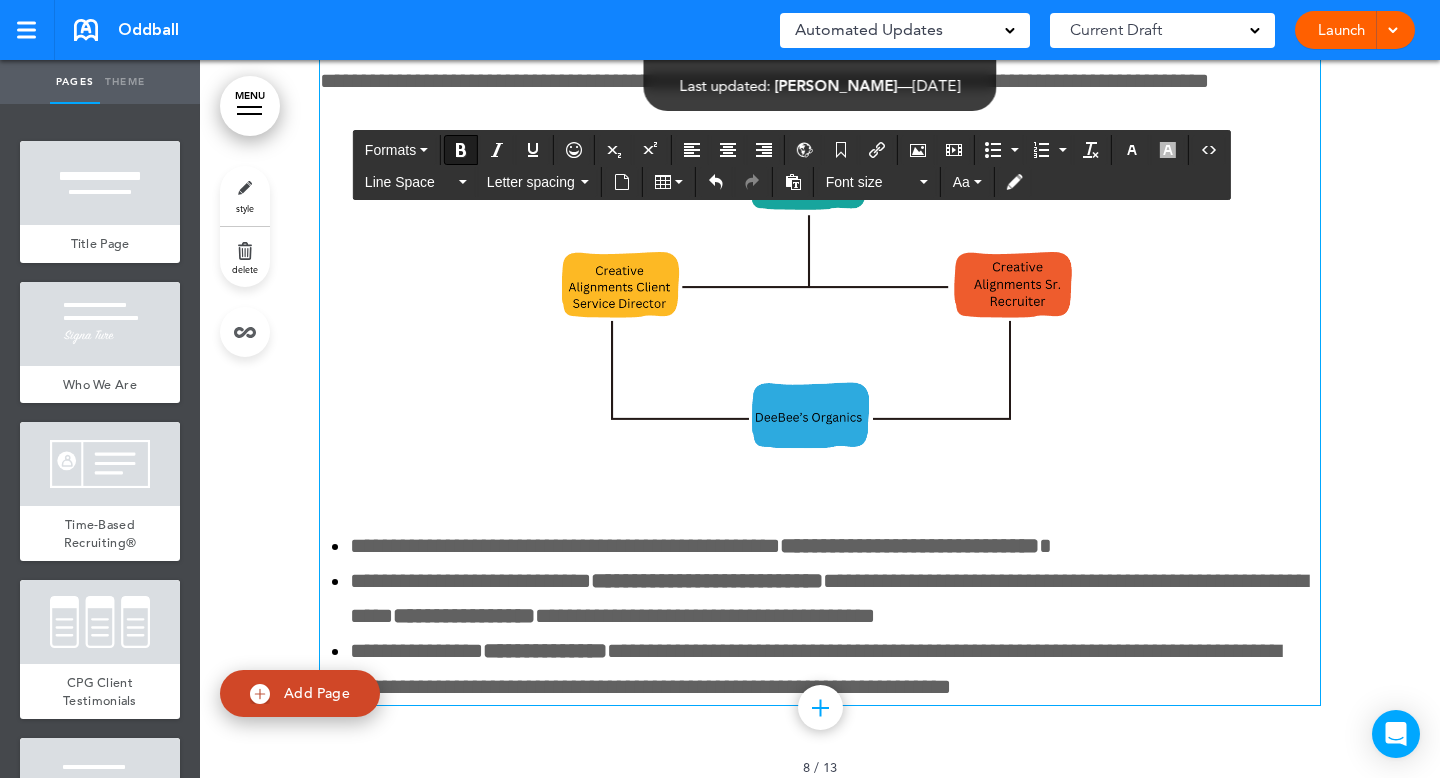 scroll, scrollTop: 8859, scrollLeft: 0, axis: vertical 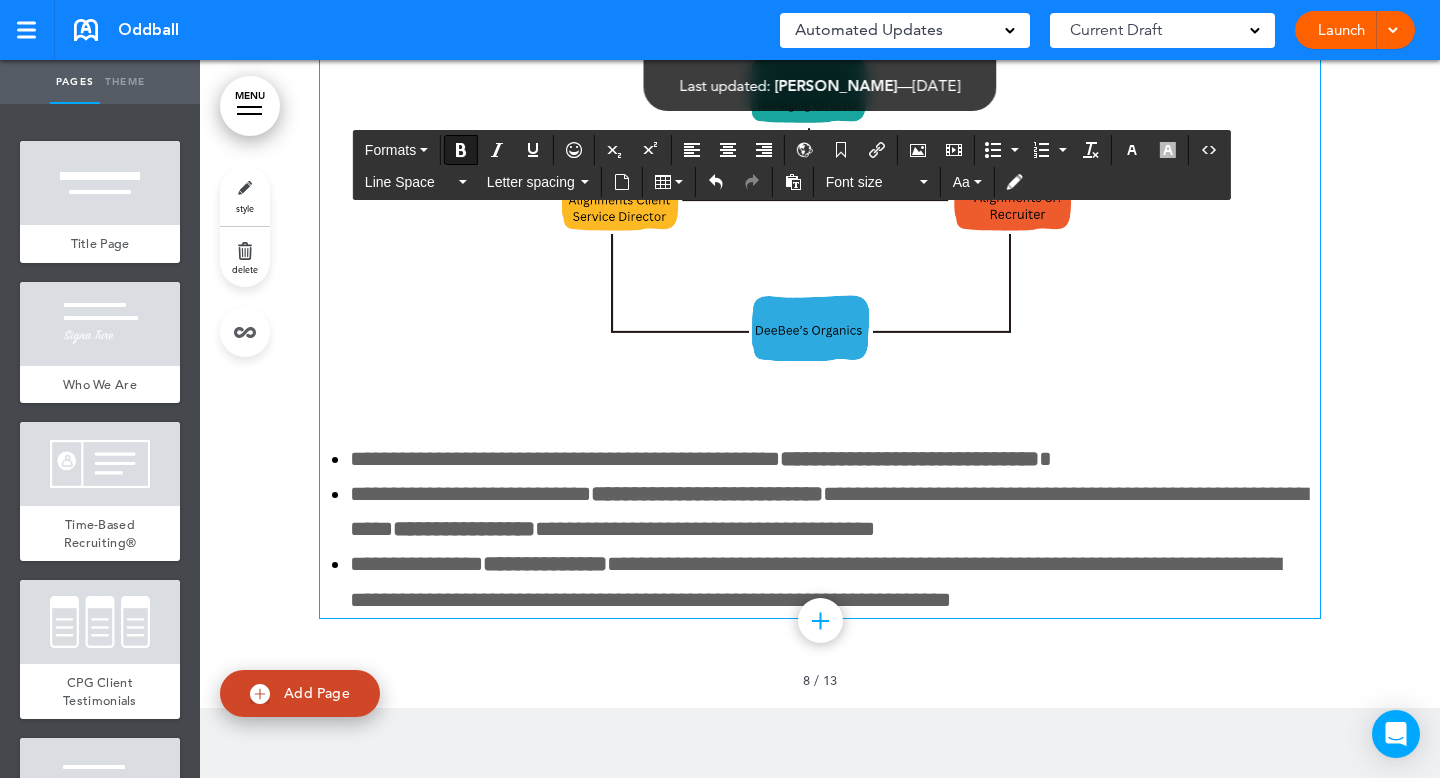 click at bounding box center [820, 209] 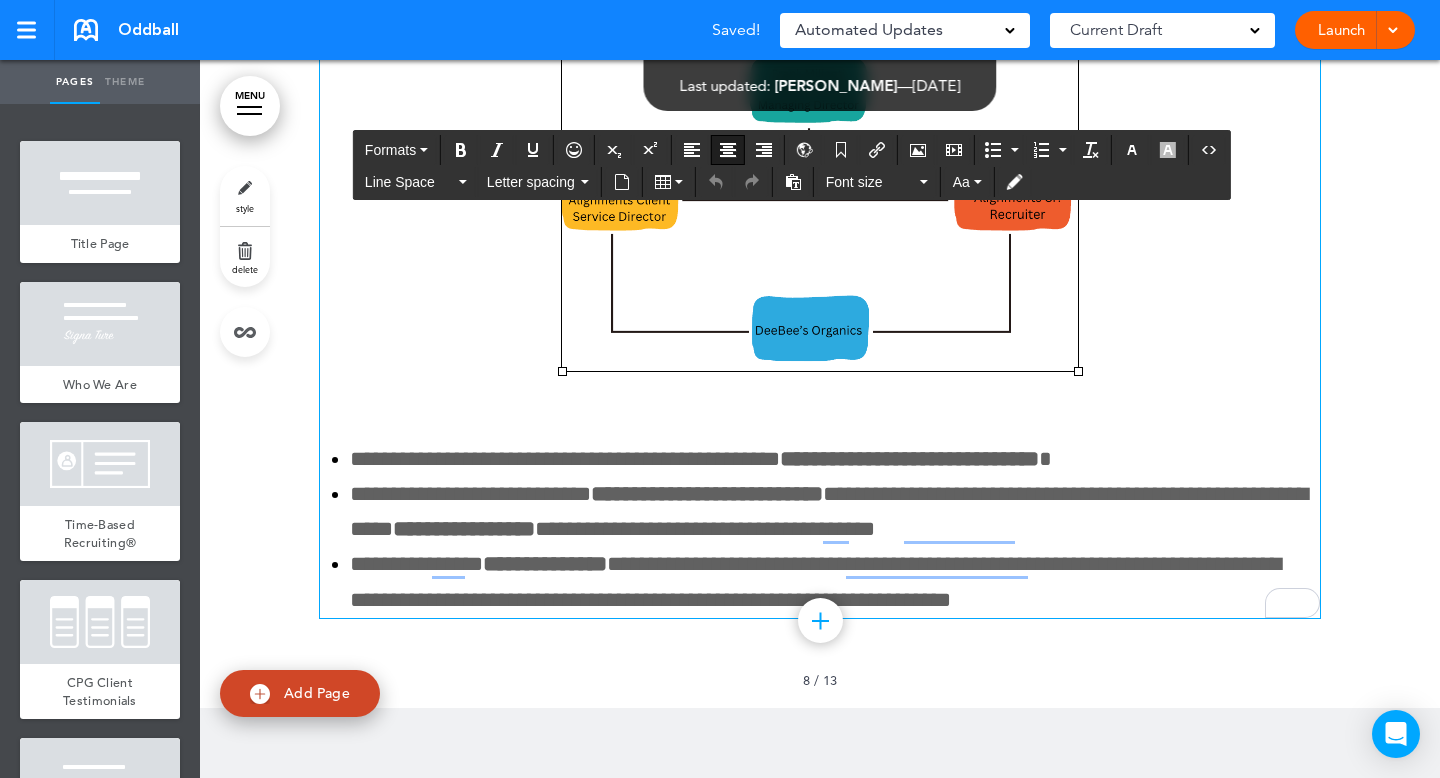 type 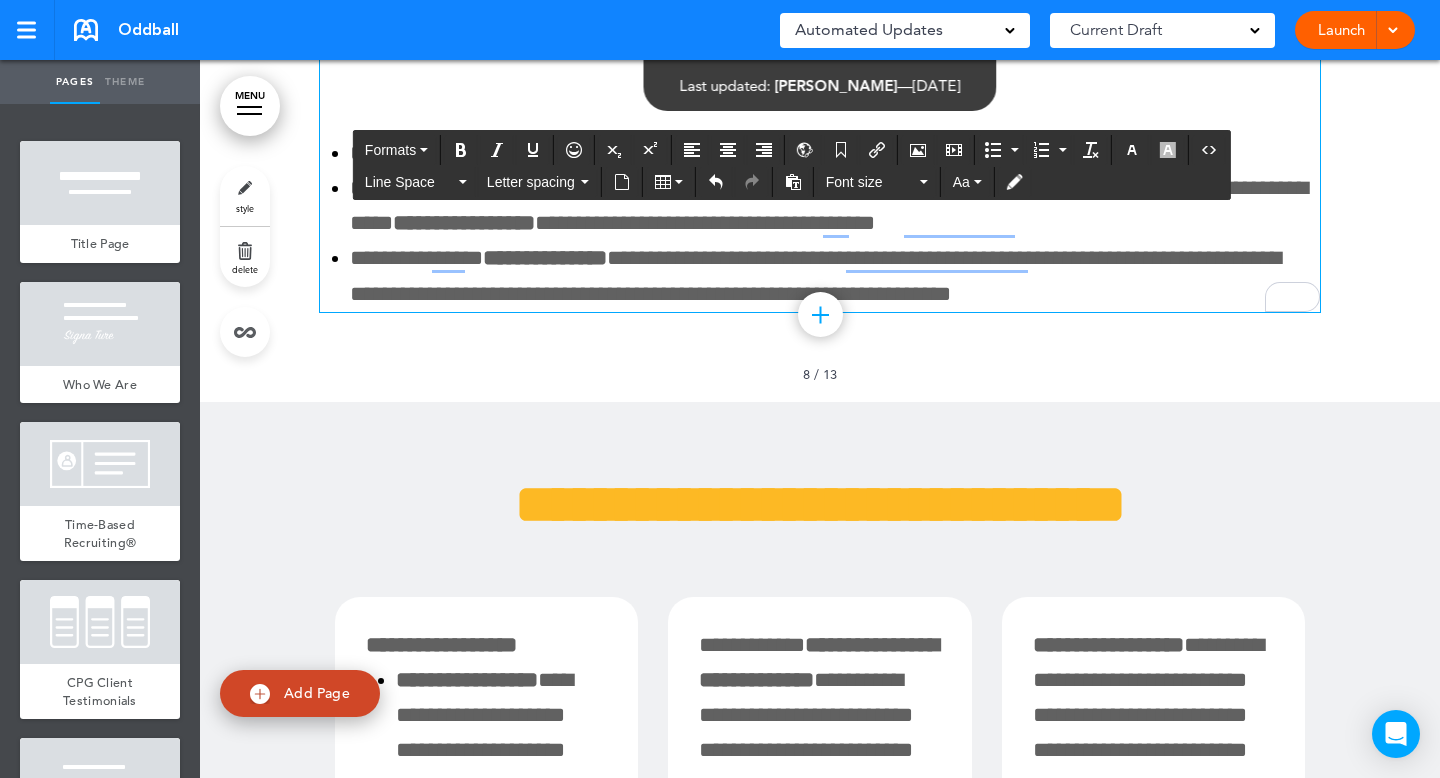 scroll, scrollTop: 8452, scrollLeft: 0, axis: vertical 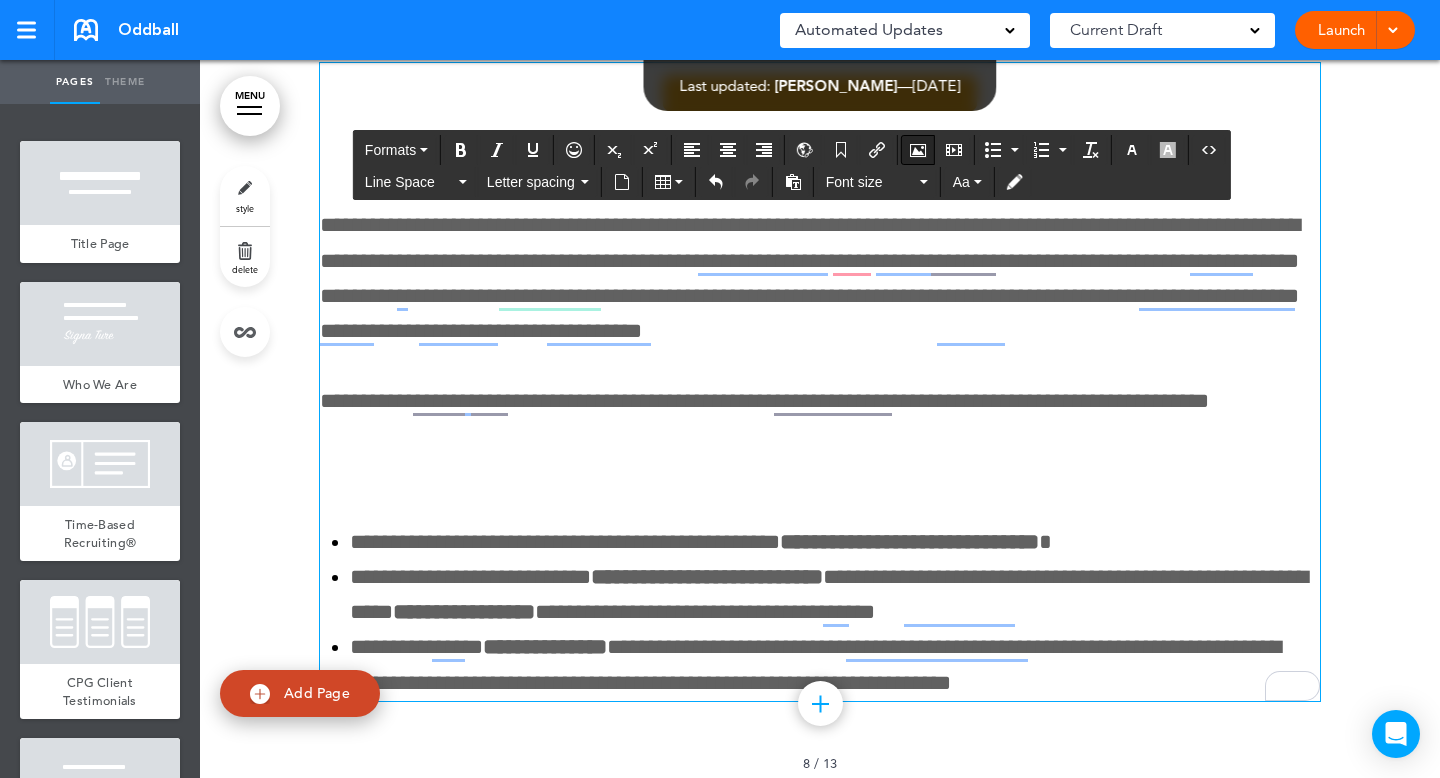 click at bounding box center [918, 150] 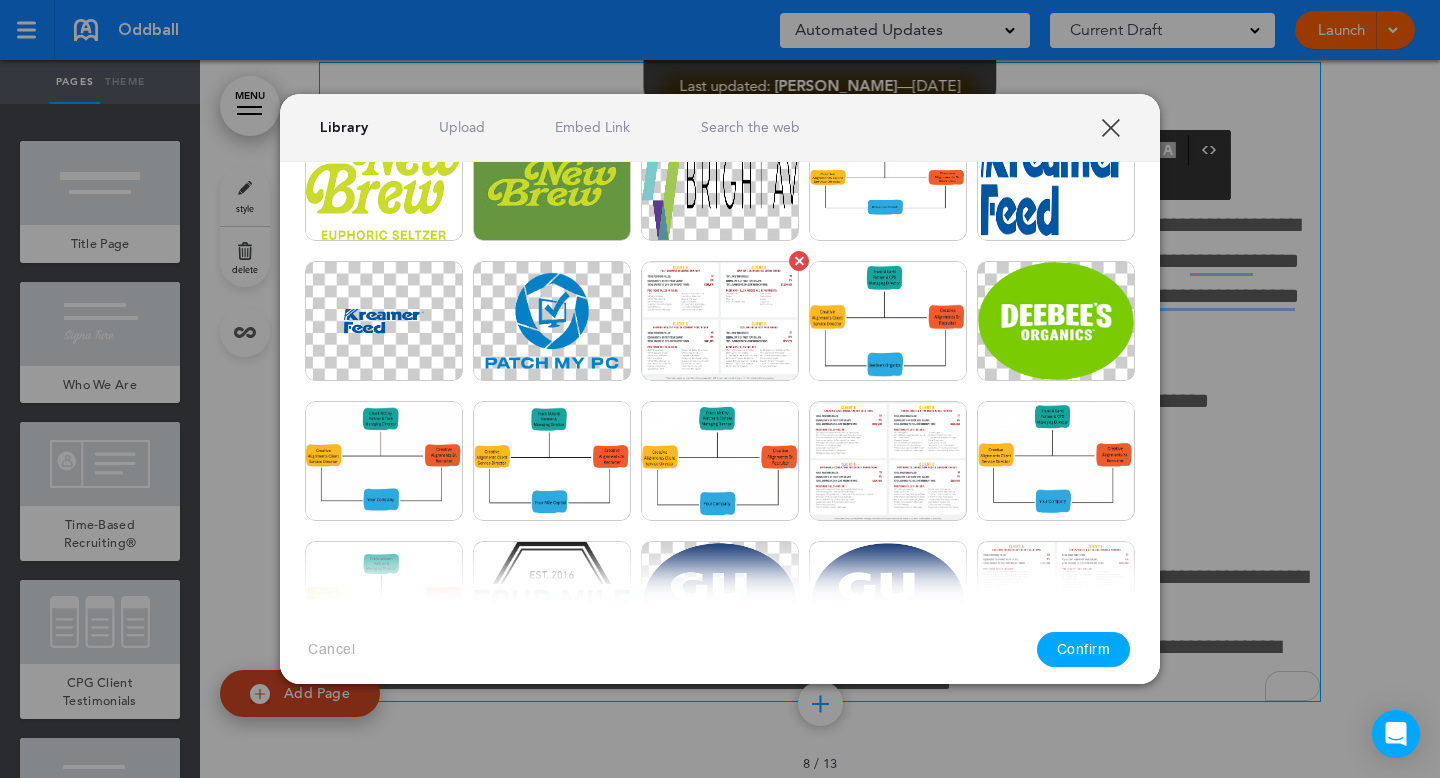 scroll, scrollTop: 3185, scrollLeft: 0, axis: vertical 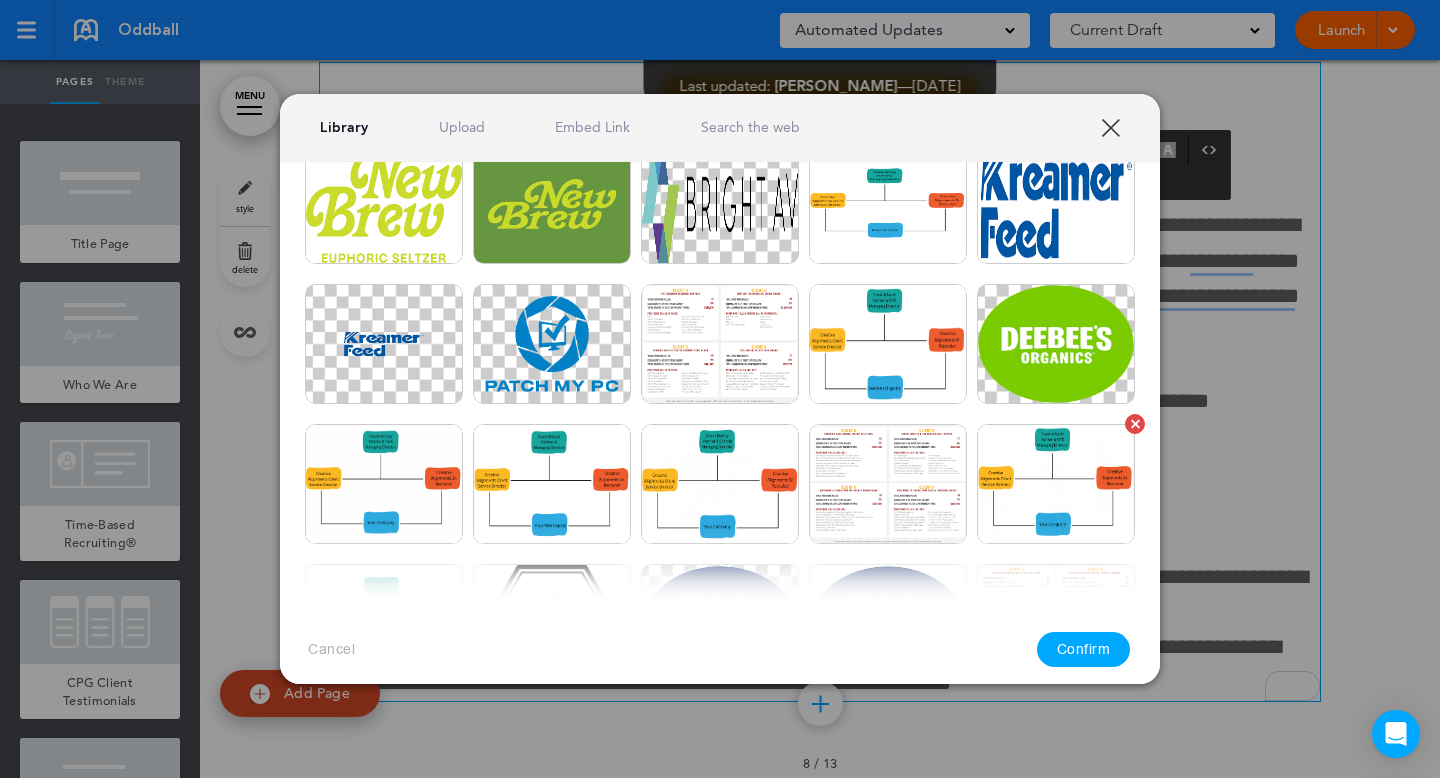 click at bounding box center [1056, 484] 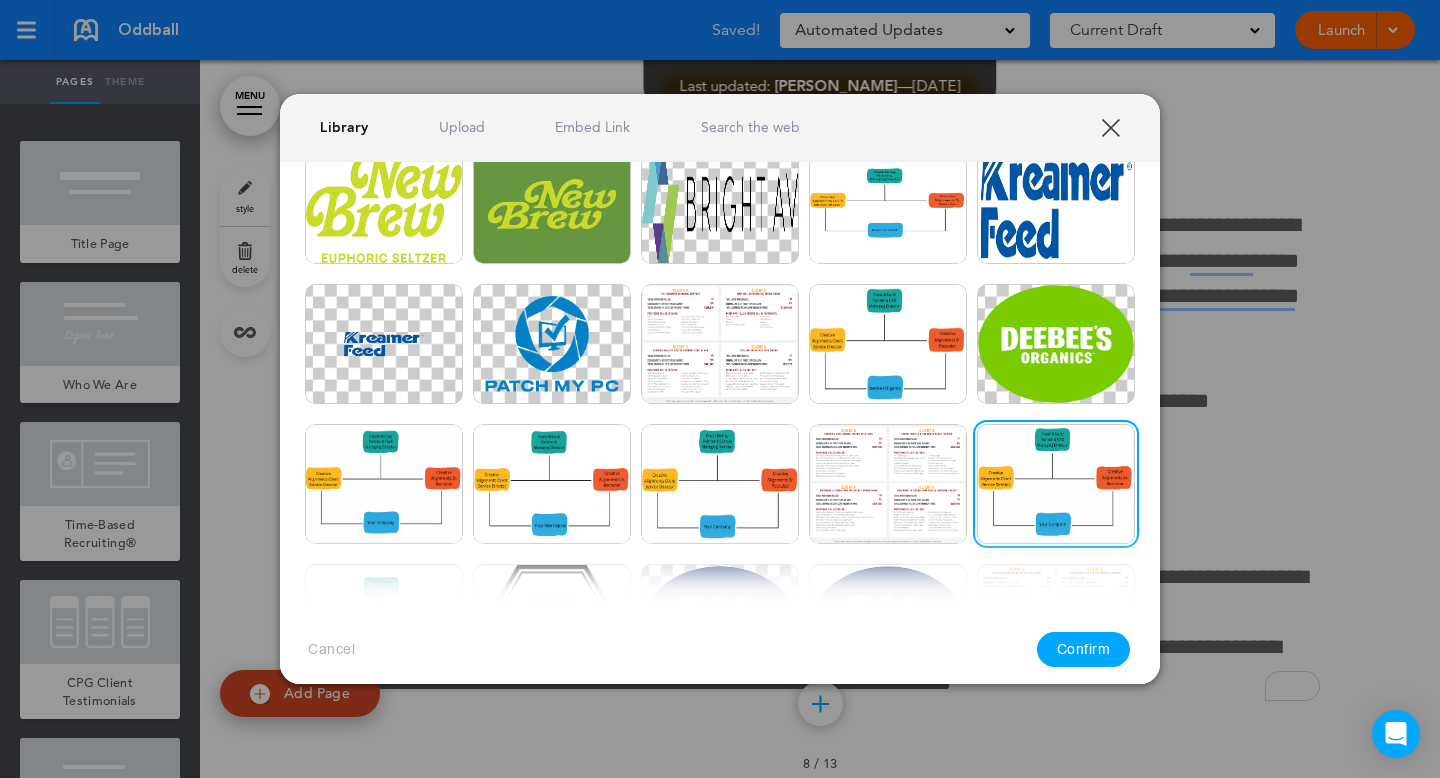 click on "Confirm" at bounding box center (1084, 649) 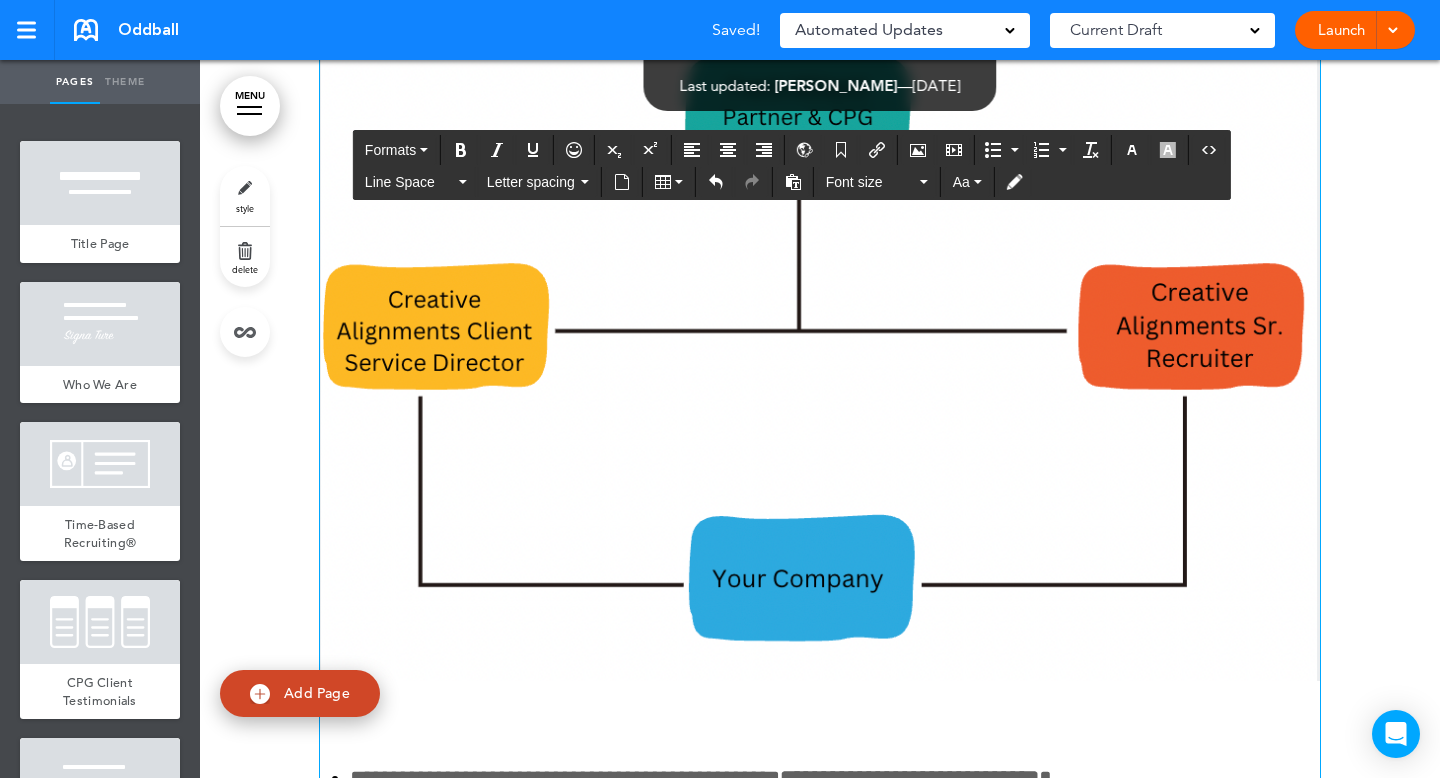 scroll, scrollTop: 9038, scrollLeft: 0, axis: vertical 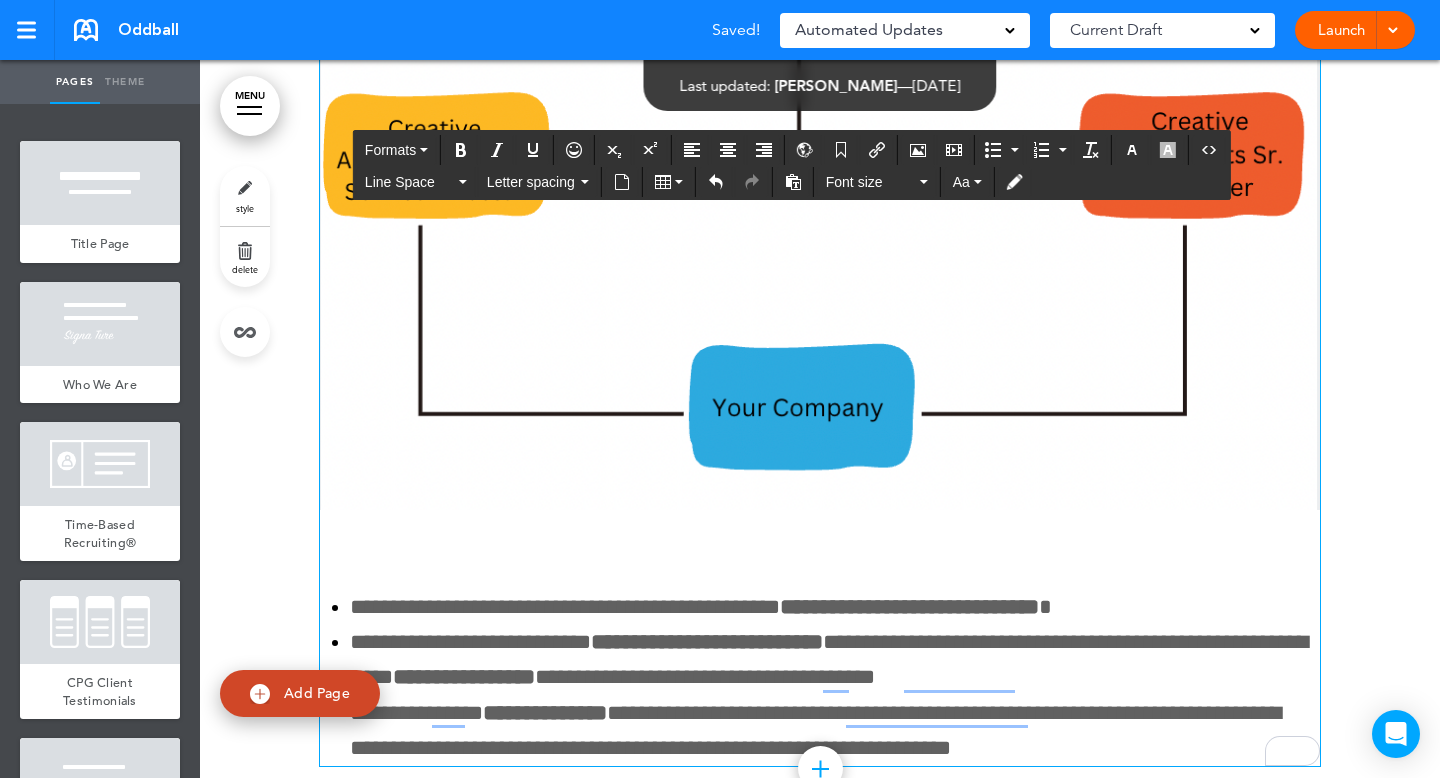 click 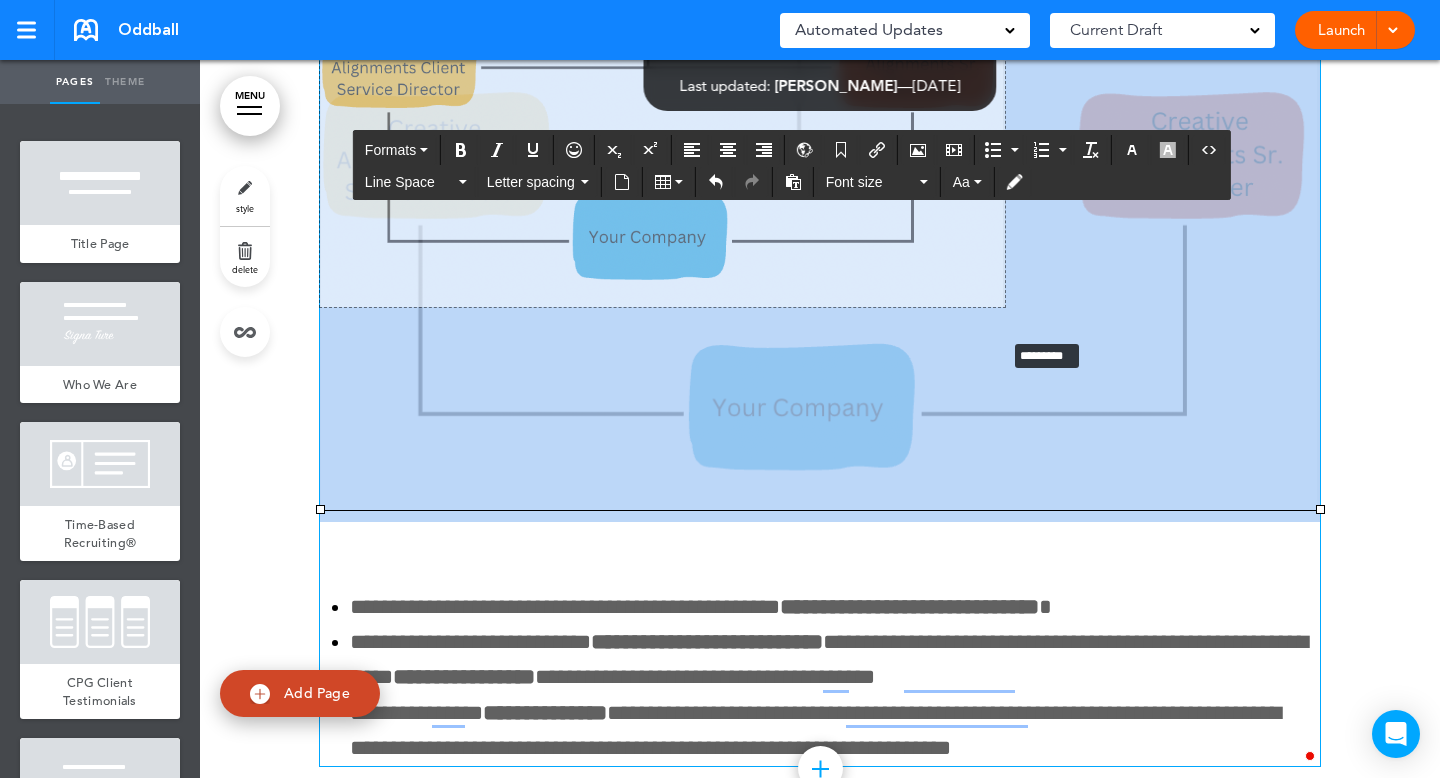 drag, startPoint x: 1316, startPoint y: 495, endPoint x: 993, endPoint y: 323, distance: 365.94125 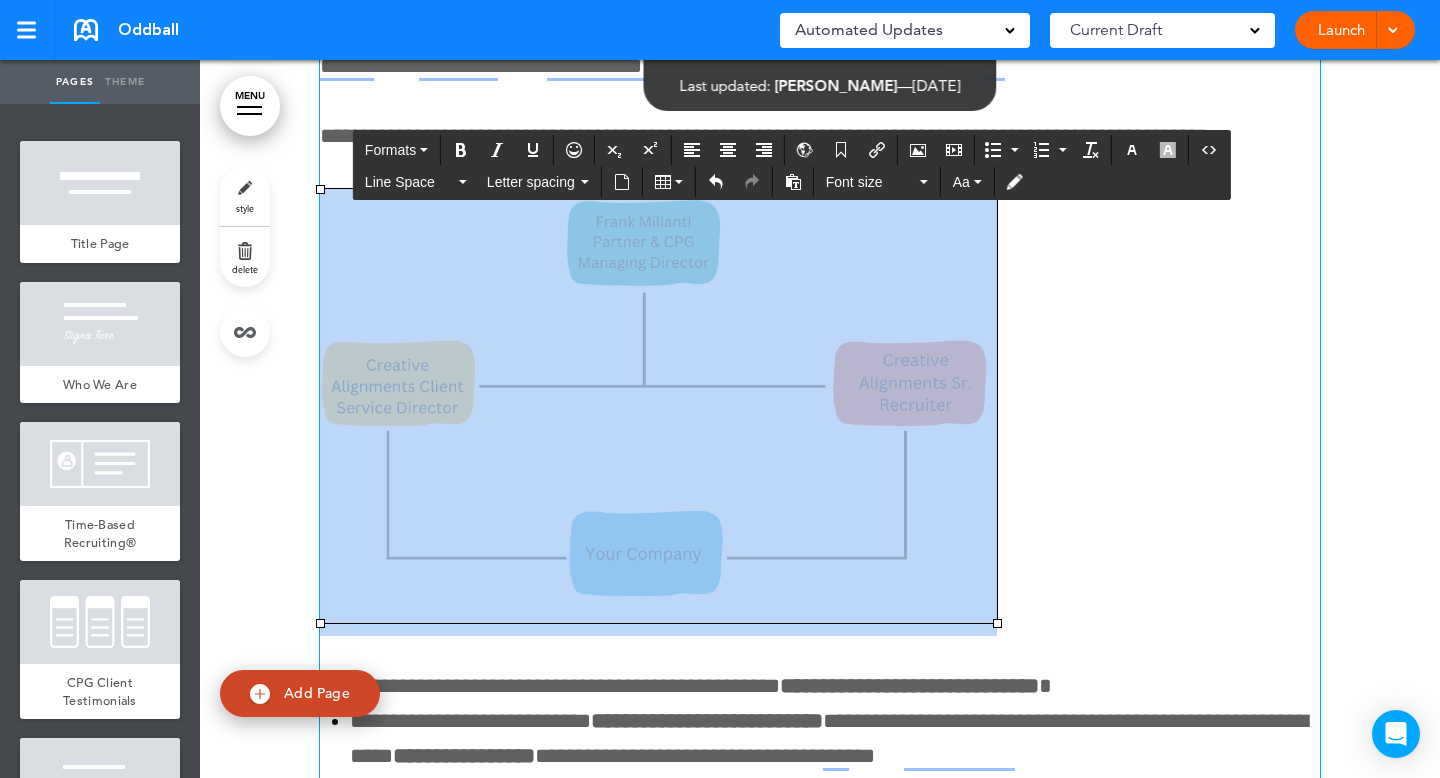scroll, scrollTop: 8546, scrollLeft: 0, axis: vertical 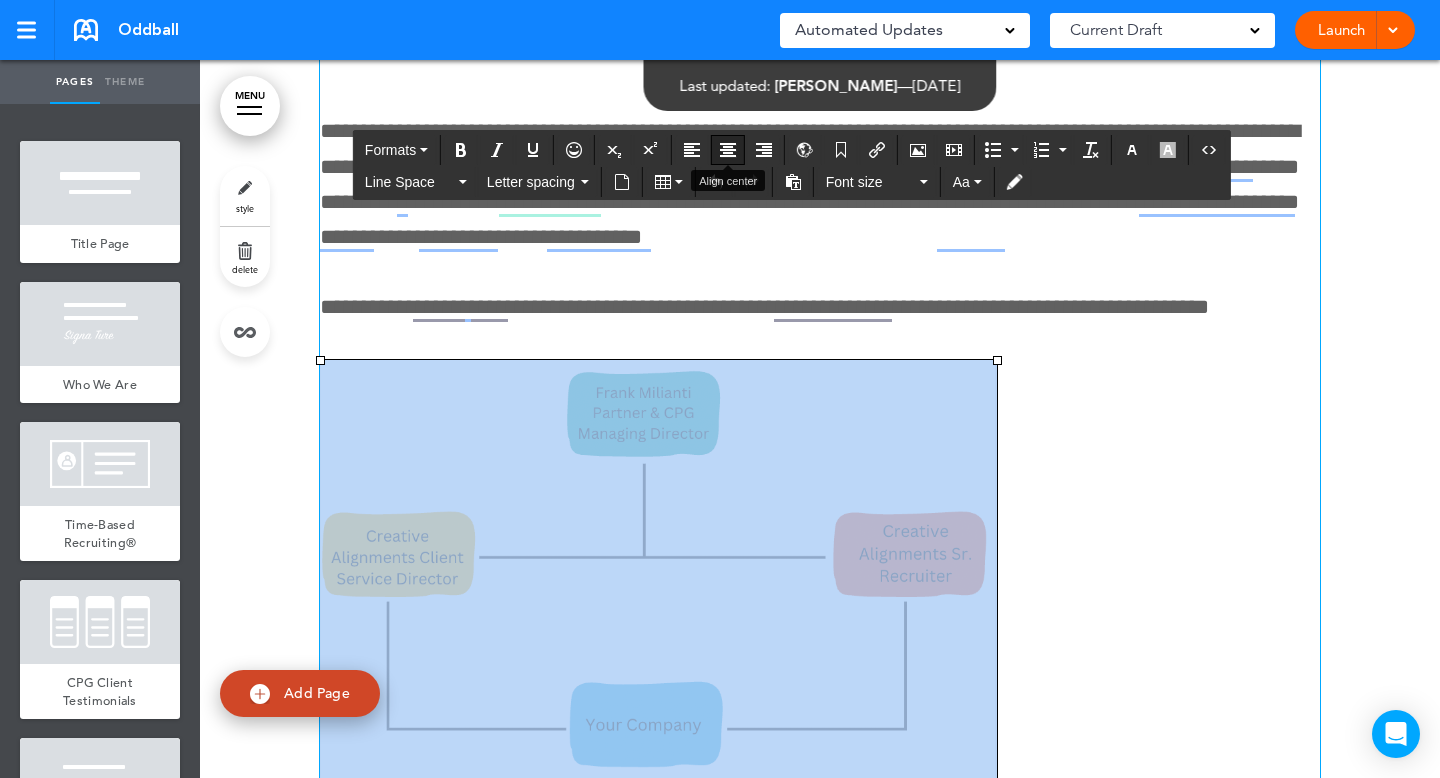 click at bounding box center (728, 150) 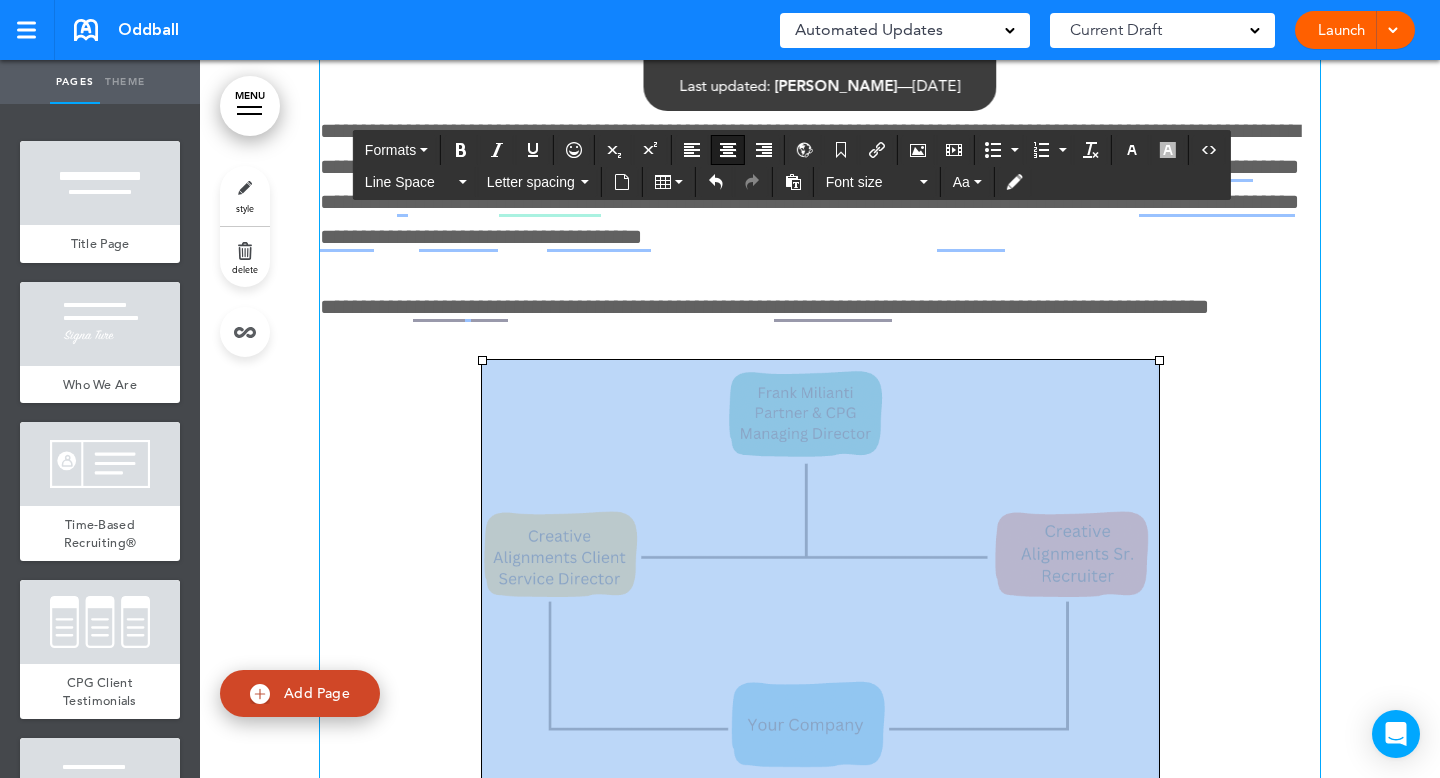 click at bounding box center (820, 594) 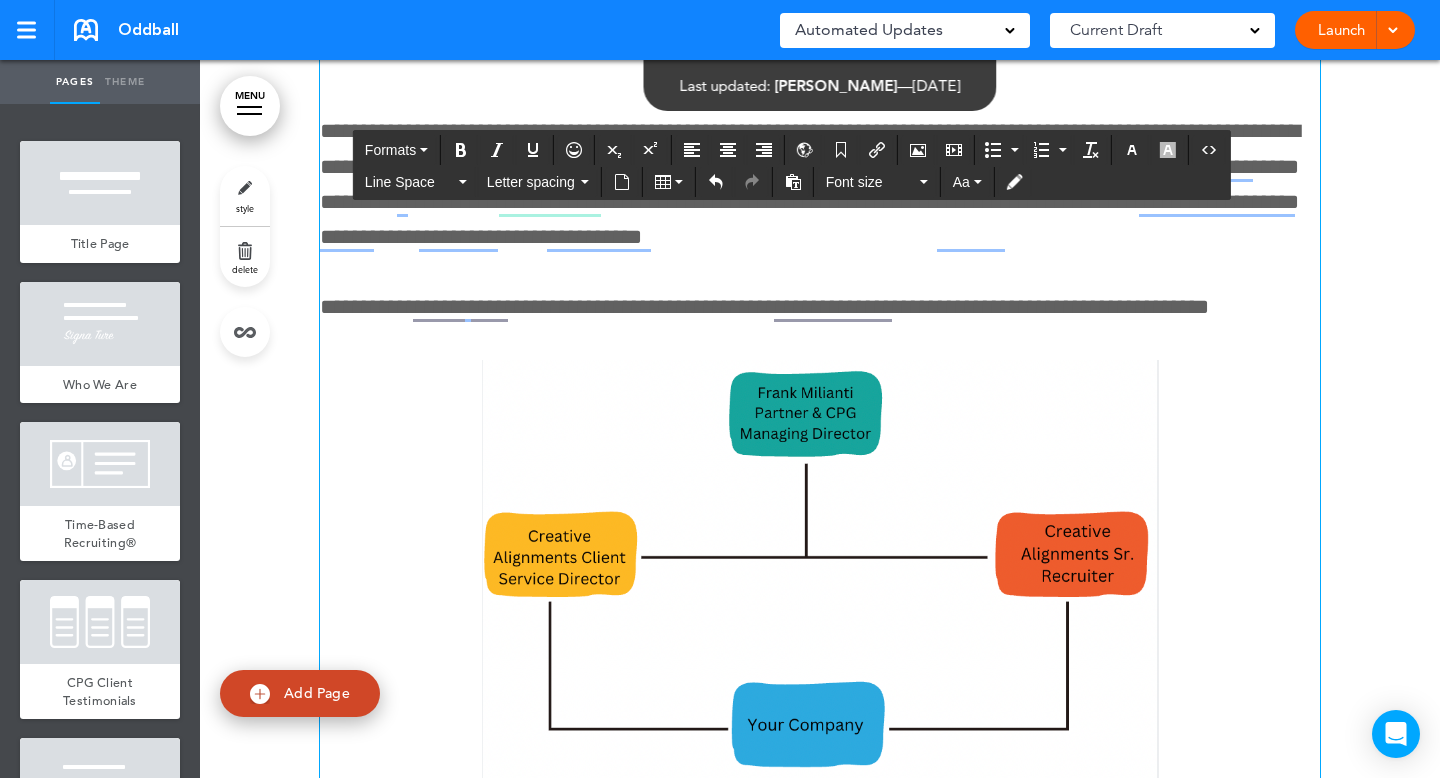 click 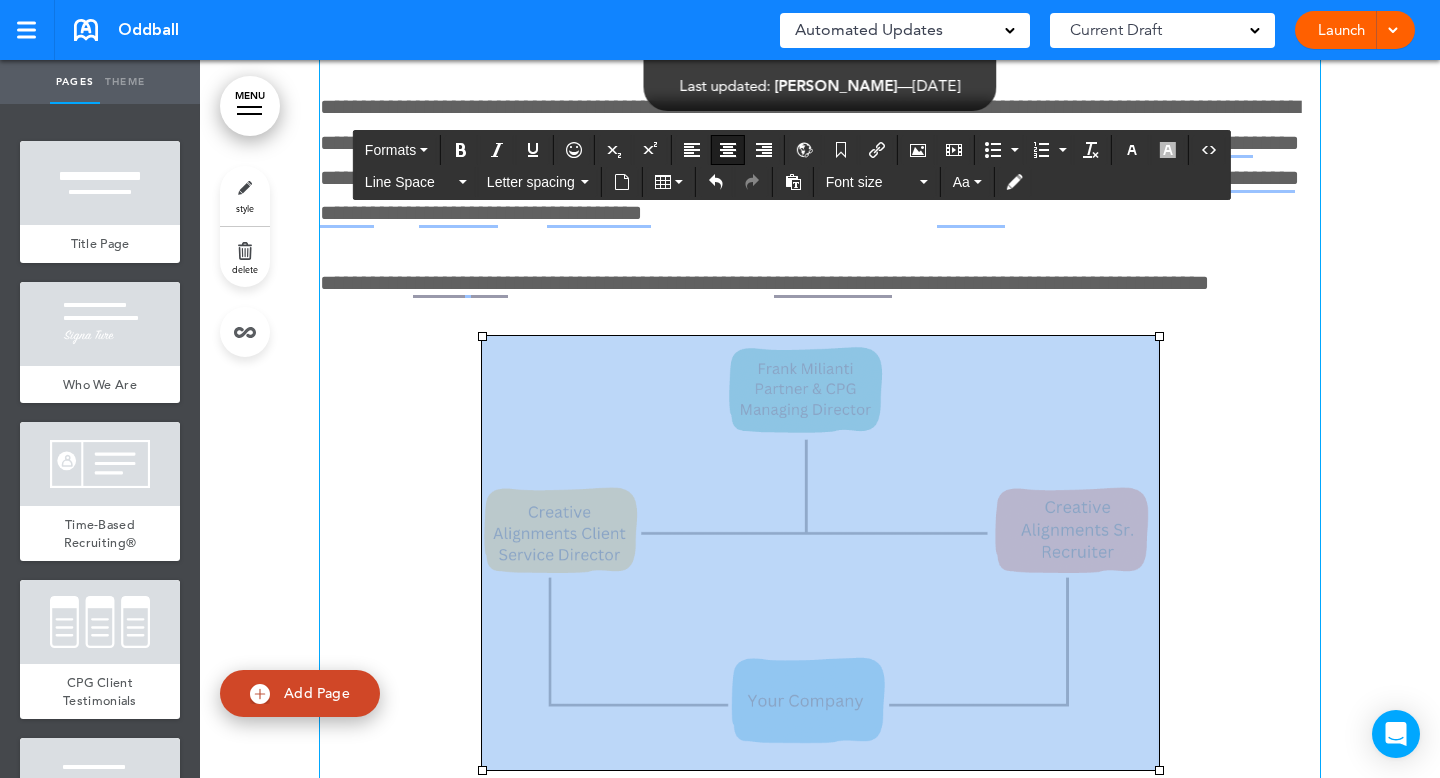 scroll, scrollTop: 8687, scrollLeft: 0, axis: vertical 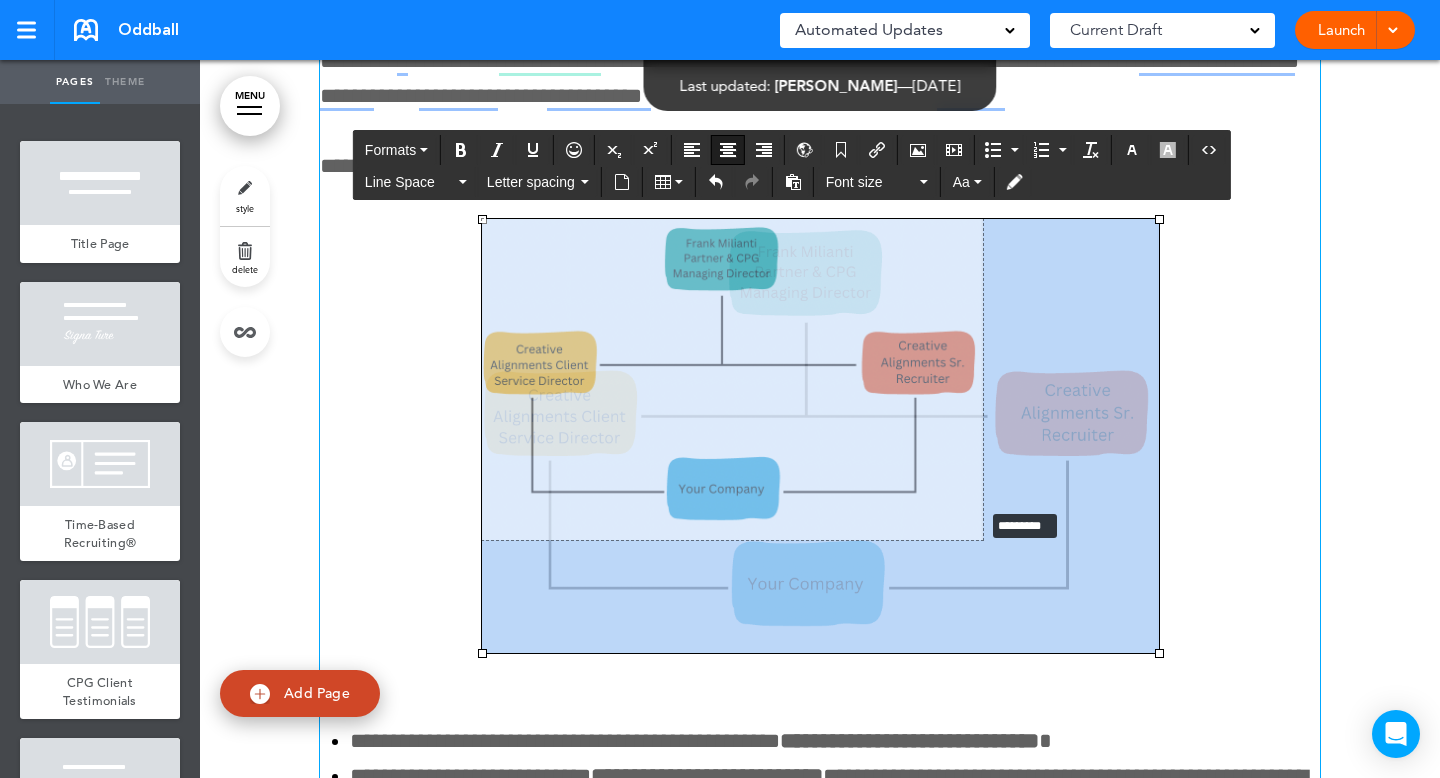 drag, startPoint x: 1154, startPoint y: 643, endPoint x: 978, endPoint y: 499, distance: 227.40273 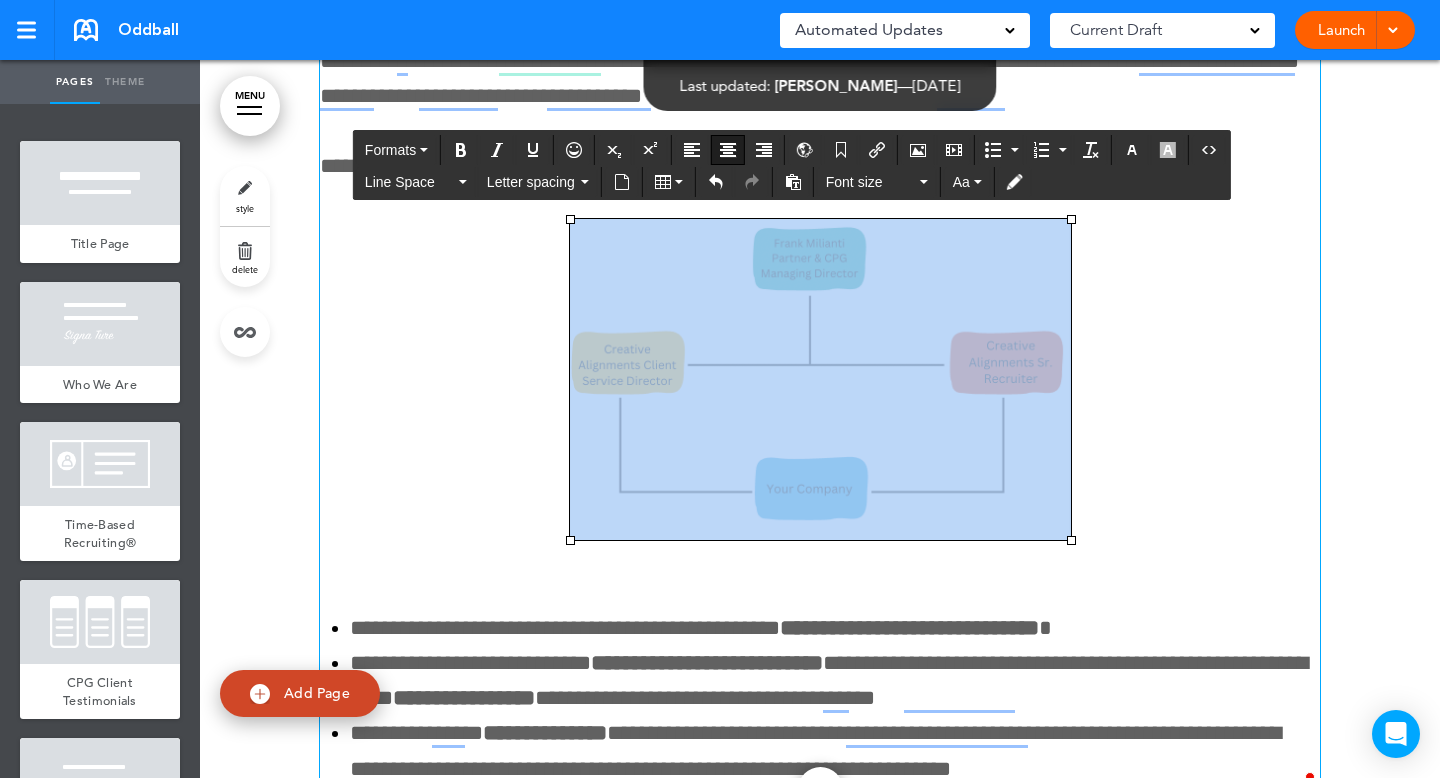 click at bounding box center [820, 397] 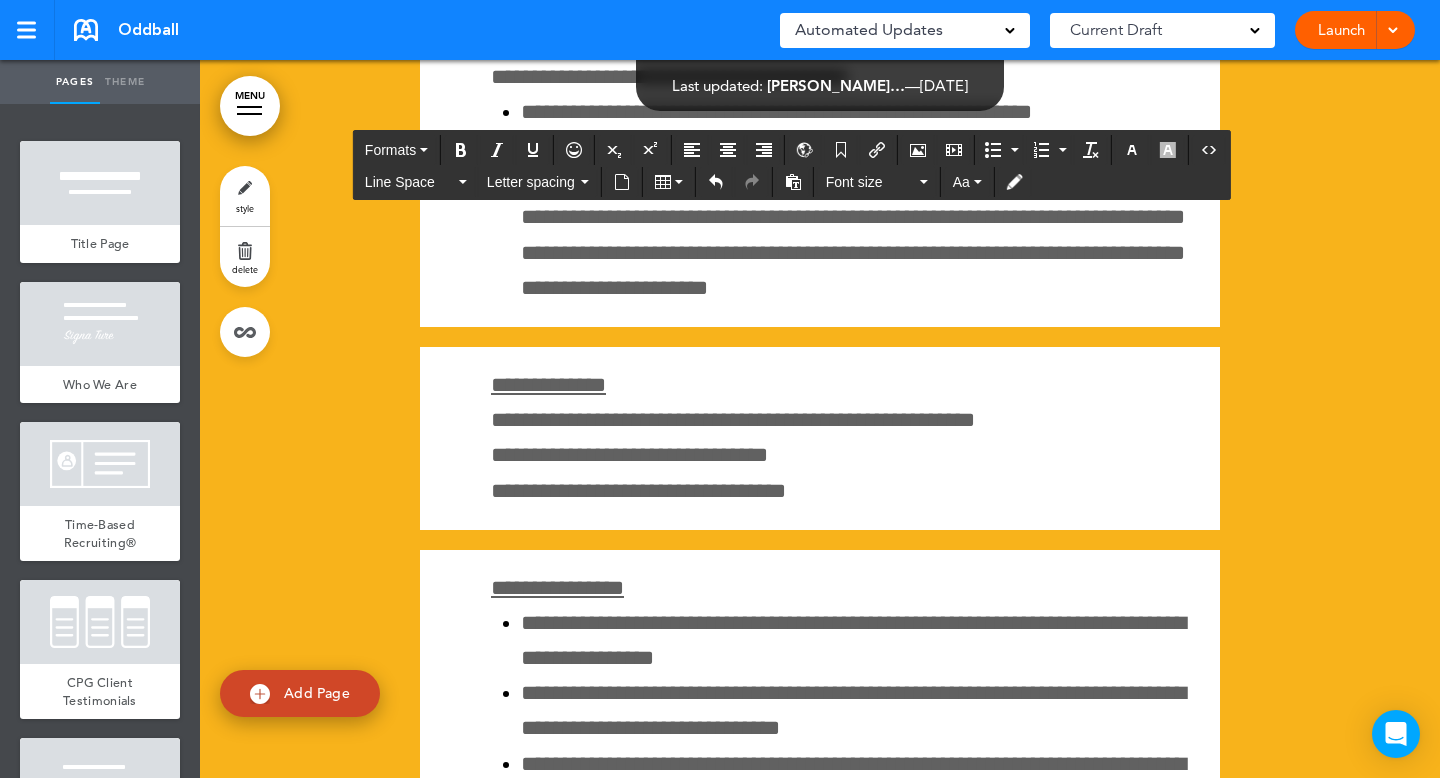 scroll, scrollTop: 11849, scrollLeft: 0, axis: vertical 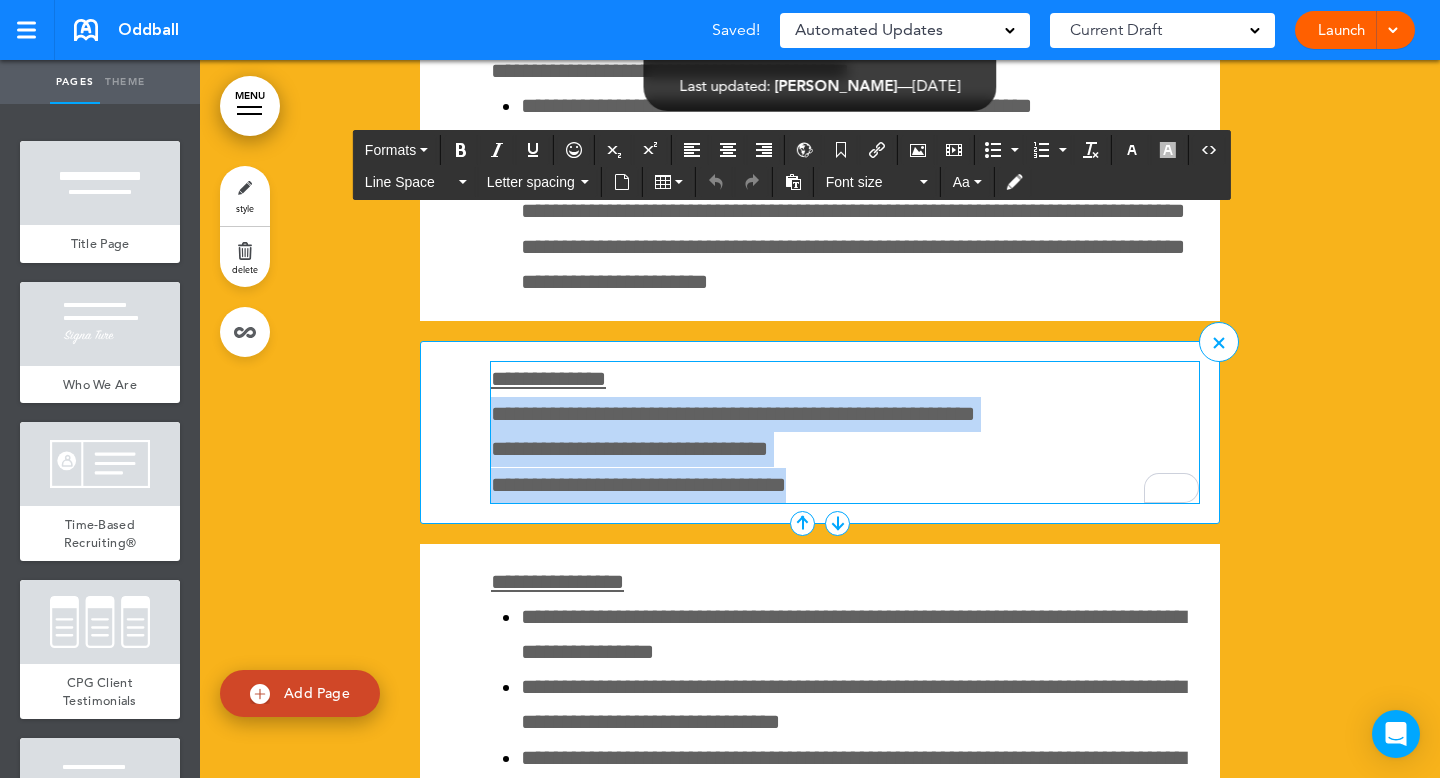 drag, startPoint x: 855, startPoint y: 477, endPoint x: 488, endPoint y: 403, distance: 374.38617 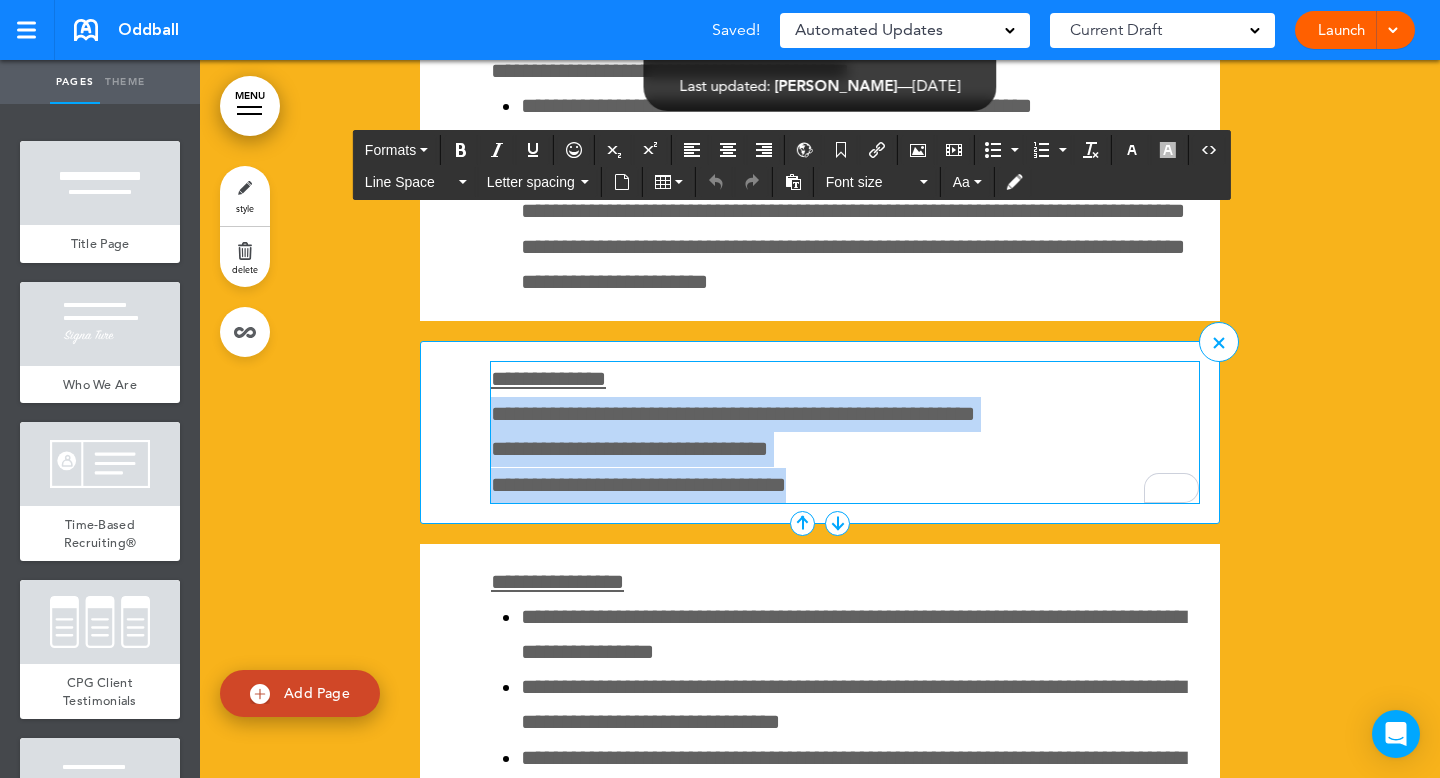 click on "**********" at bounding box center [845, 432] 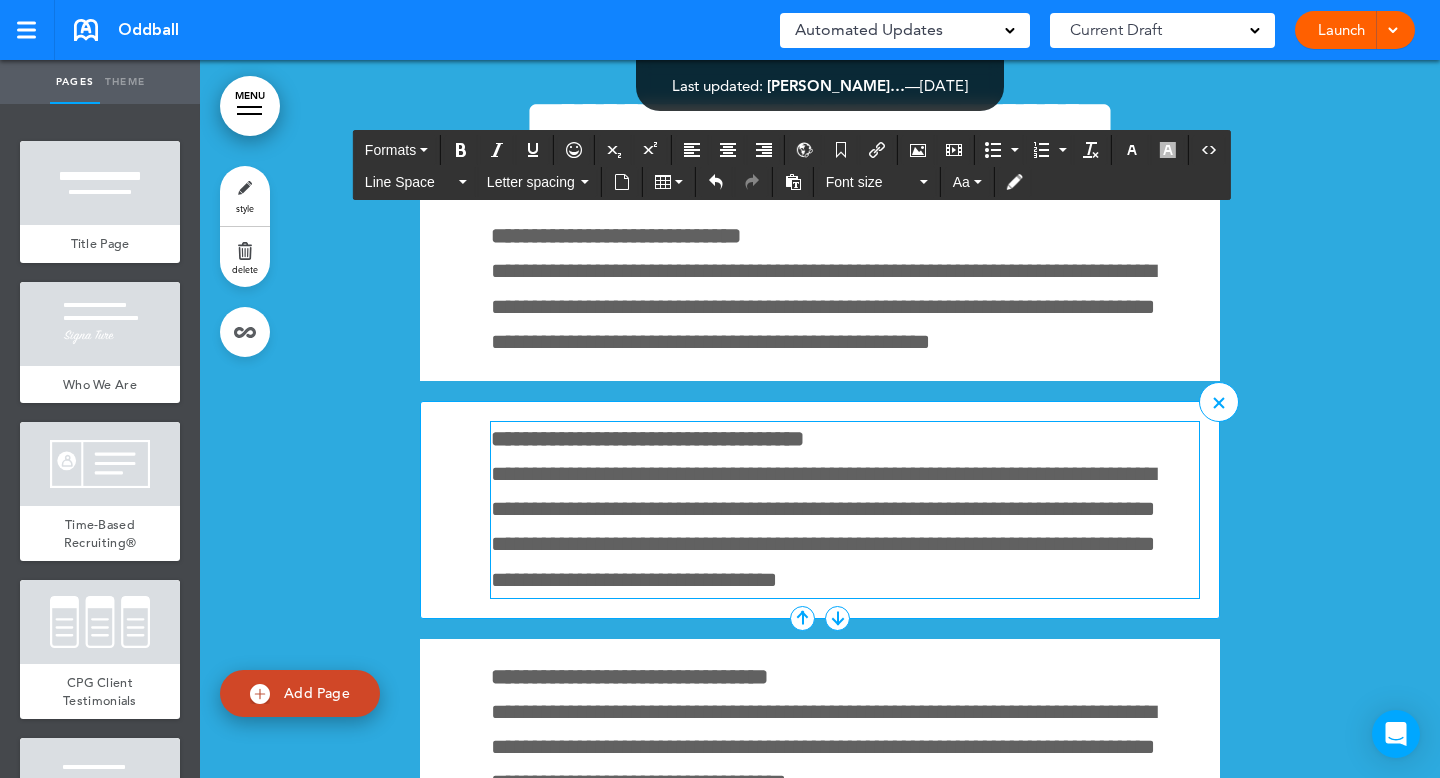 scroll, scrollTop: 14153, scrollLeft: 0, axis: vertical 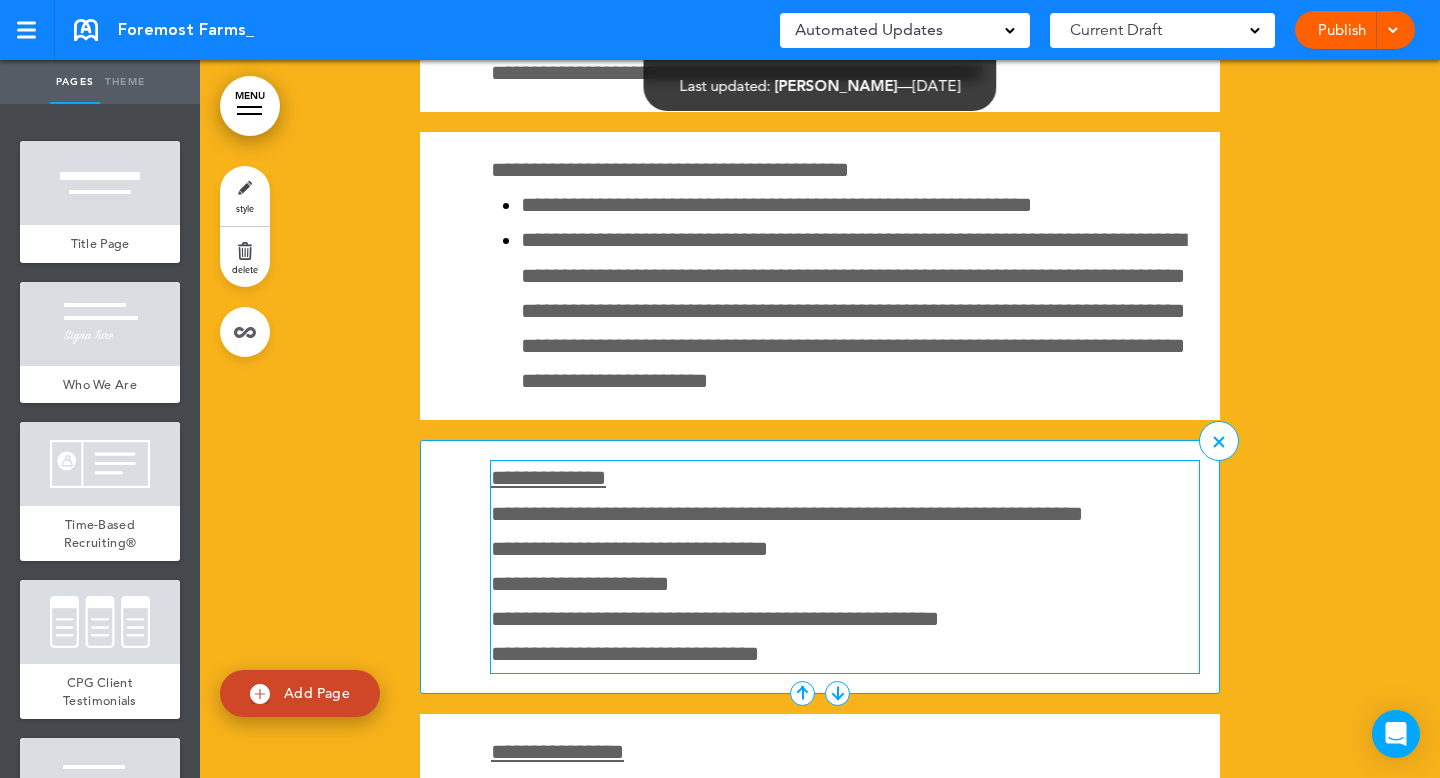 click on "**********" at bounding box center (845, 566) 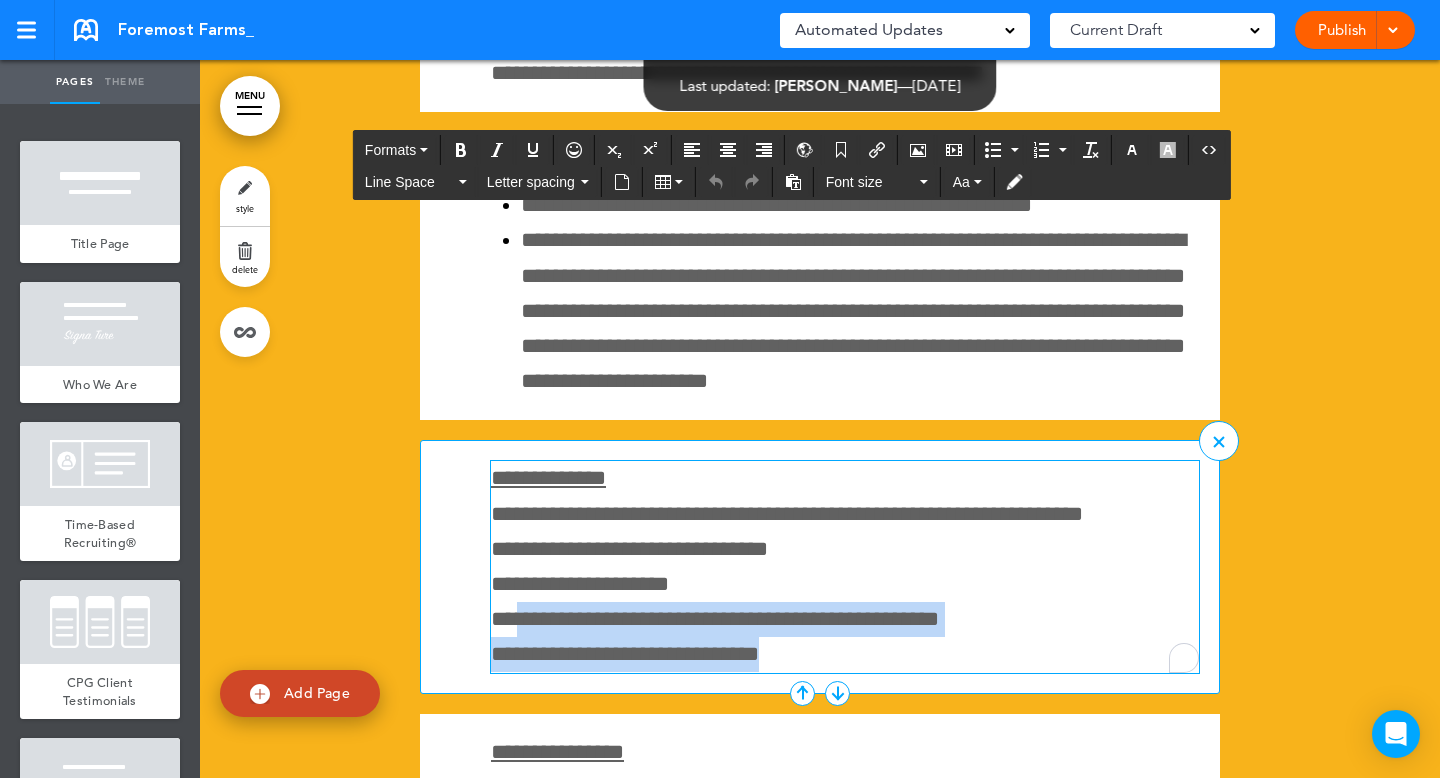 click on "**********" at bounding box center [845, 654] 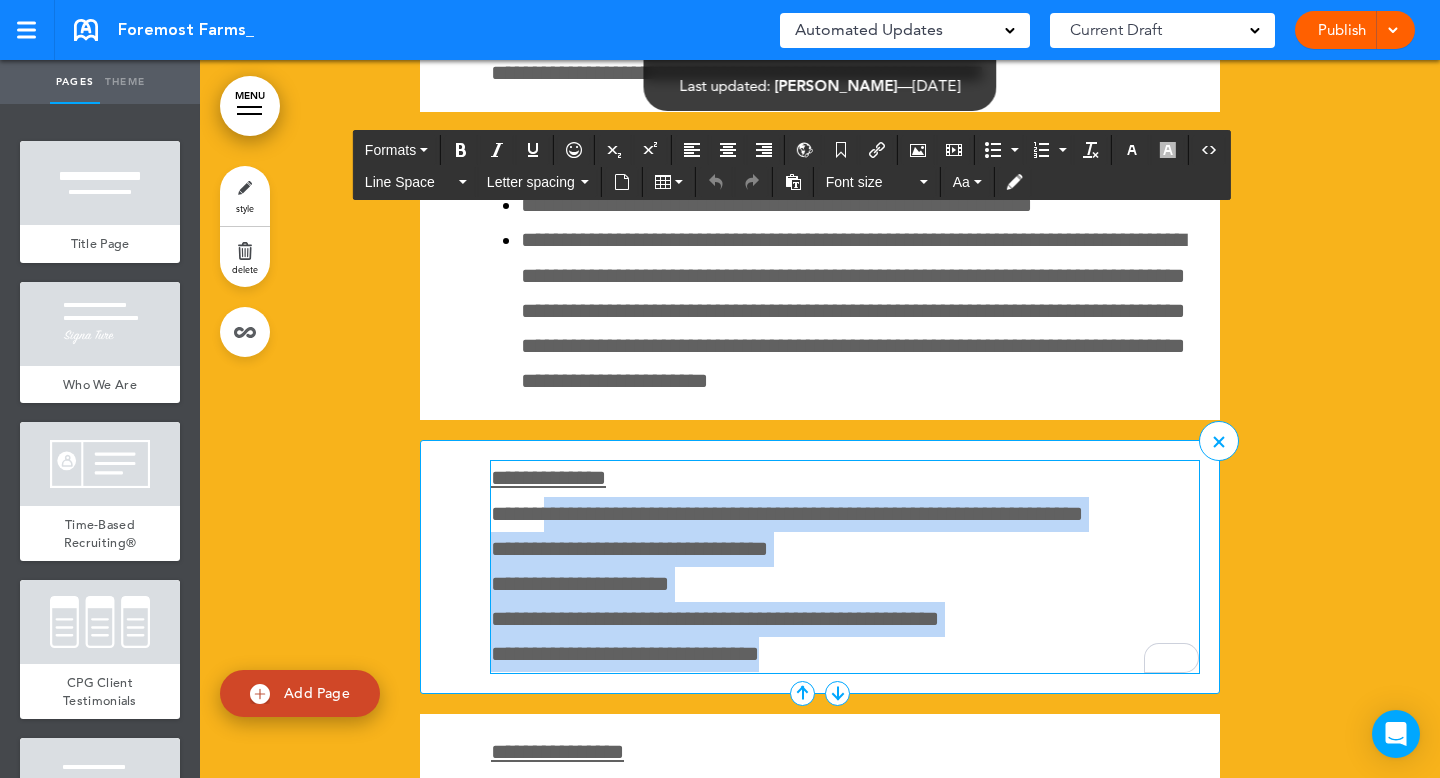 scroll, scrollTop: 0, scrollLeft: 0, axis: both 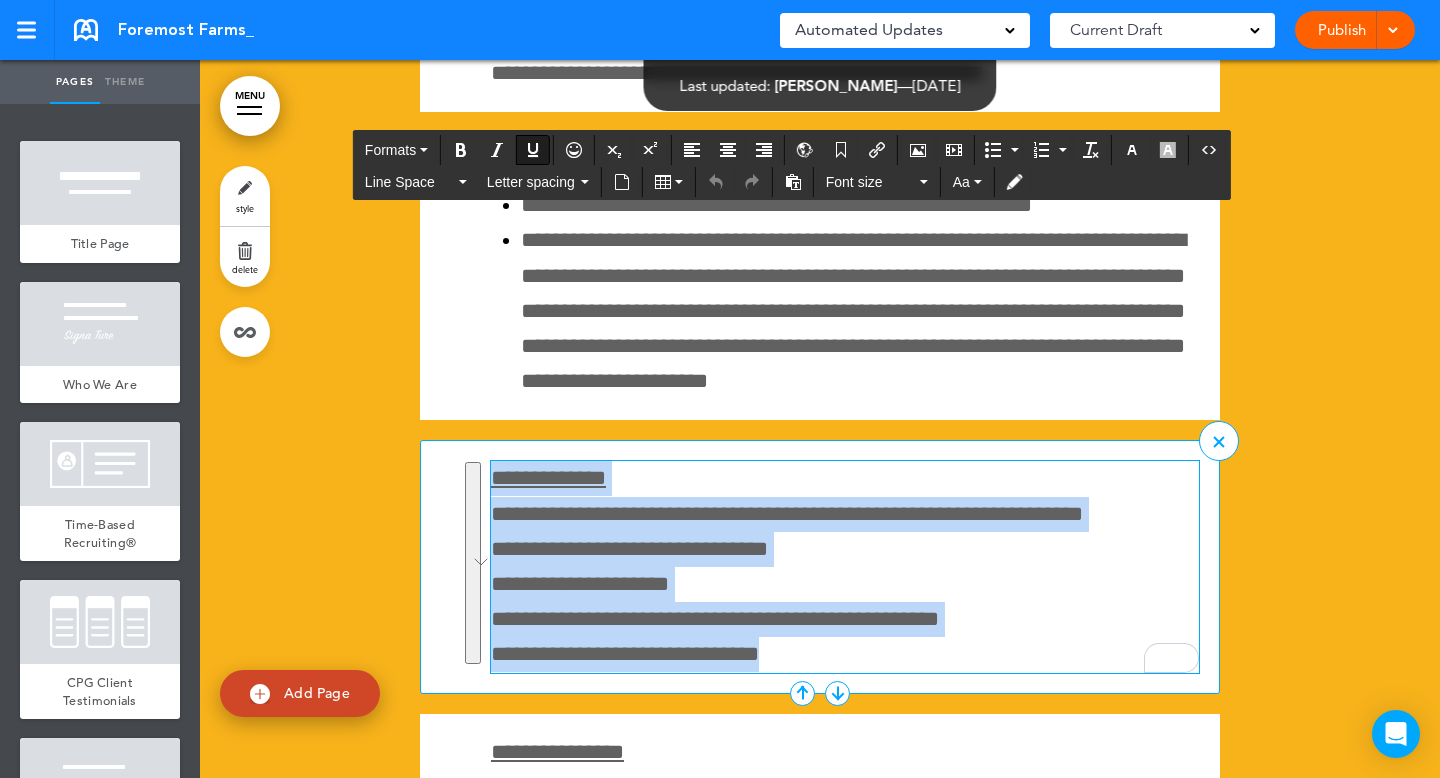 drag, startPoint x: 809, startPoint y: 647, endPoint x: 519, endPoint y: 479, distance: 335.14774 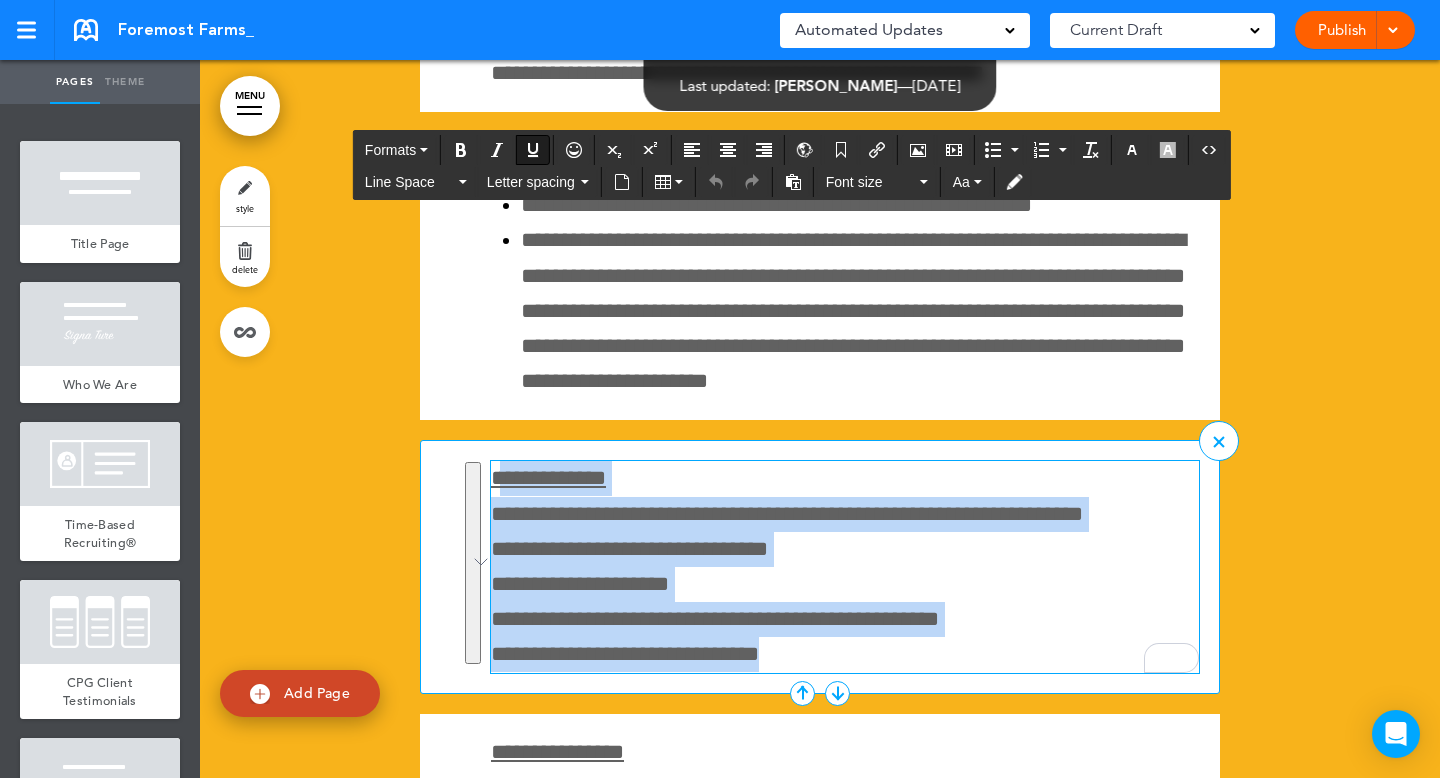 click on "**********" at bounding box center [845, 478] 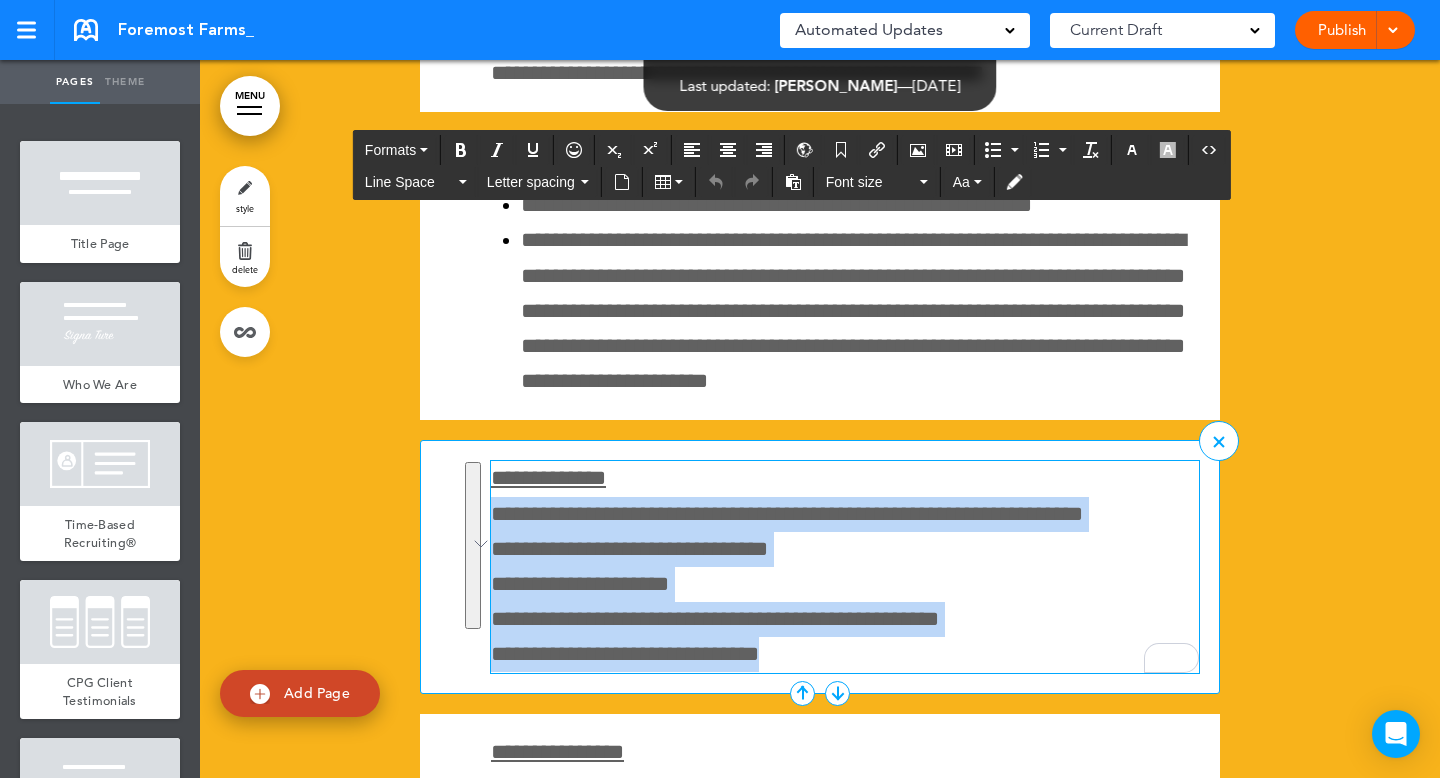 drag, startPoint x: 486, startPoint y: 504, endPoint x: 801, endPoint y: 638, distance: 342.3171 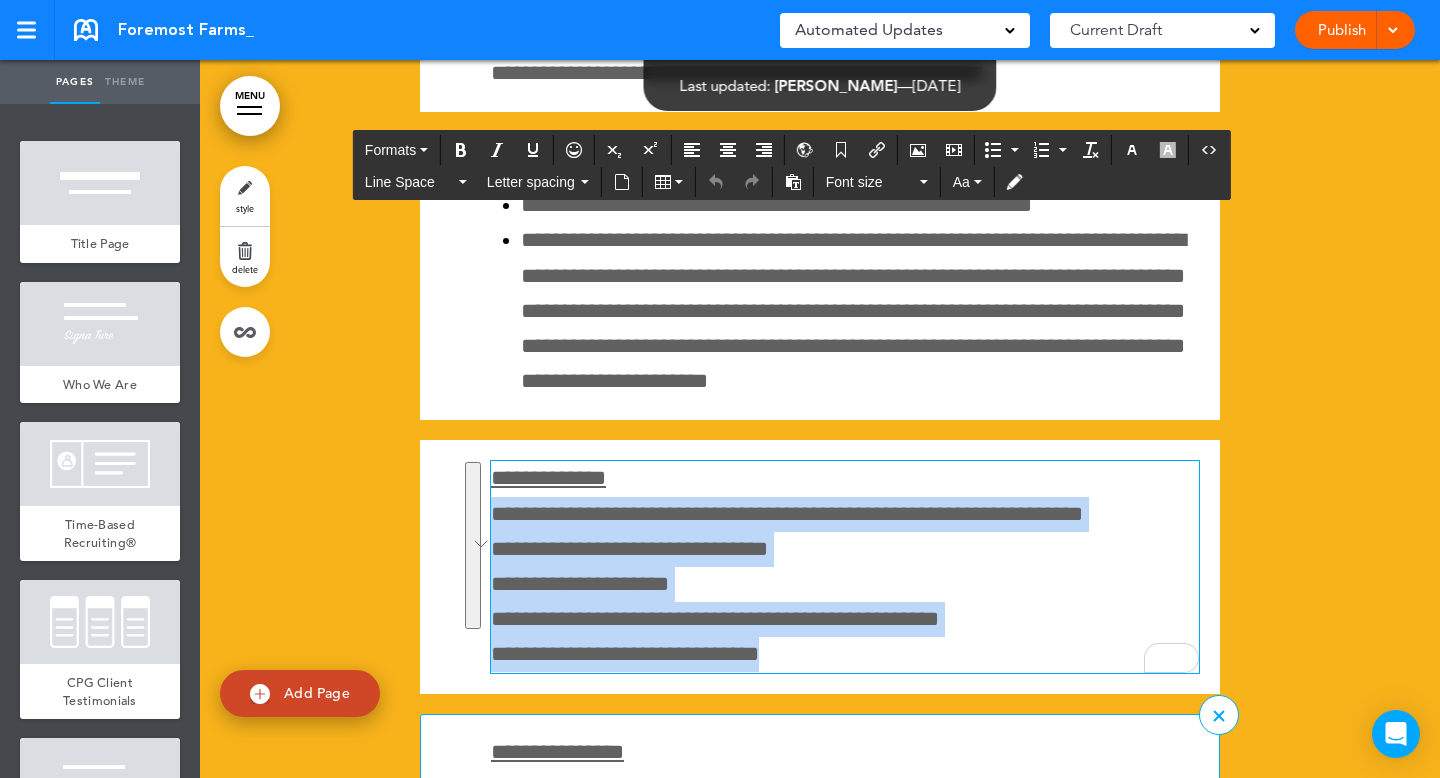 click on "**********" at bounding box center (820, 858) 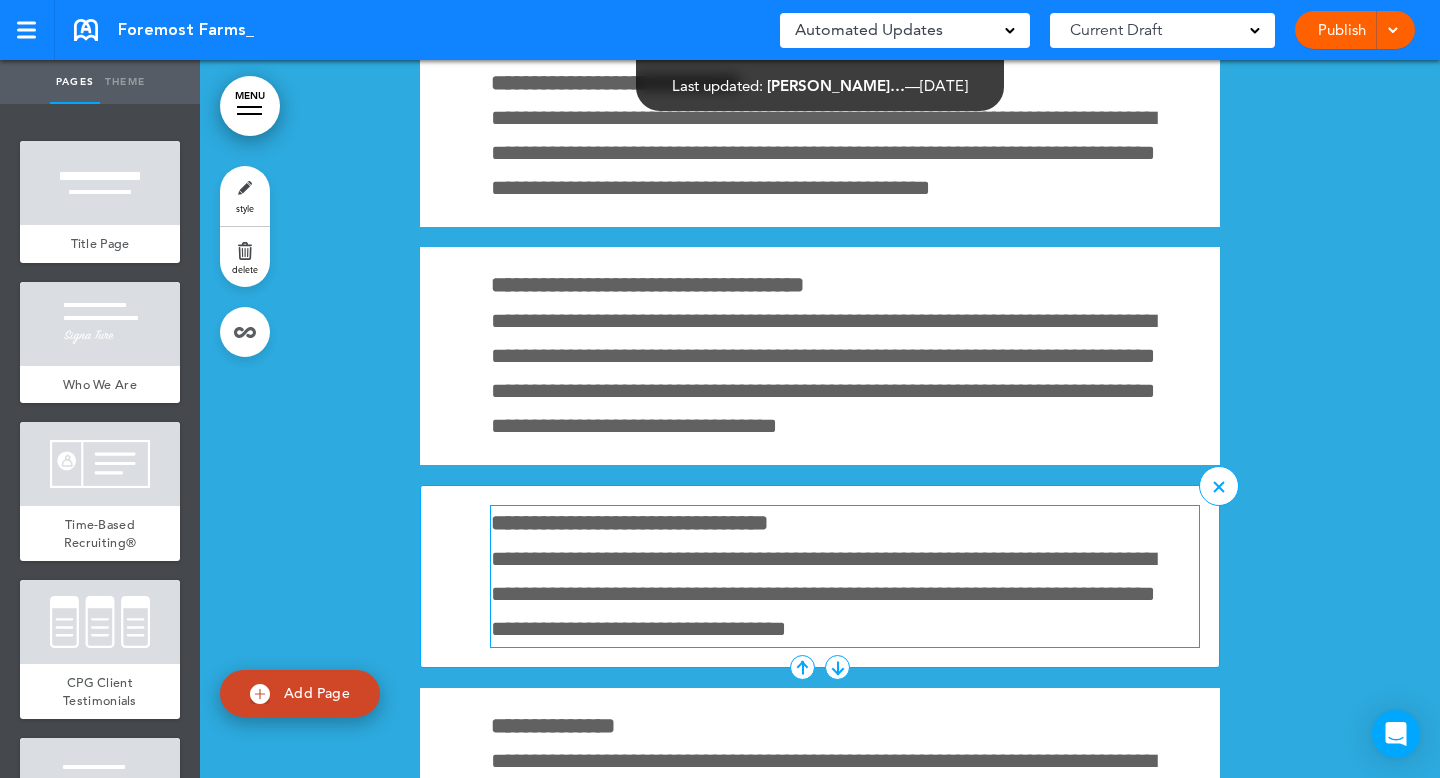 scroll, scrollTop: 14373, scrollLeft: 0, axis: vertical 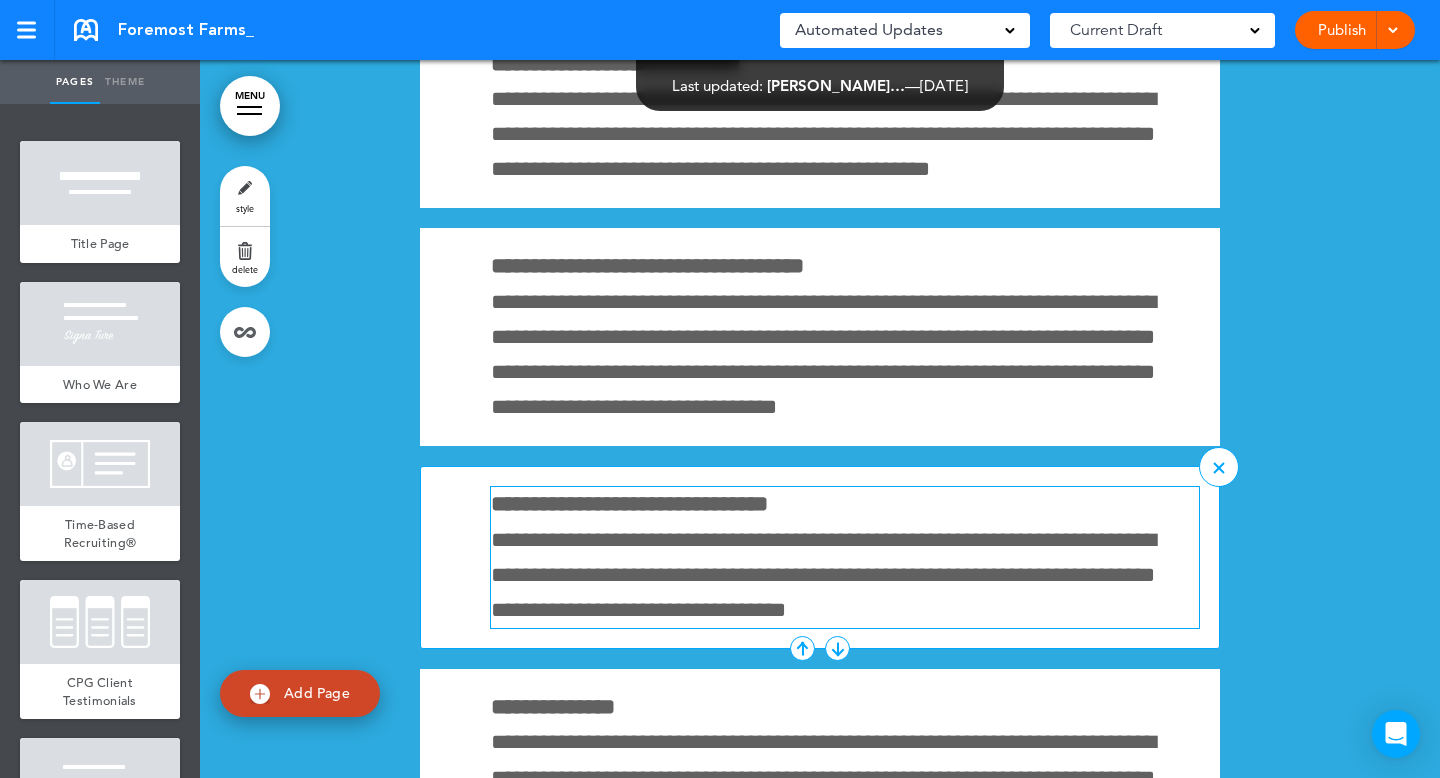 click on "**********" at bounding box center (845, 576) 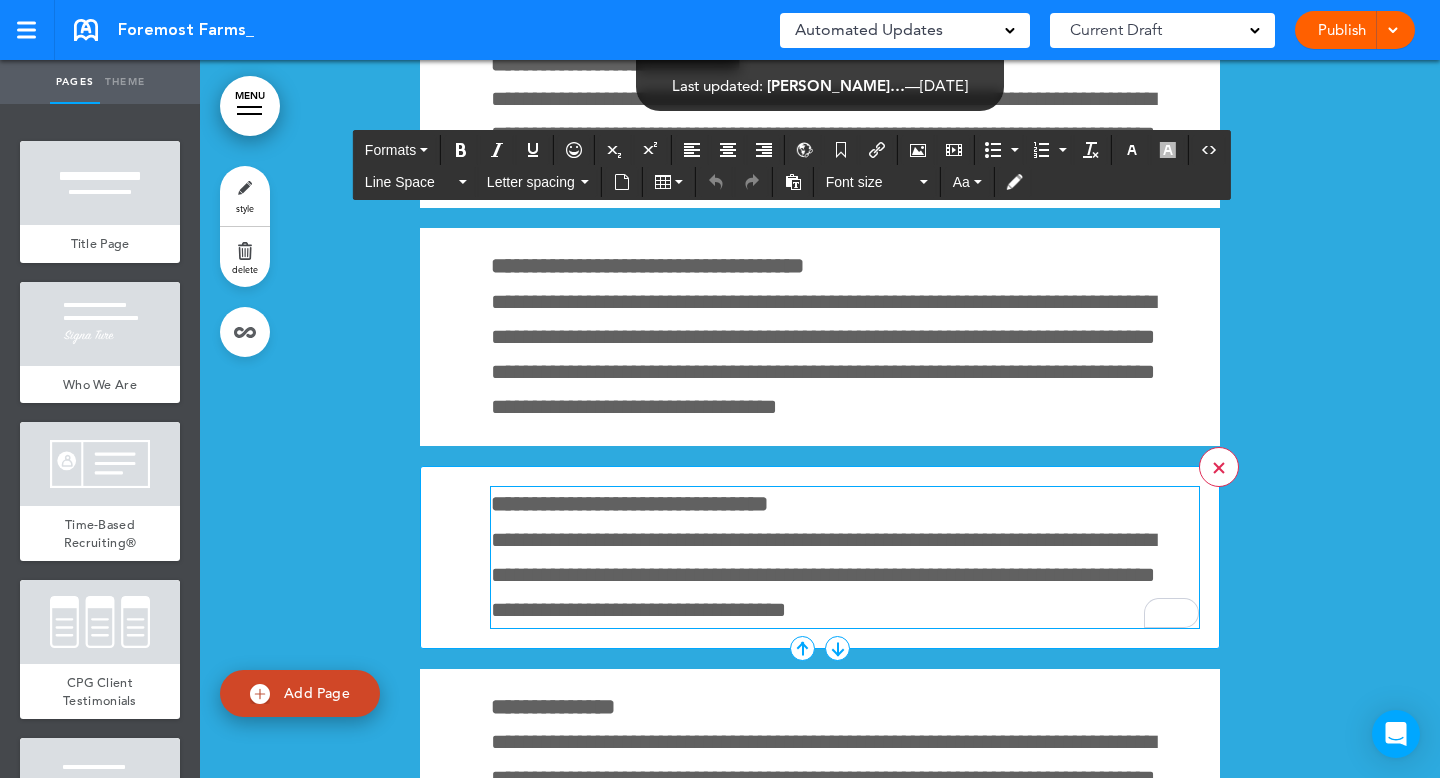 click at bounding box center [1219, 467] 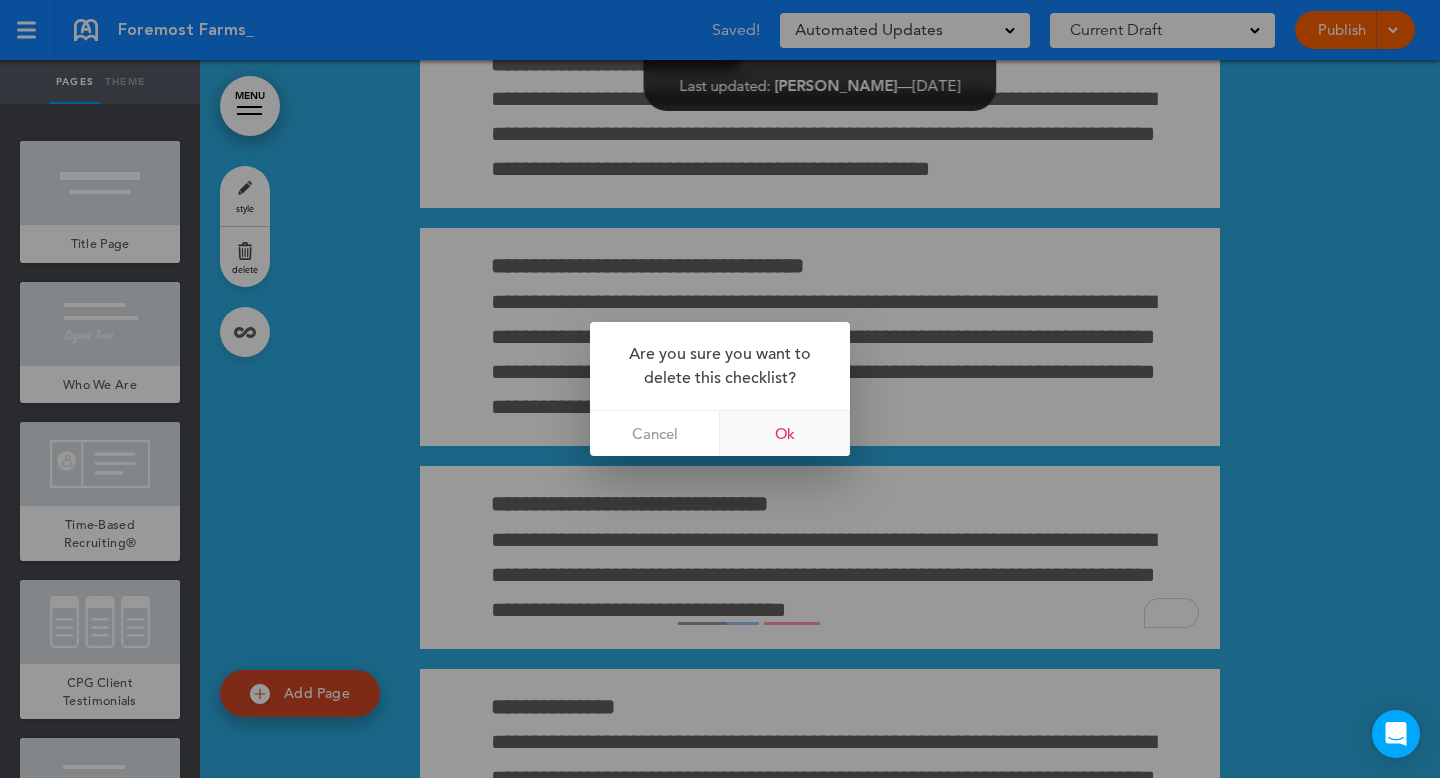 click on "Ok" at bounding box center [785, 433] 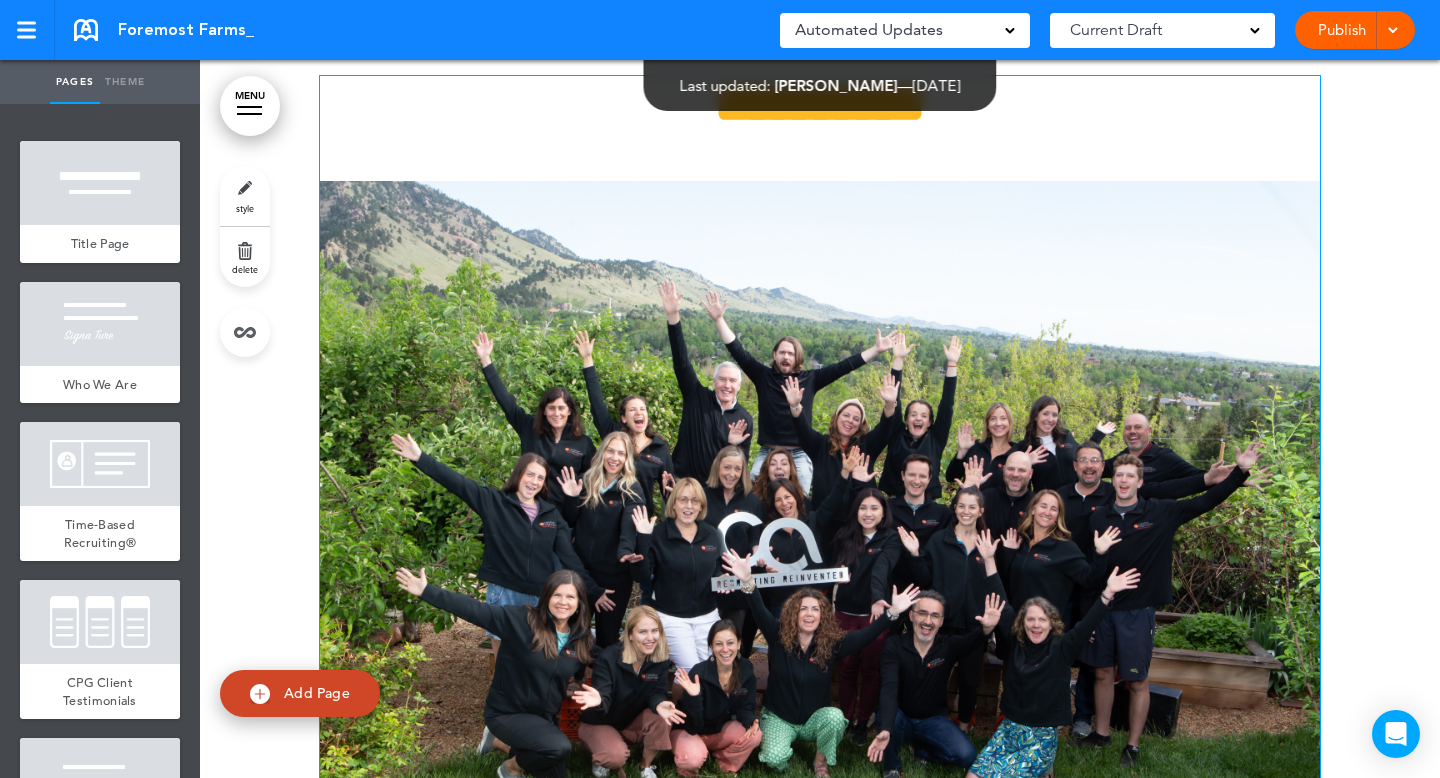 scroll, scrollTop: 15890, scrollLeft: 0, axis: vertical 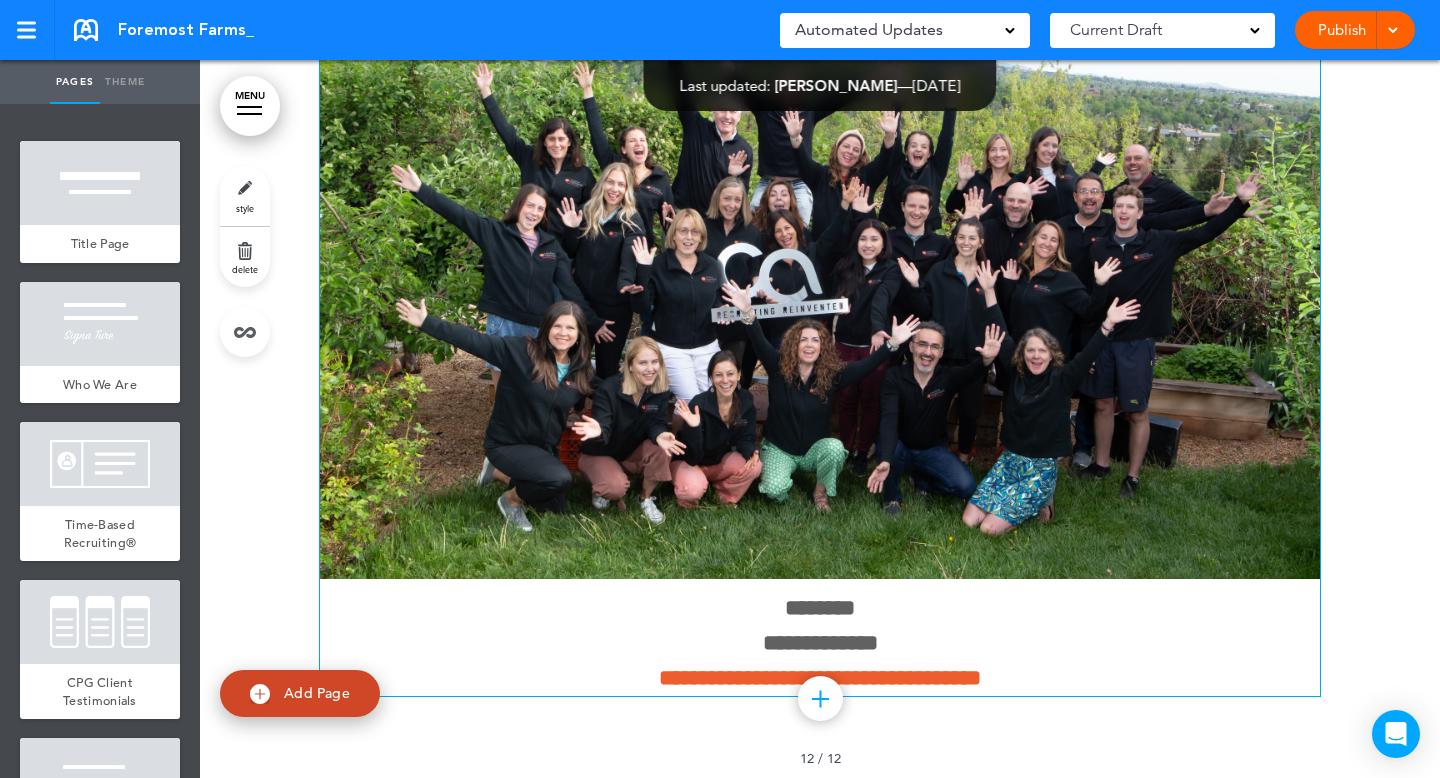 click on "**********" at bounding box center (820, 643) 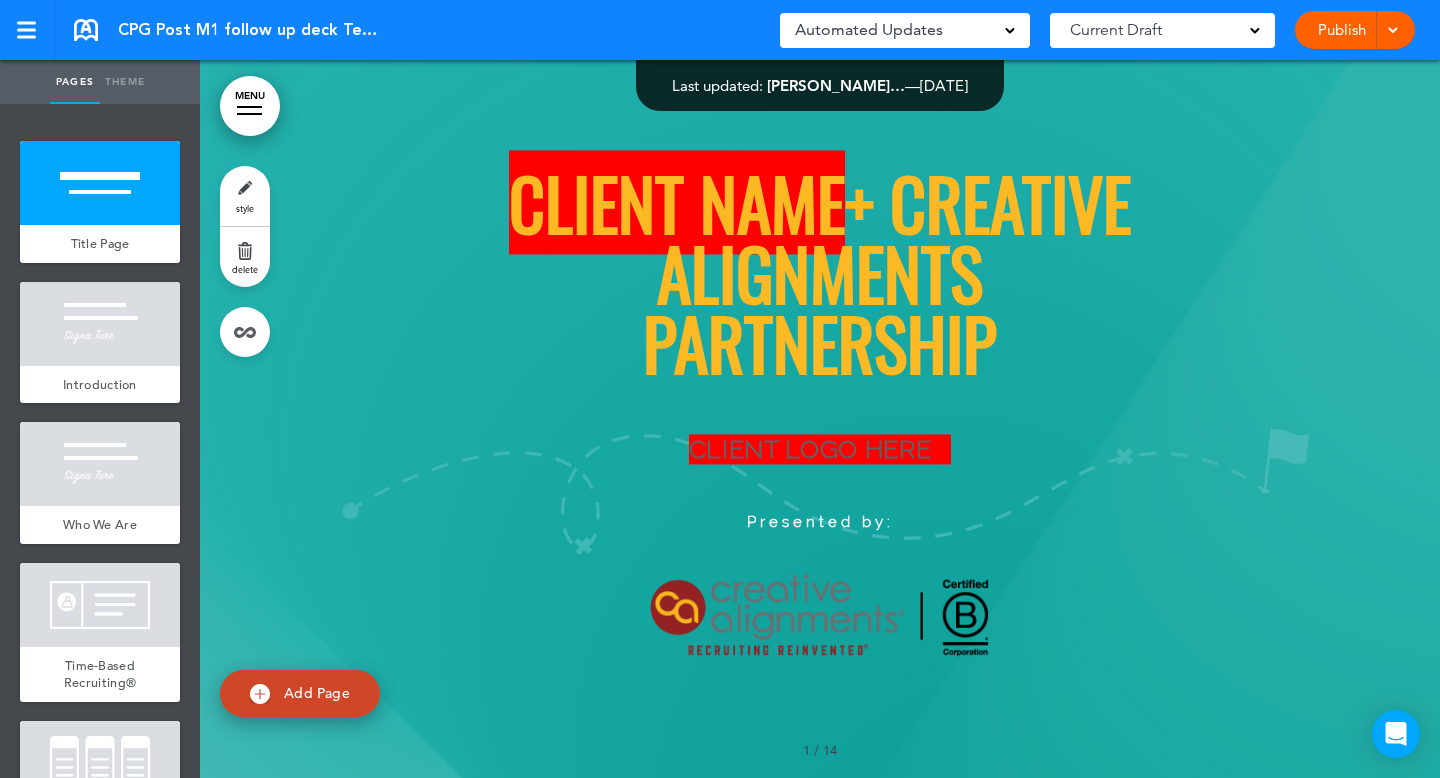 scroll, scrollTop: 0, scrollLeft: 0, axis: both 